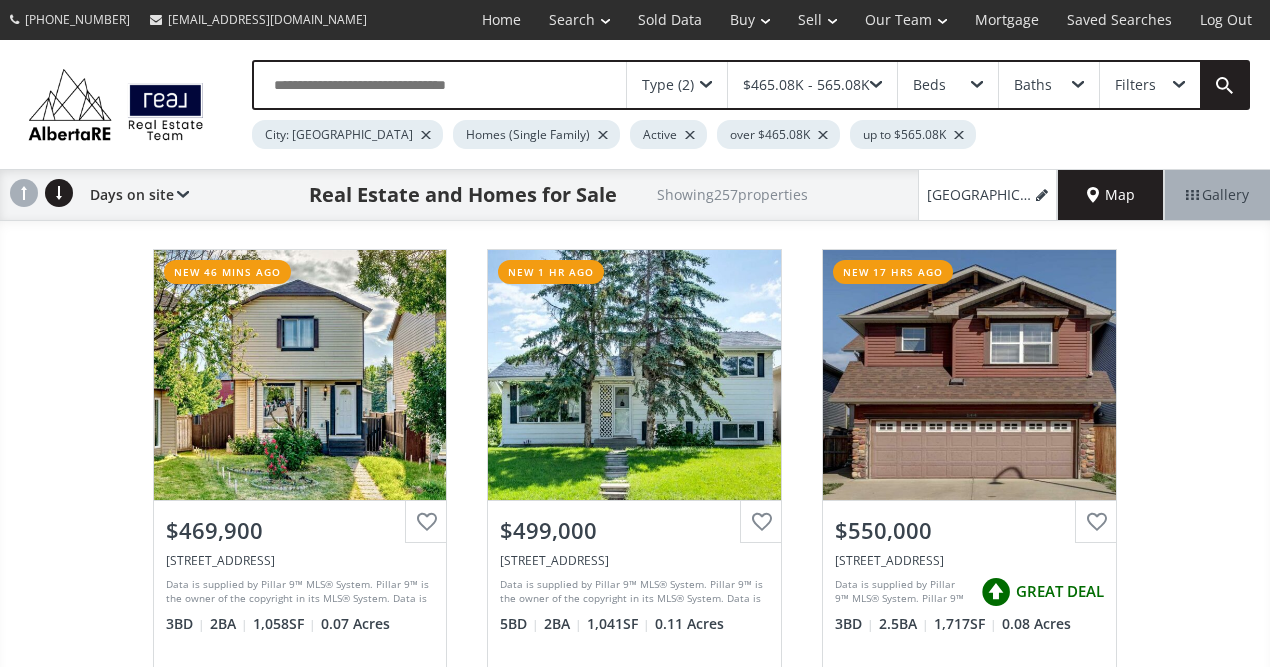 scroll, scrollTop: 0, scrollLeft: 0, axis: both 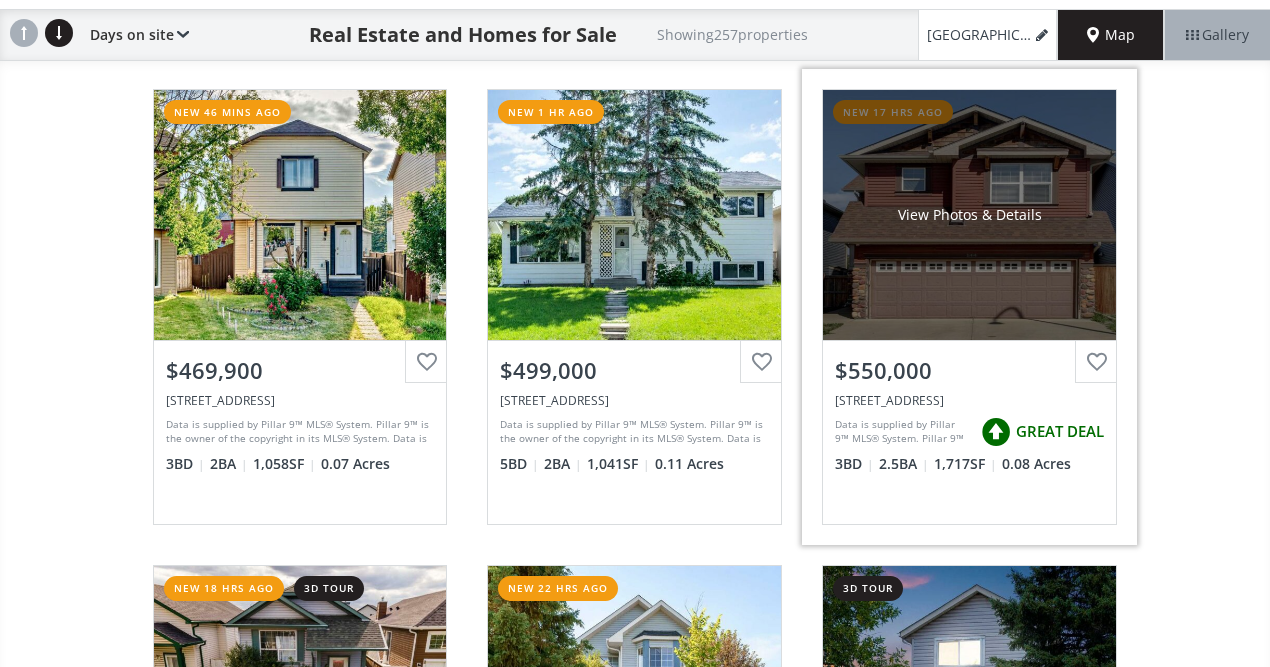 click on "View Photos & Details" at bounding box center (969, 215) 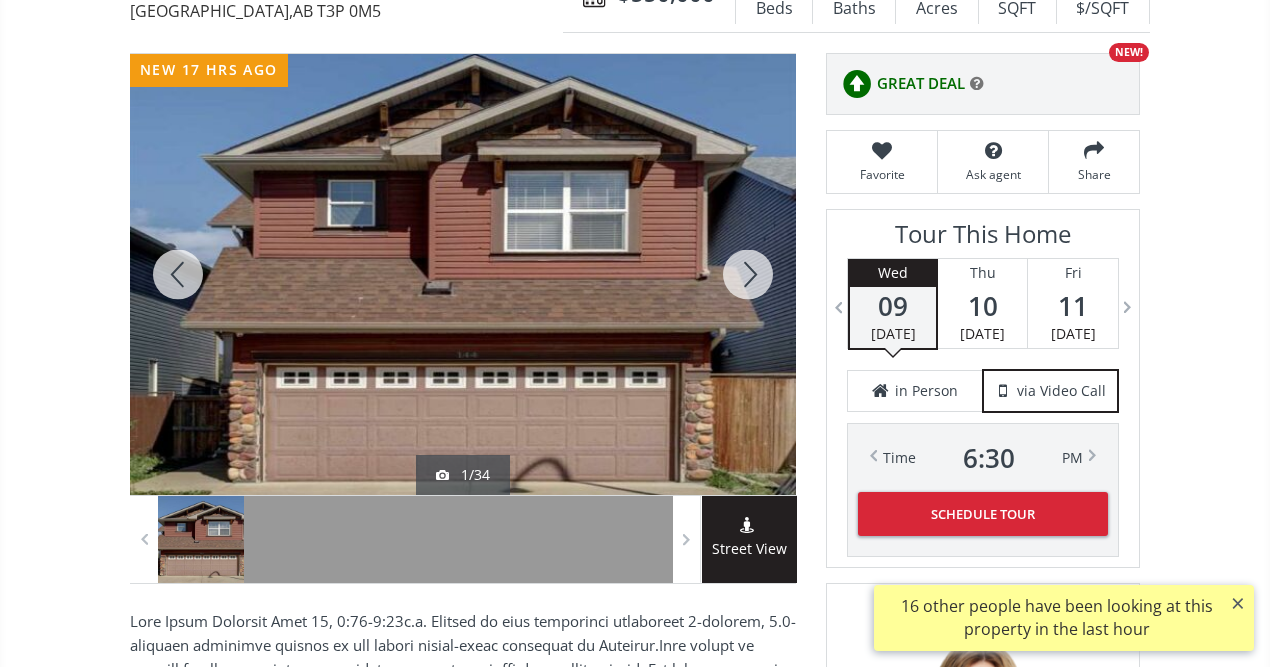 scroll, scrollTop: 200, scrollLeft: 0, axis: vertical 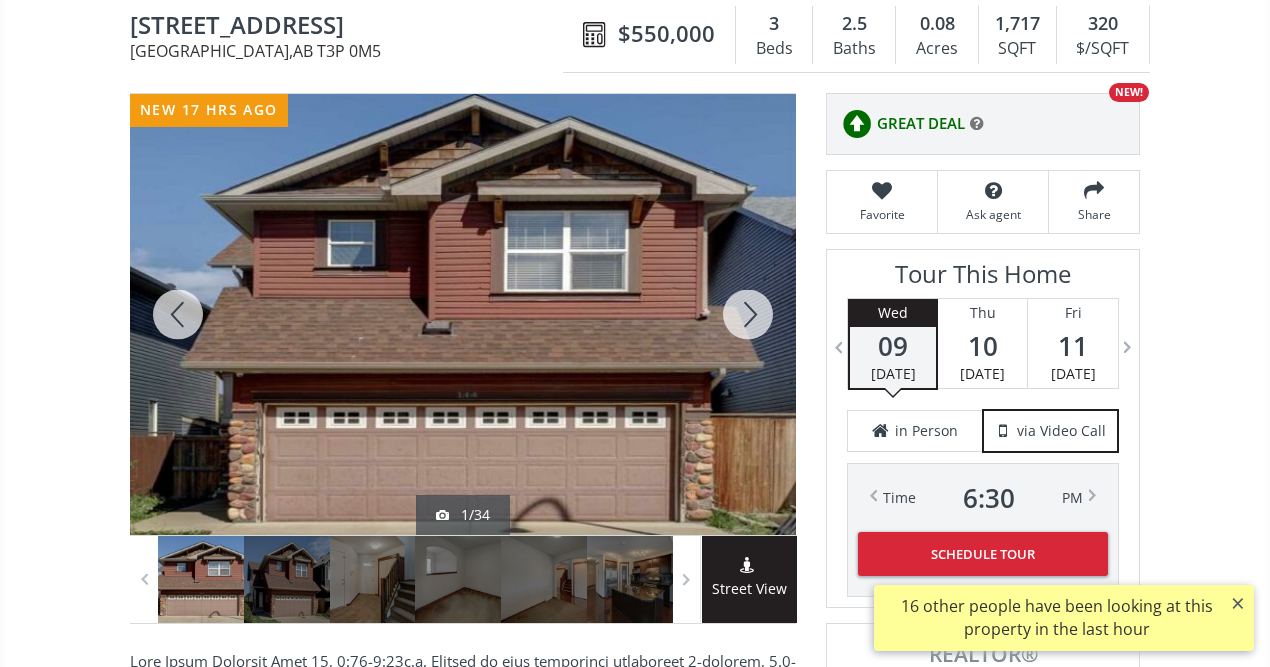 click at bounding box center (748, 314) 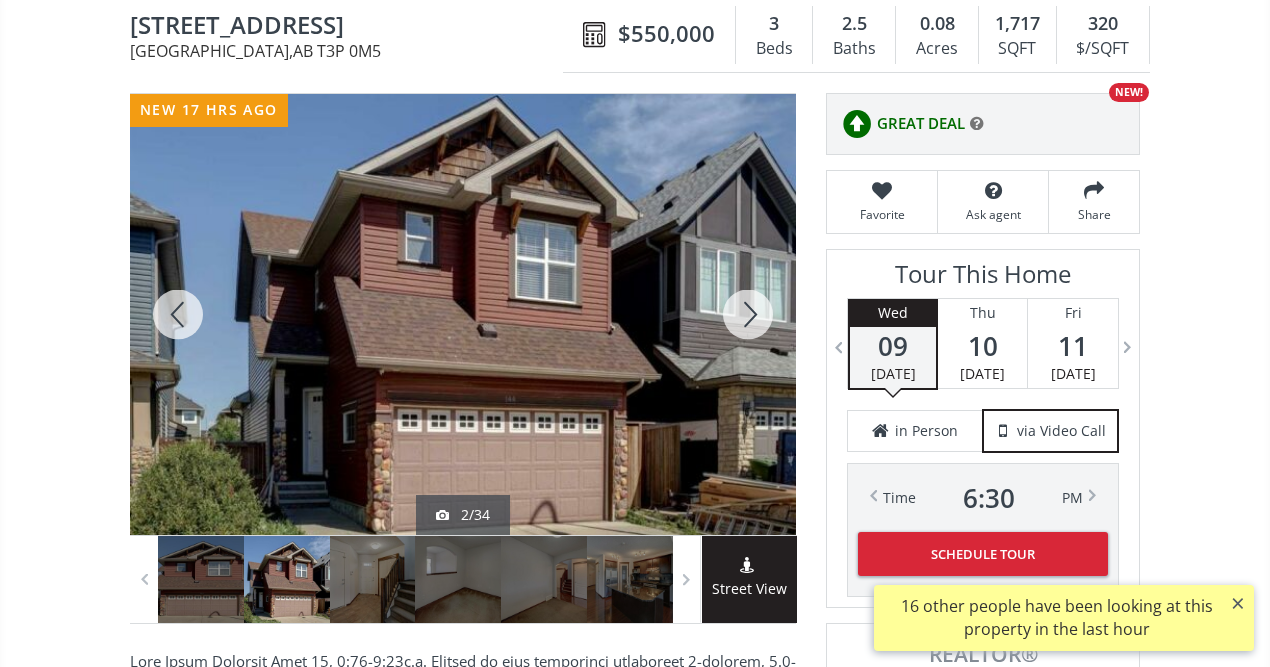 click at bounding box center (748, 314) 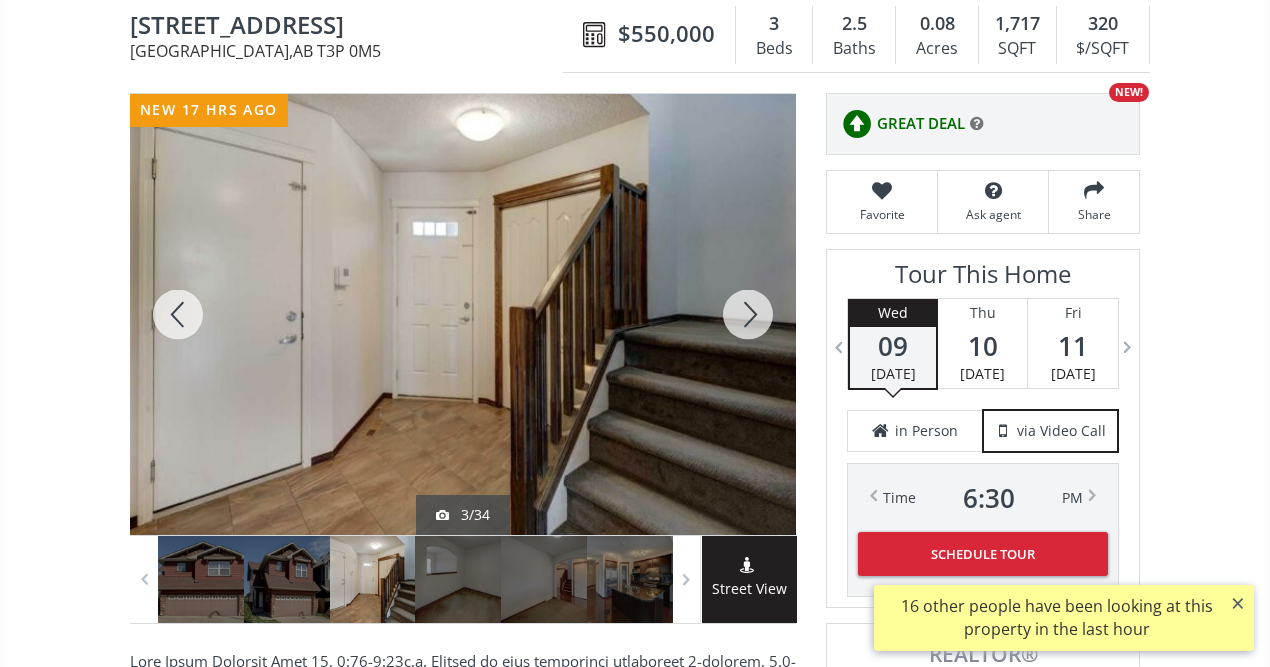 click at bounding box center (748, 314) 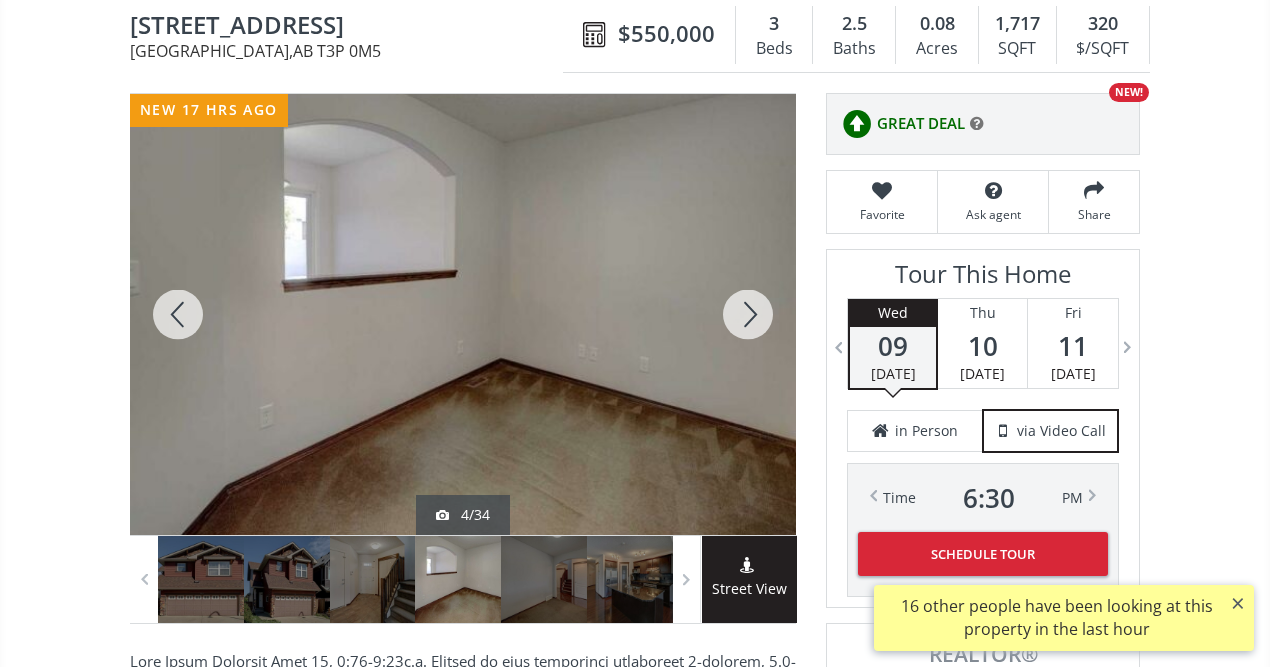 click at bounding box center [748, 314] 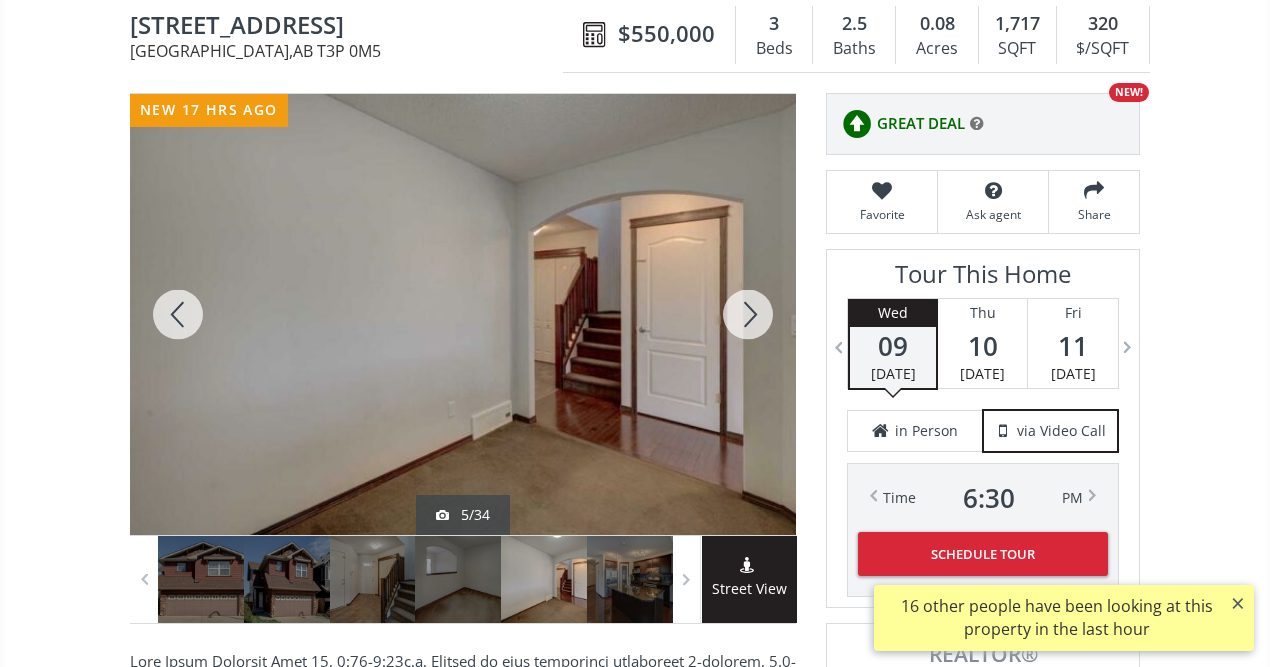 click at bounding box center [748, 314] 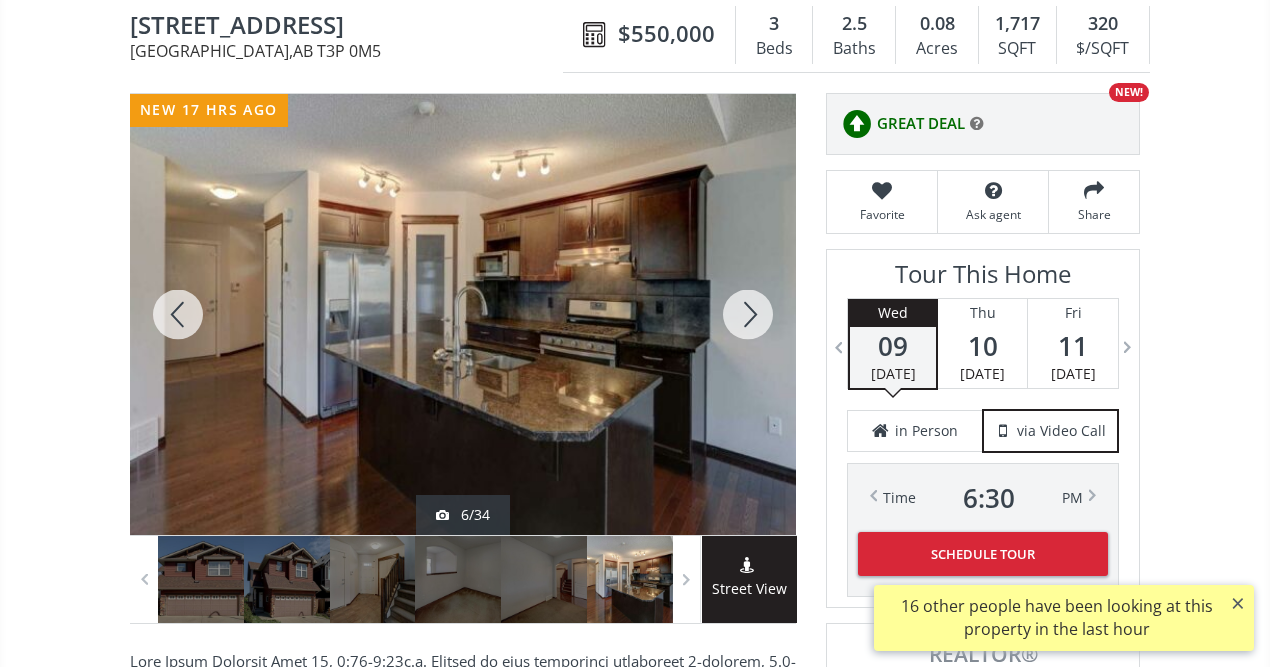 click at bounding box center (748, 314) 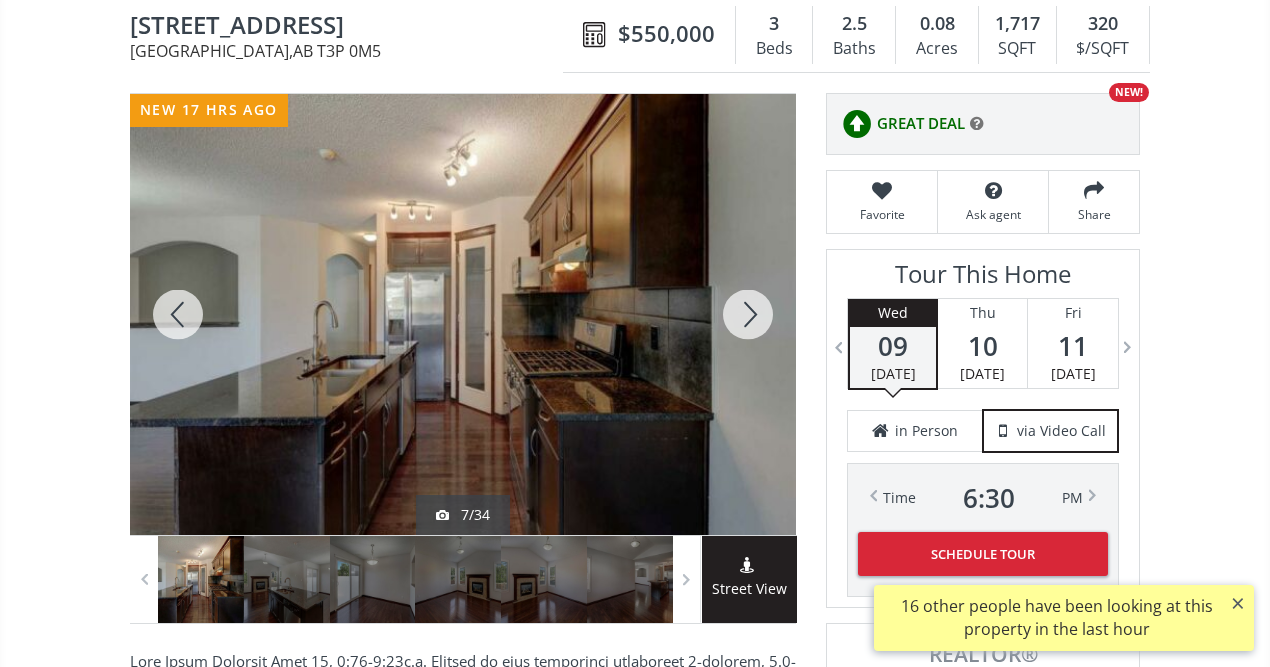 click at bounding box center (748, 314) 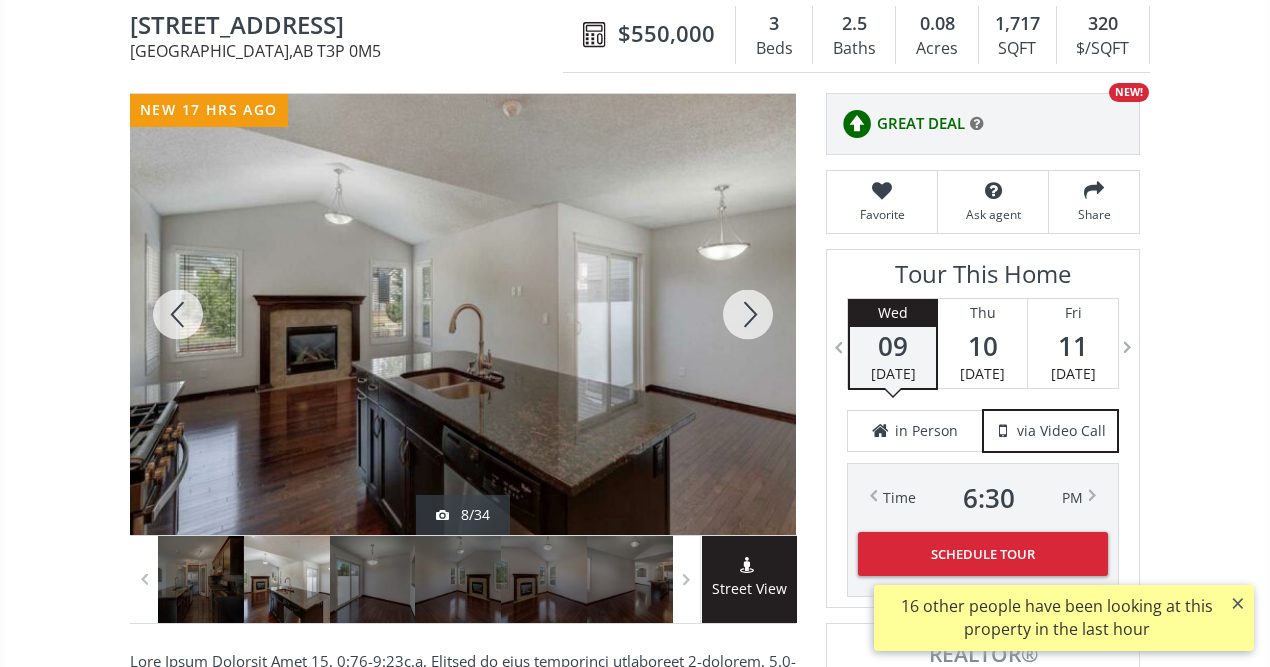 click at bounding box center (748, 314) 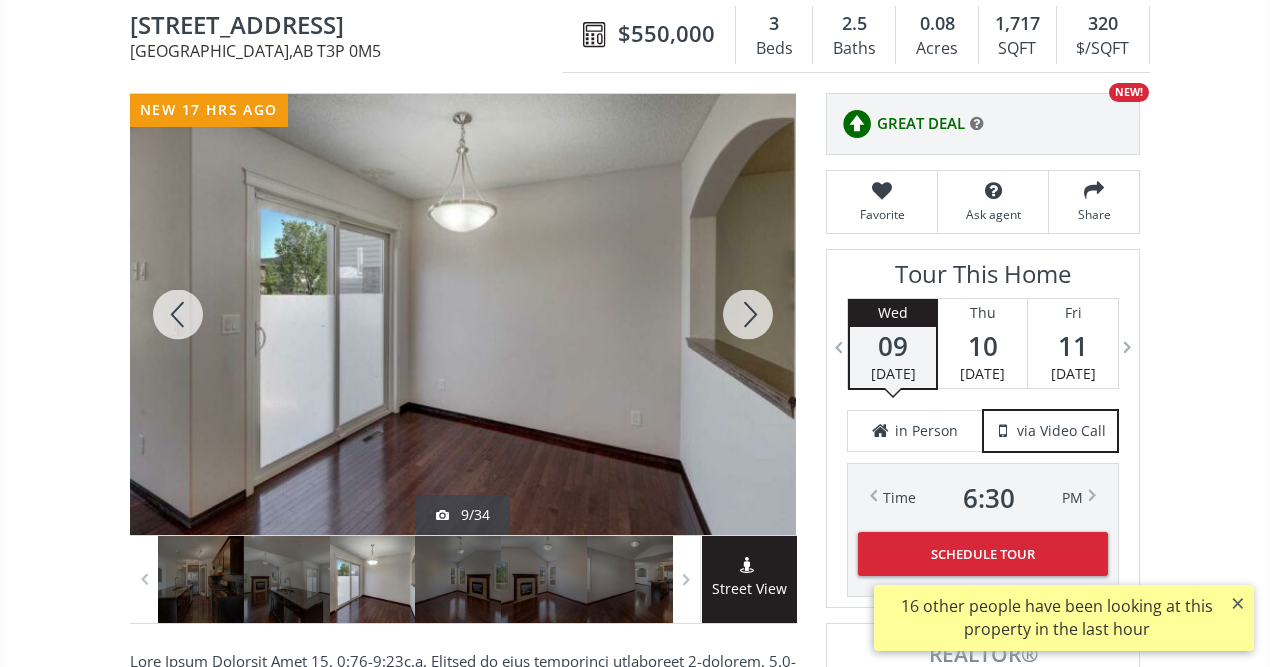 click at bounding box center [748, 314] 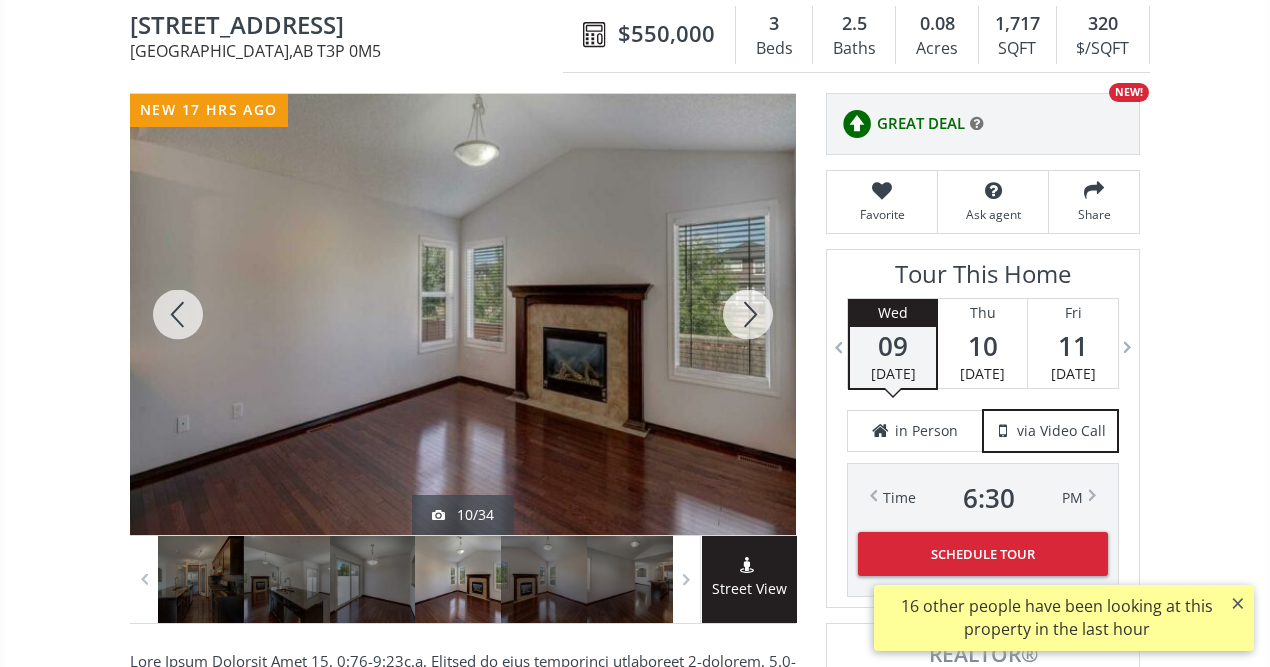 click at bounding box center (748, 314) 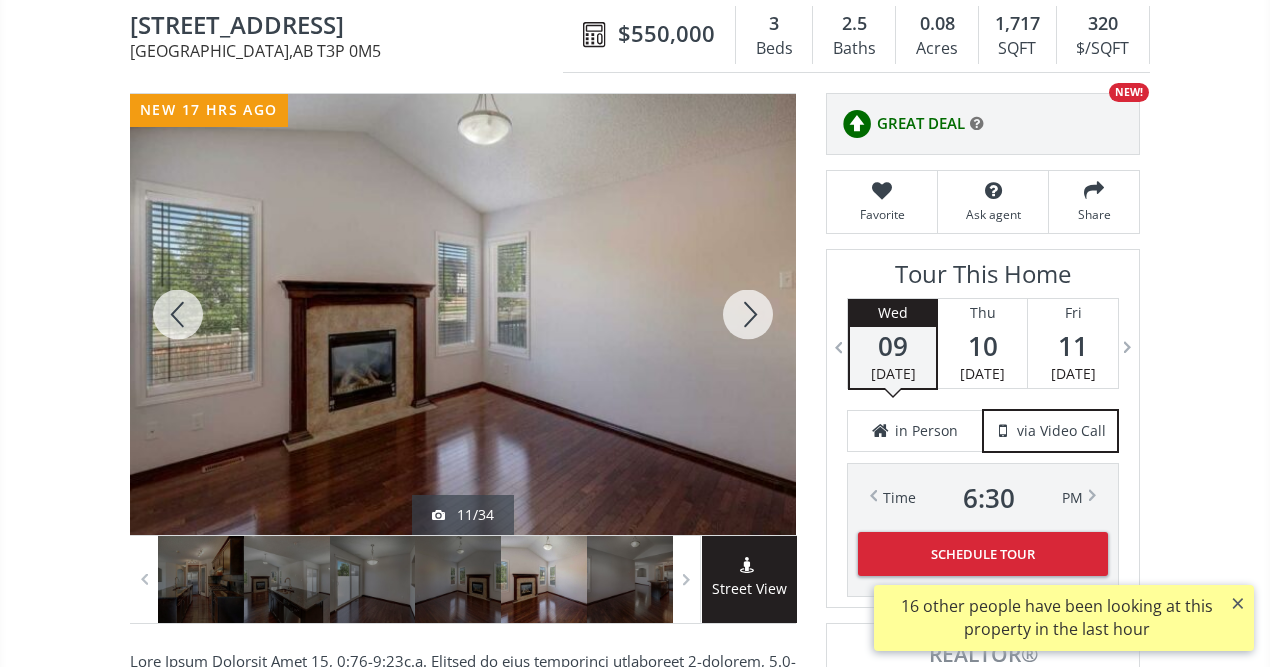 click at bounding box center (748, 314) 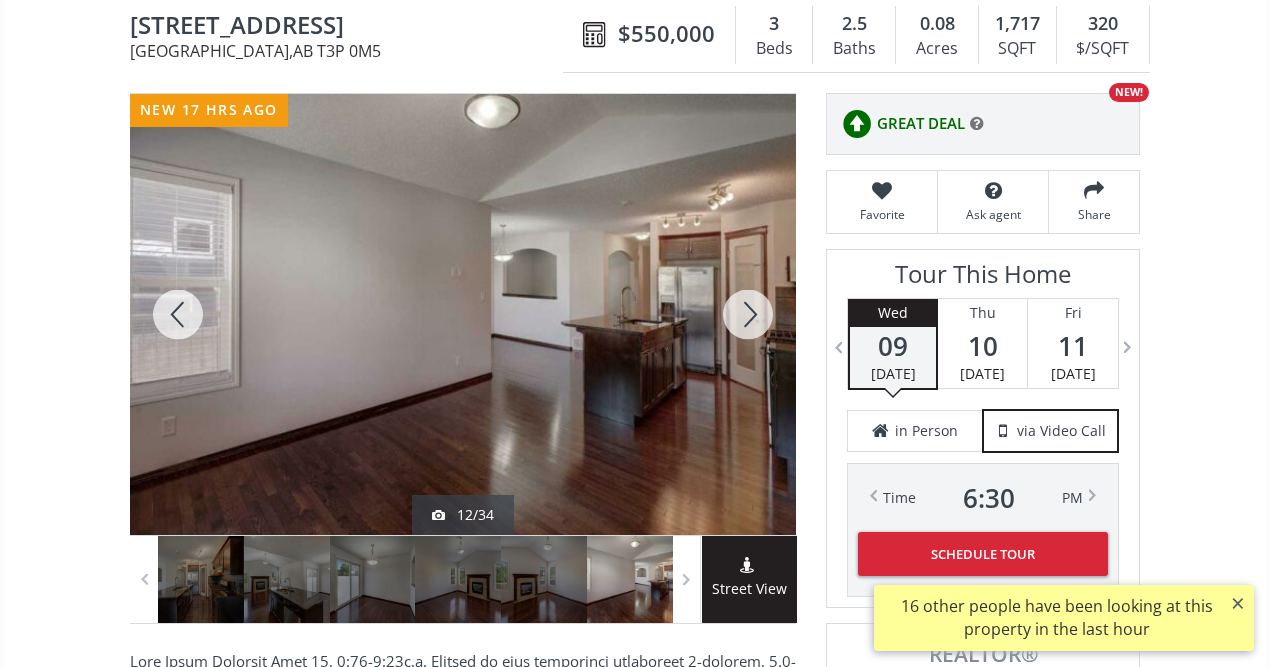 click at bounding box center (748, 314) 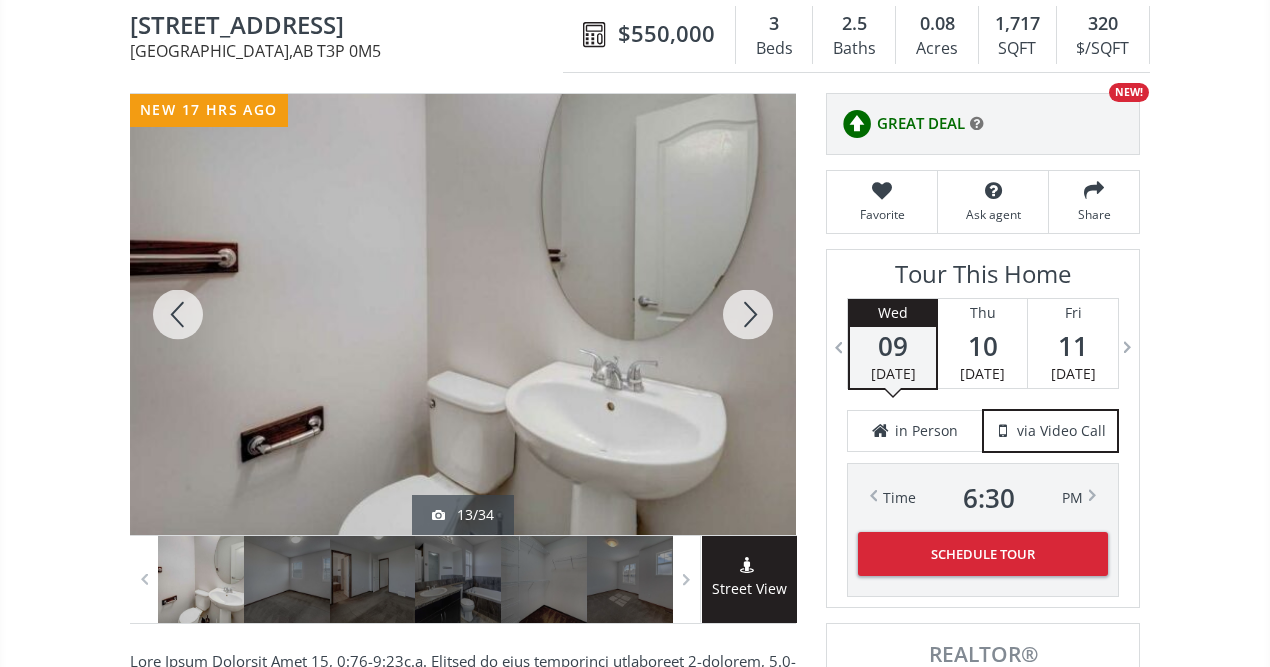 click at bounding box center (748, 314) 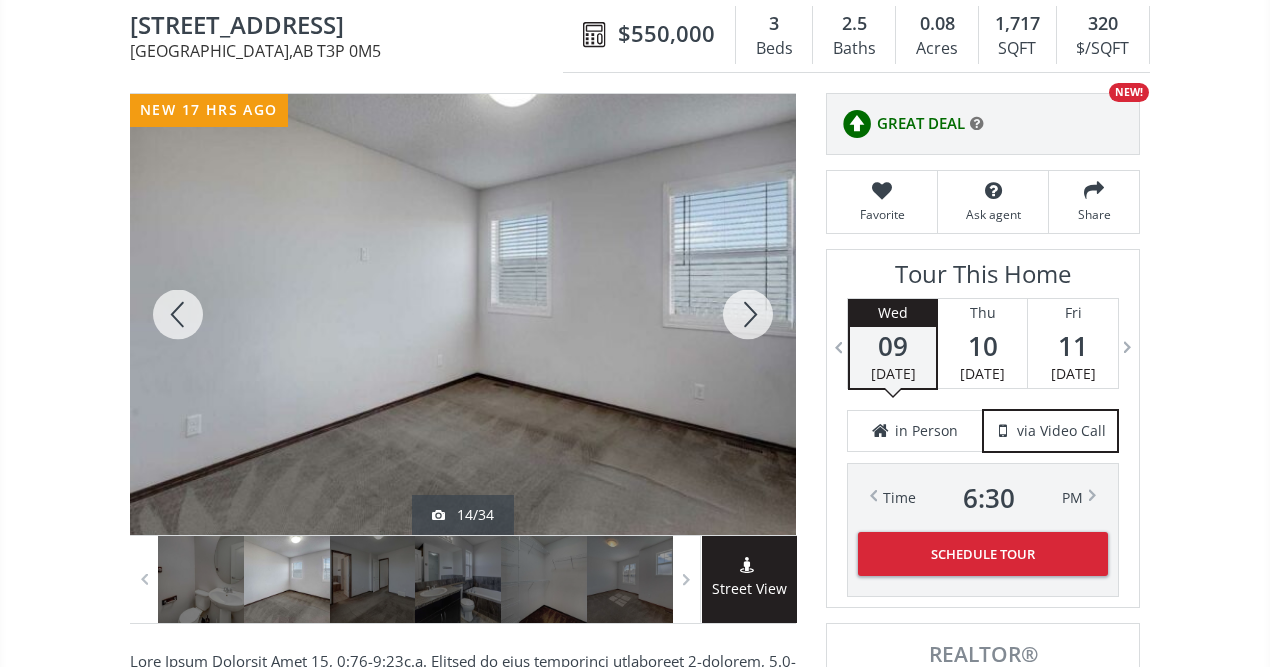click at bounding box center [748, 314] 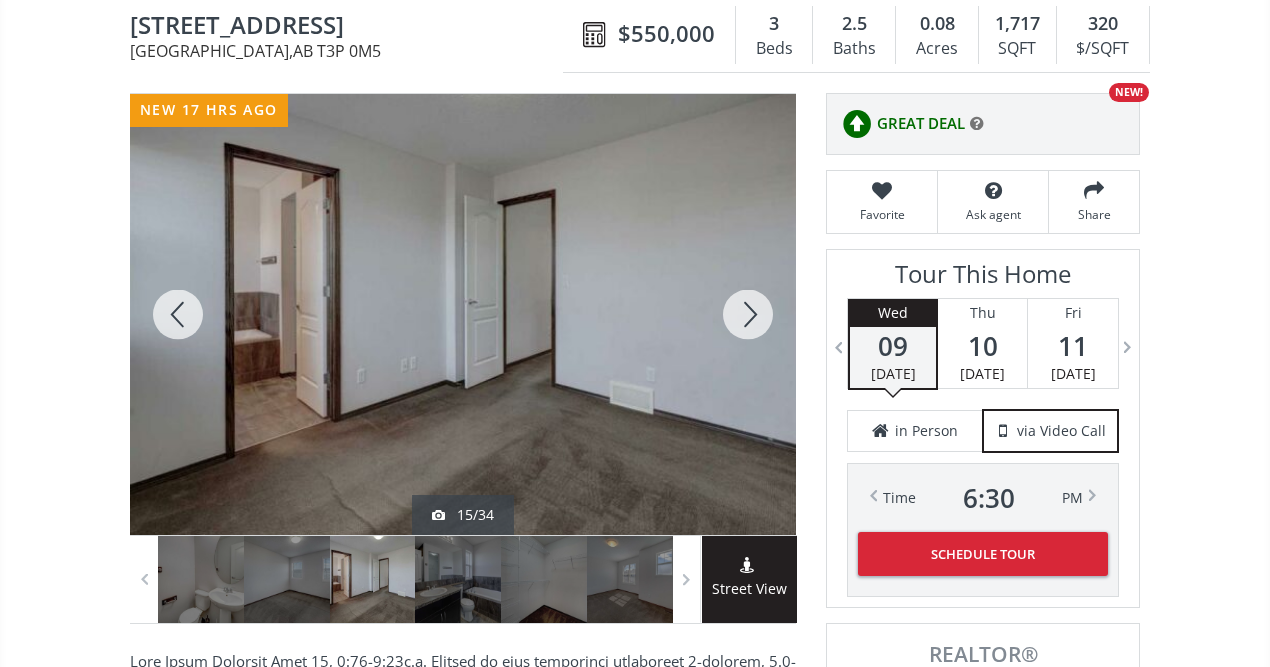 click at bounding box center [748, 314] 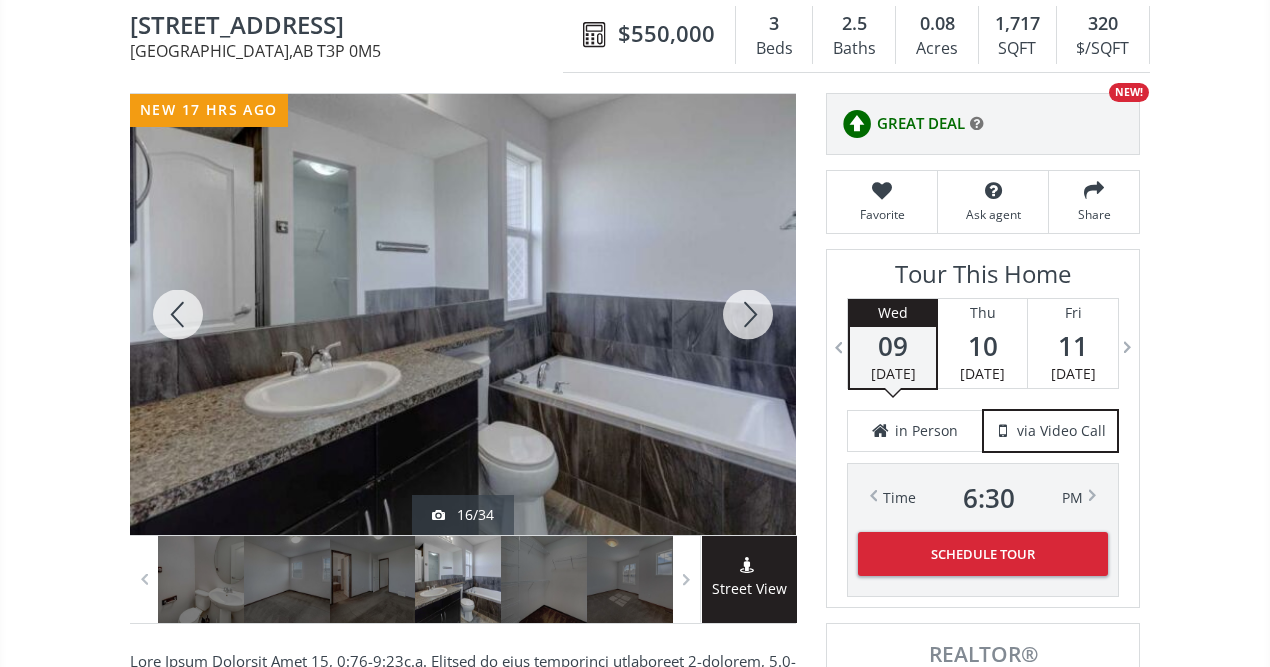 click at bounding box center (178, 314) 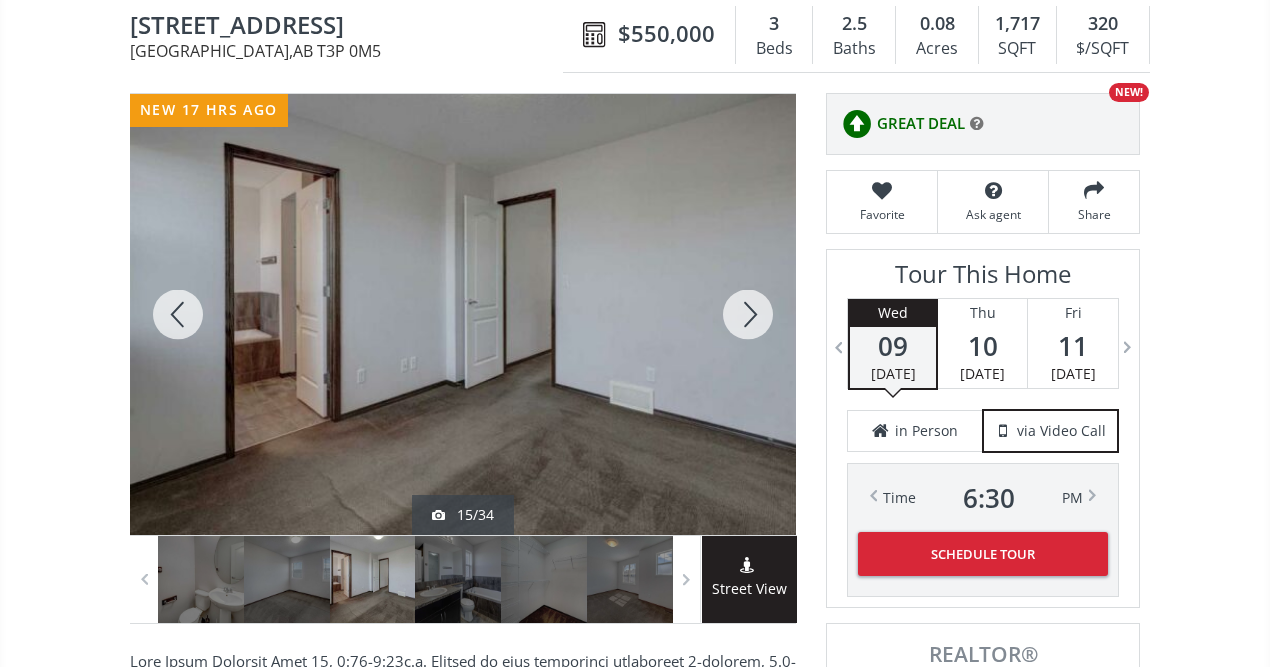click at bounding box center [748, 314] 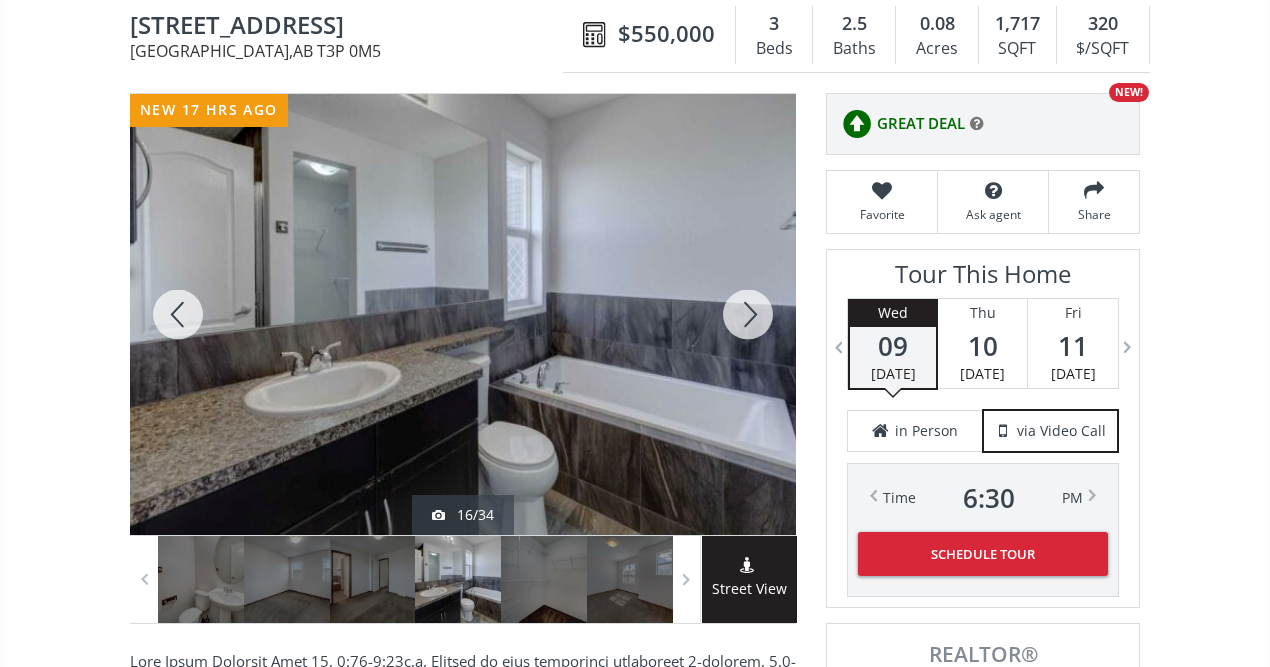 click at bounding box center [748, 314] 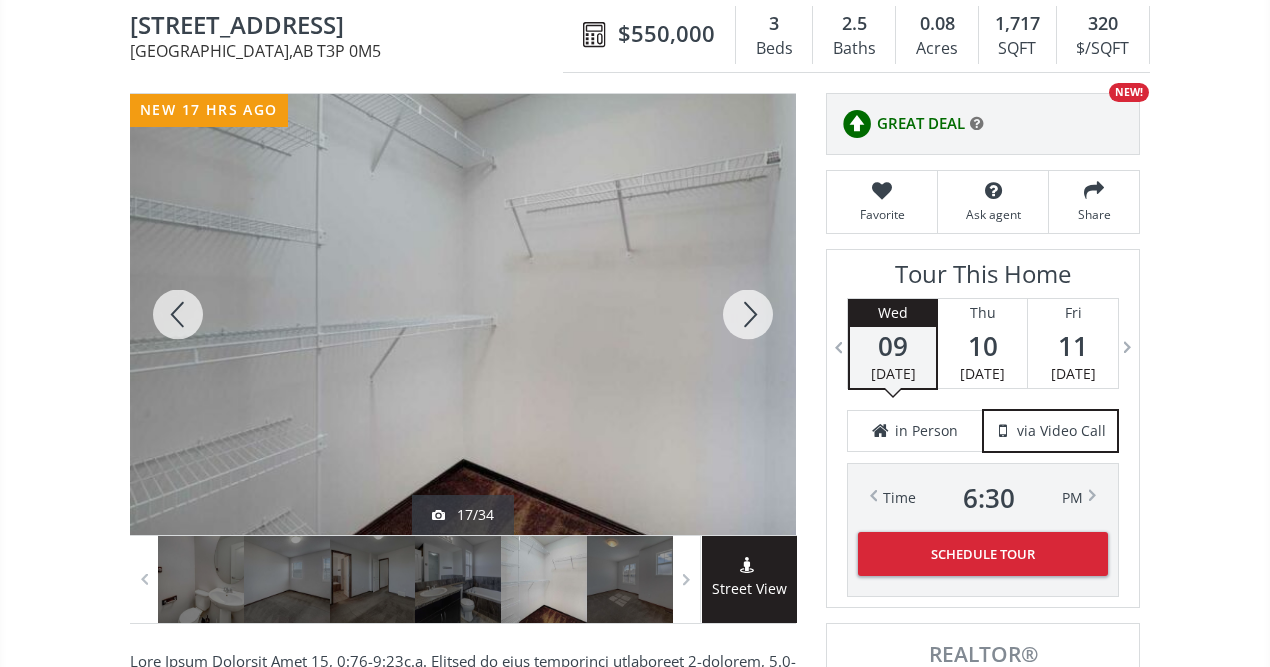 click at bounding box center (748, 314) 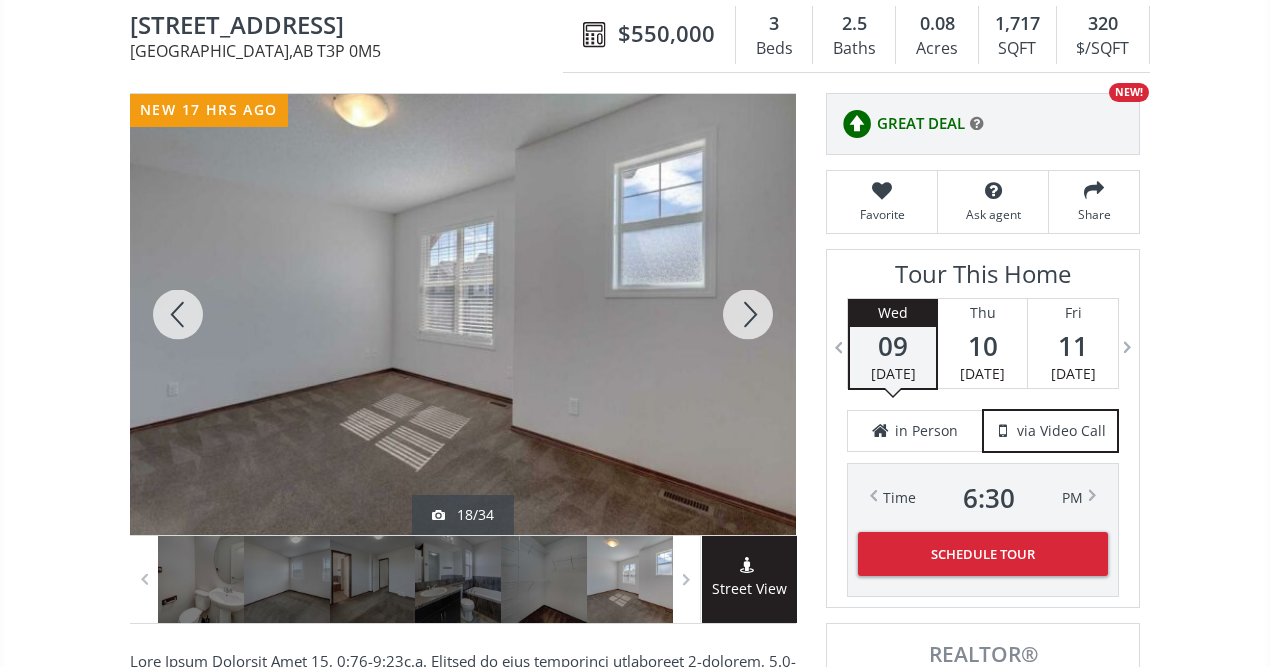 click at bounding box center (748, 314) 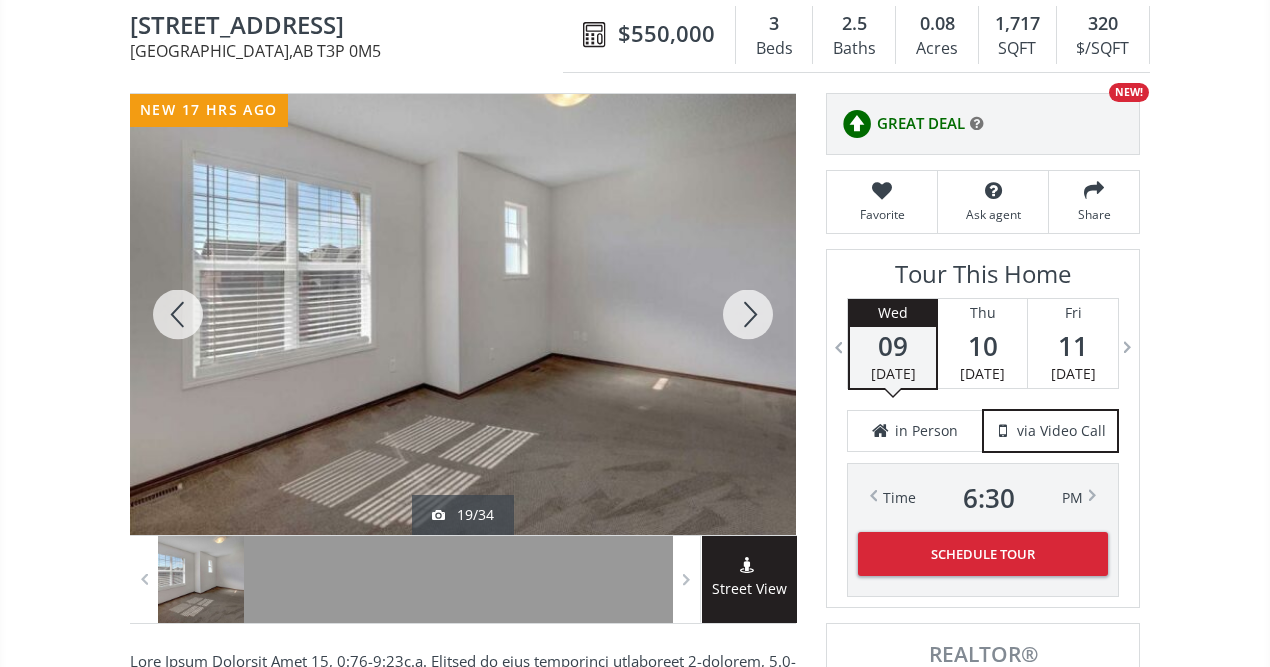 click at bounding box center [748, 314] 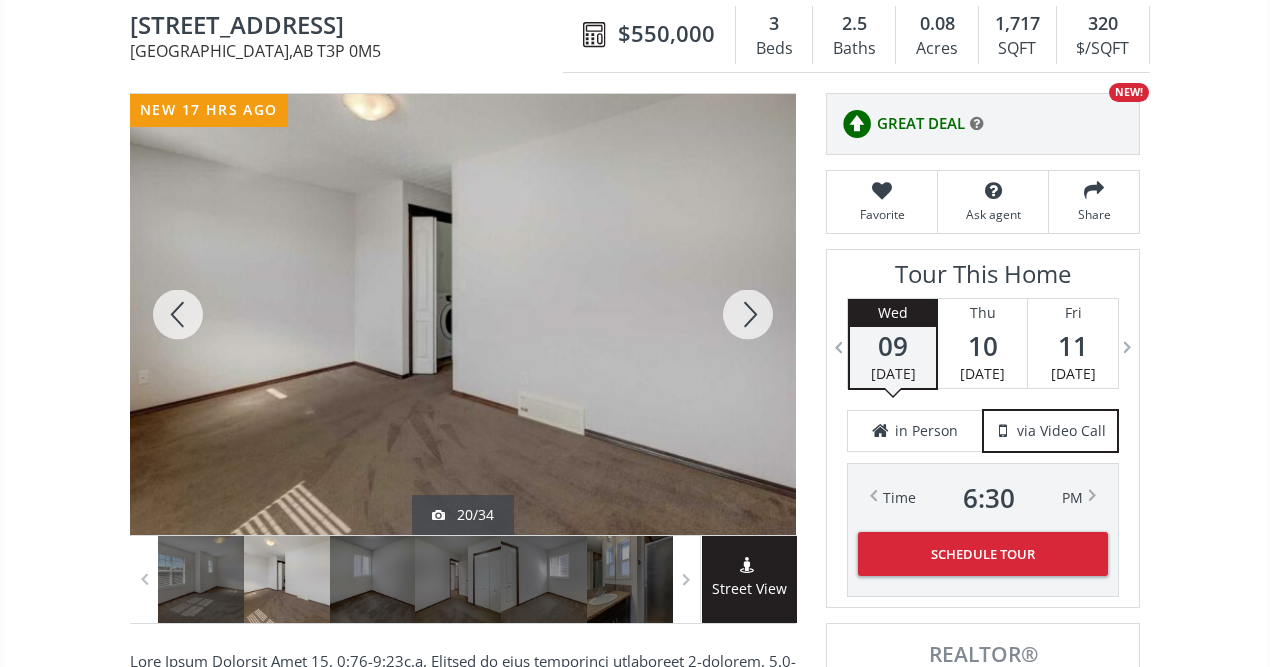 click at bounding box center (748, 314) 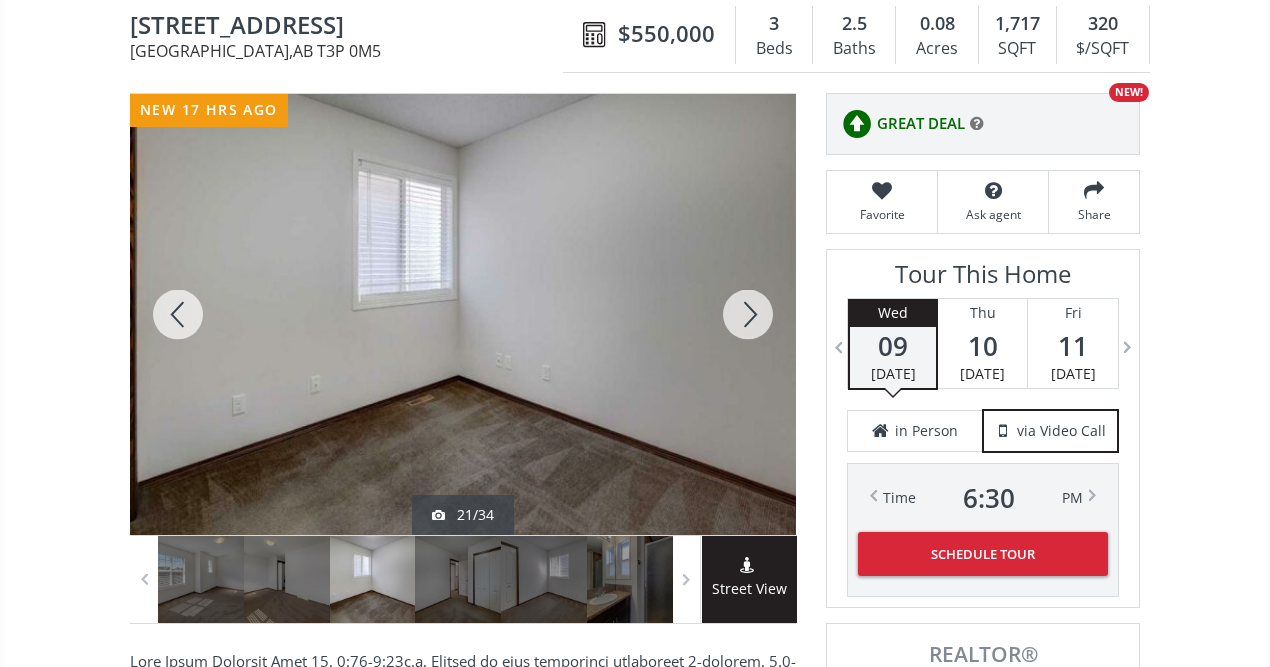 click at bounding box center [178, 314] 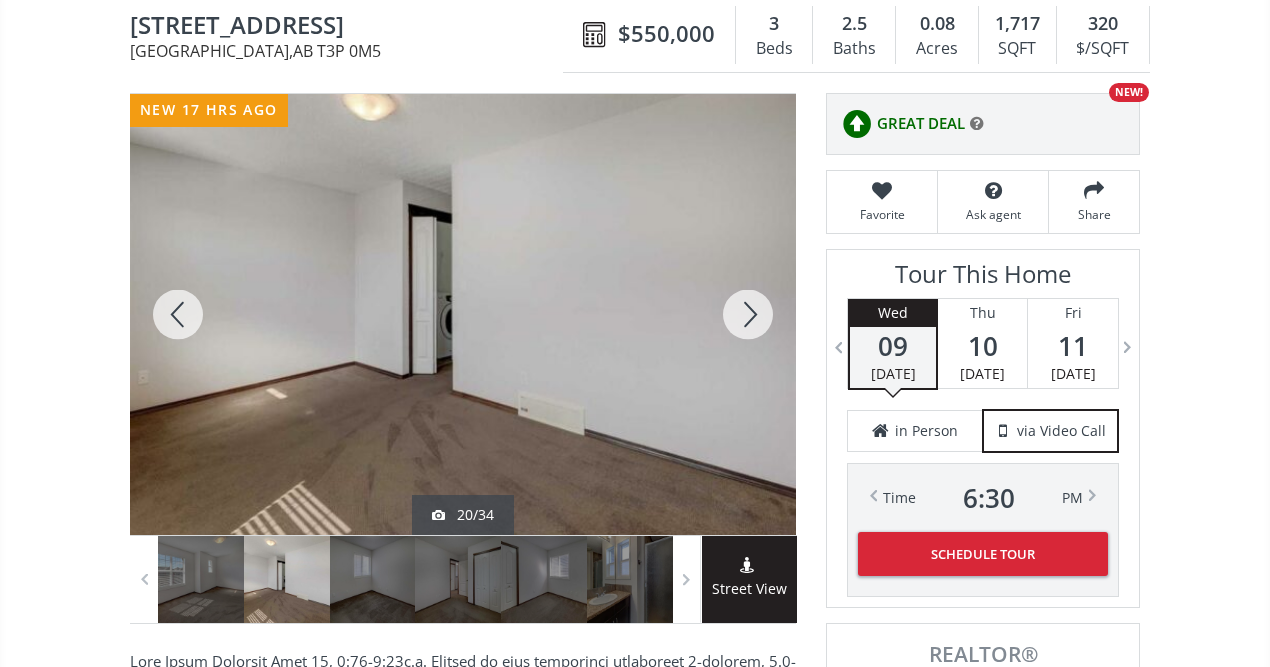 click at bounding box center (748, 314) 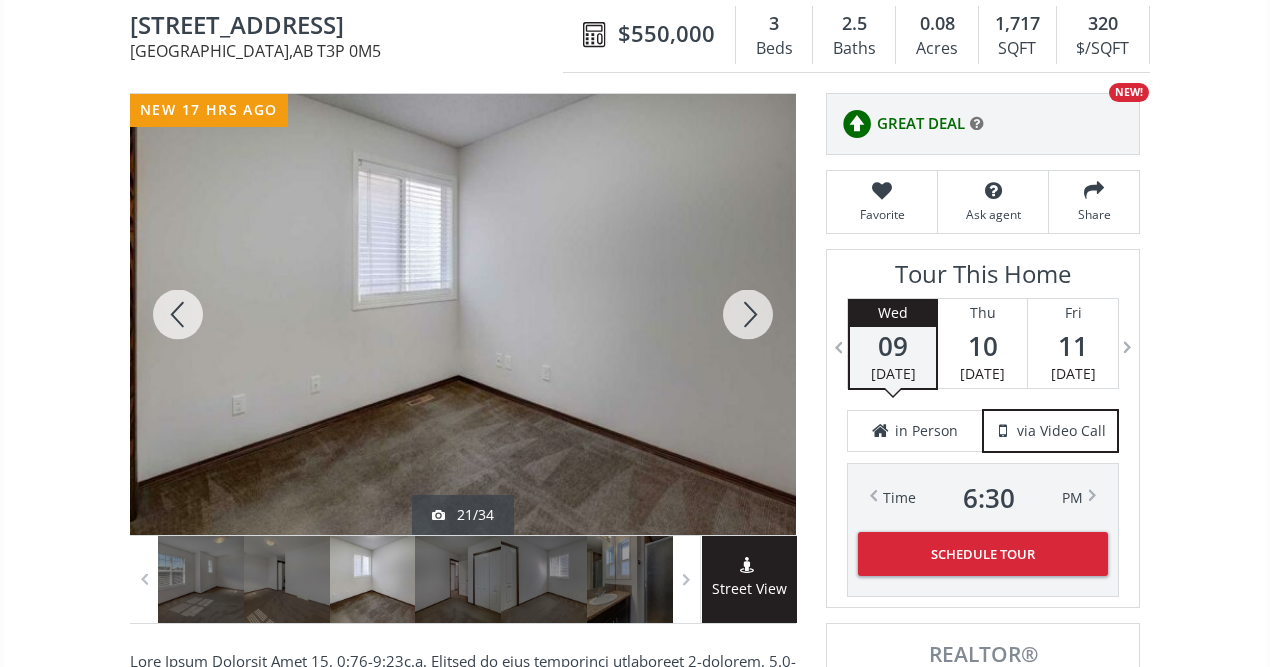 click at bounding box center (748, 314) 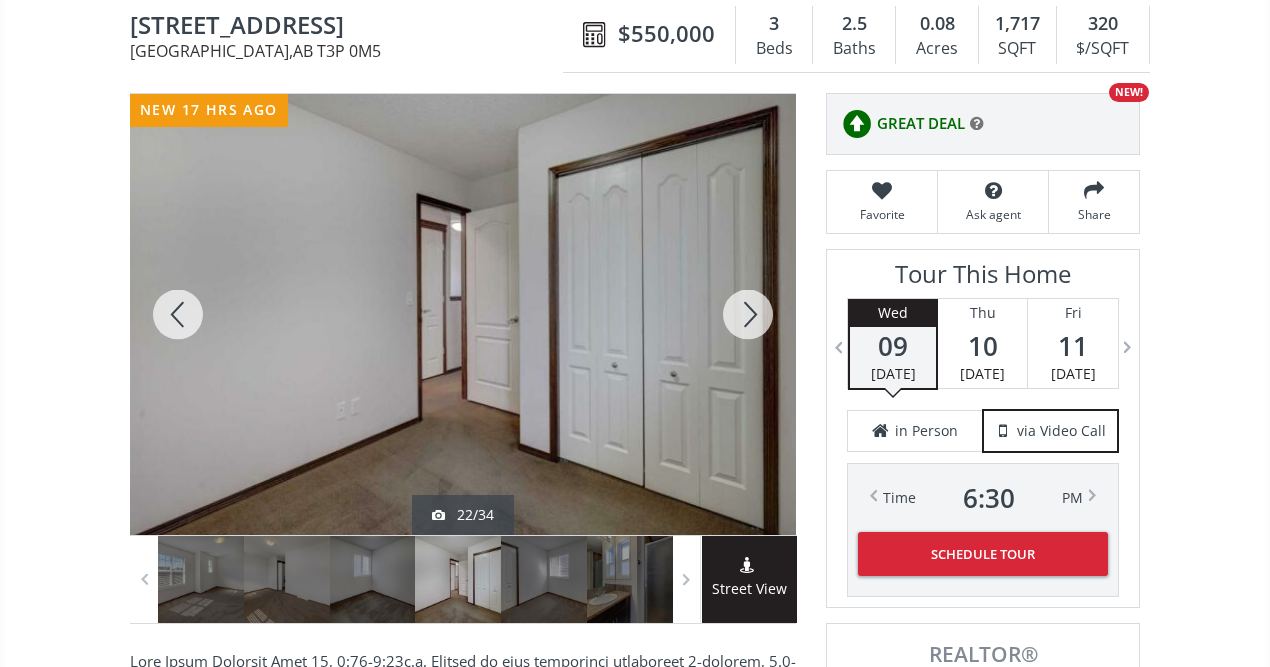 click at bounding box center (748, 314) 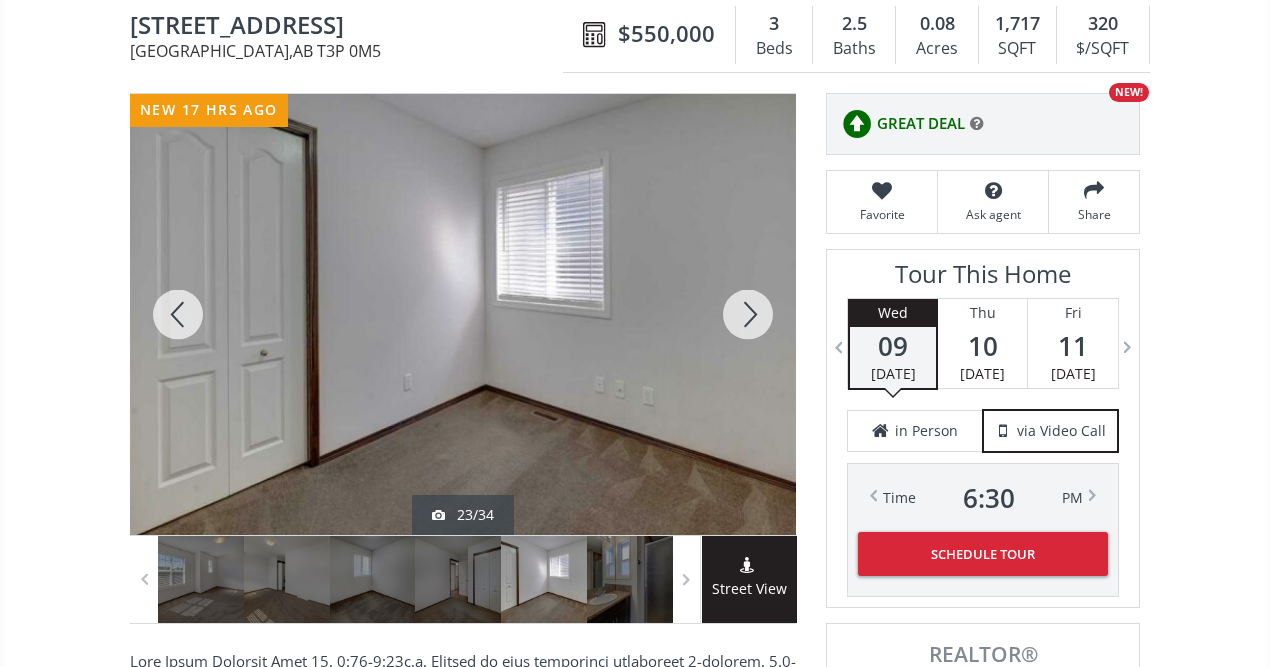 click at bounding box center (748, 314) 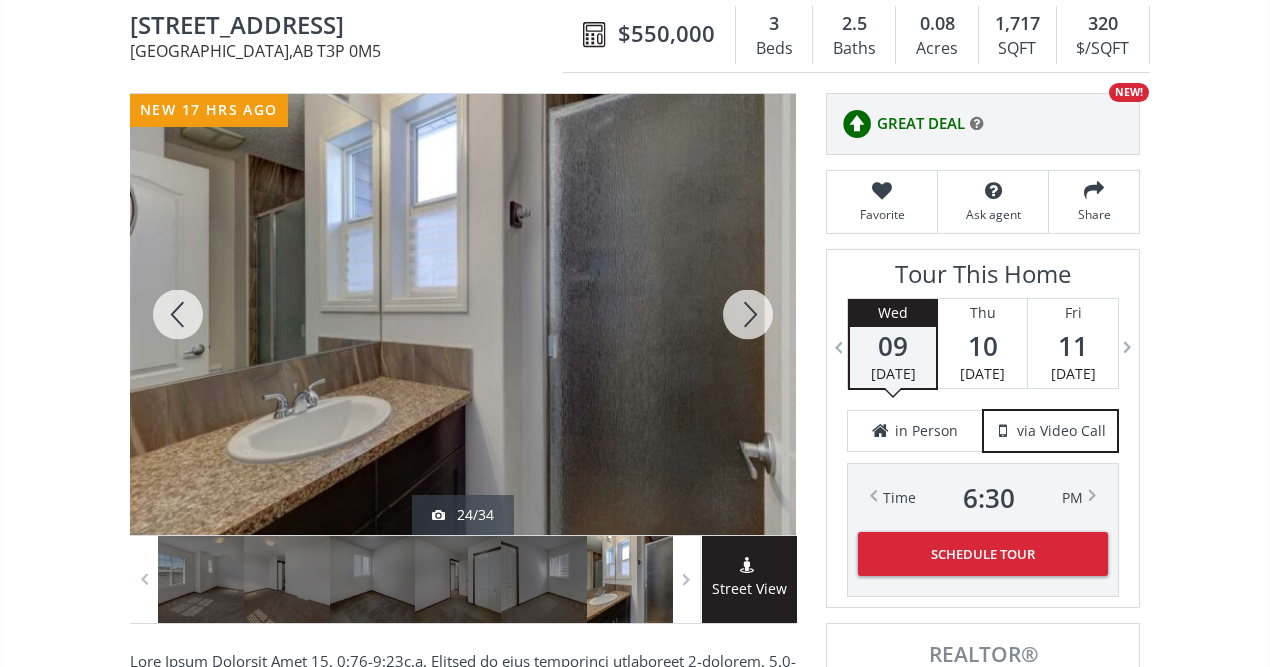 click at bounding box center [748, 314] 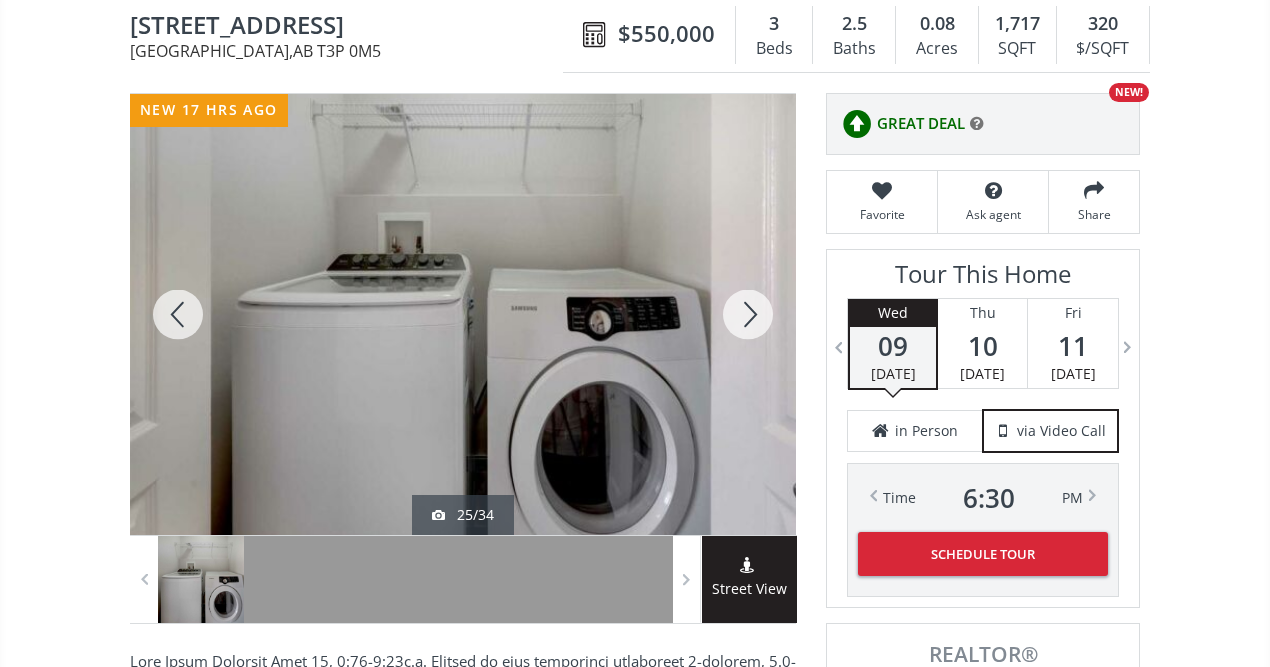 click at bounding box center (748, 314) 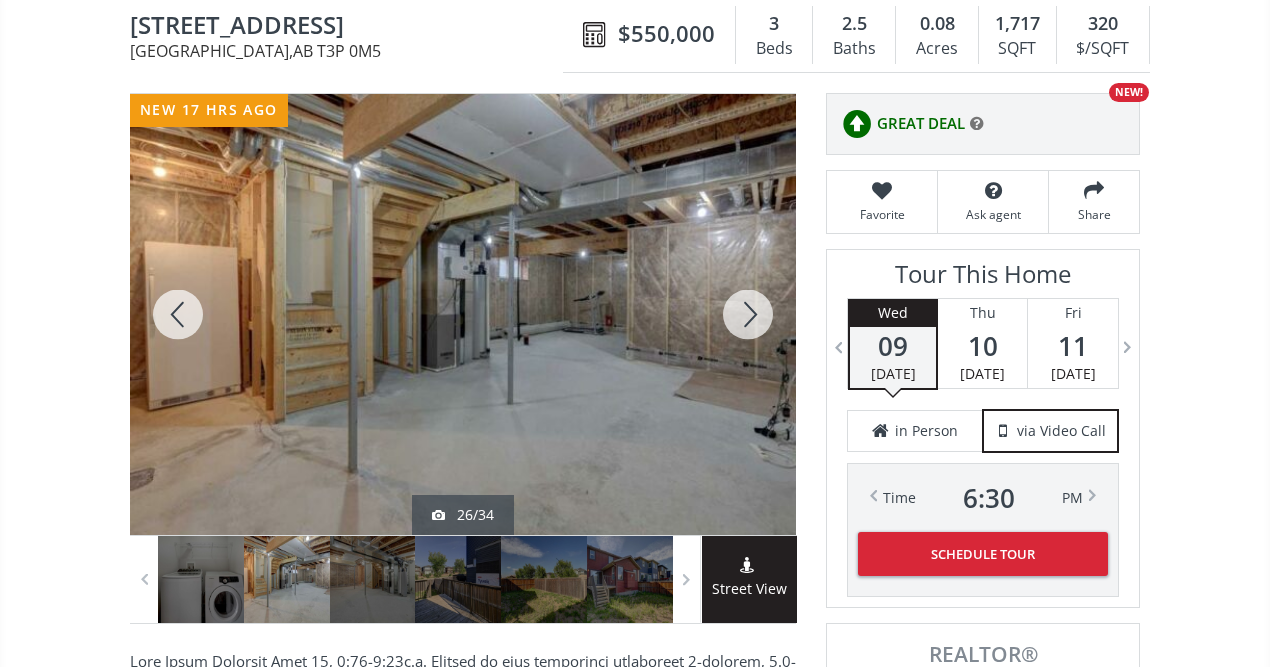 click at bounding box center [748, 314] 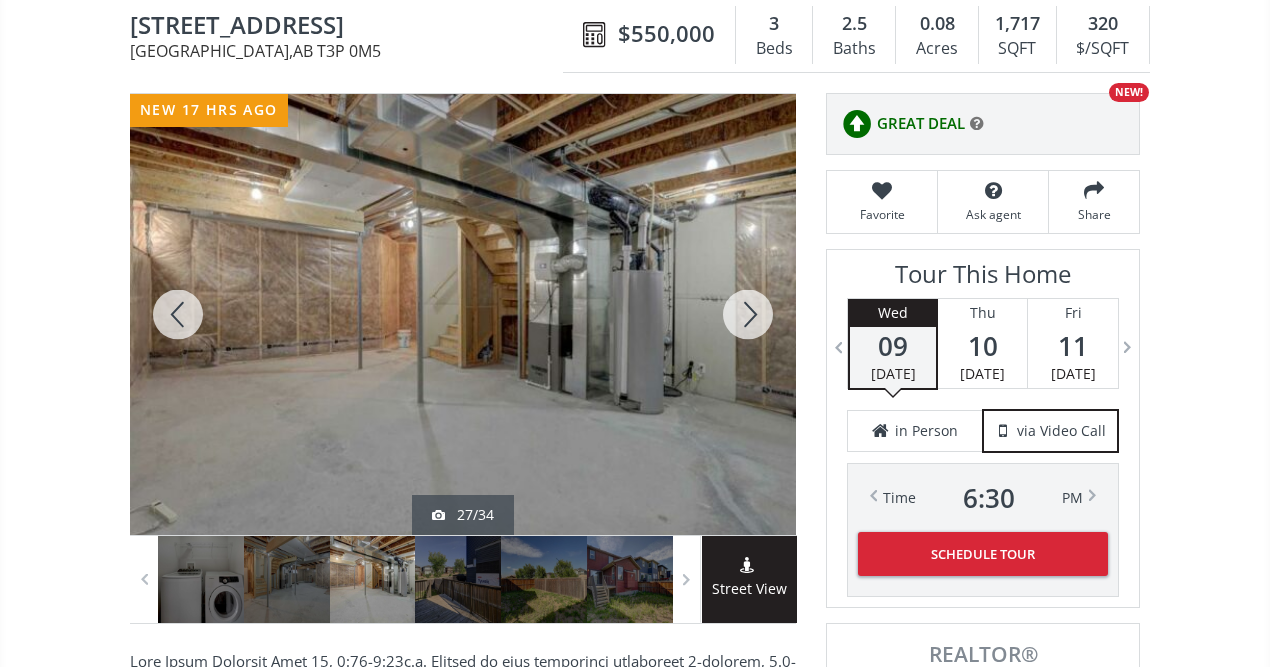 click at bounding box center [748, 314] 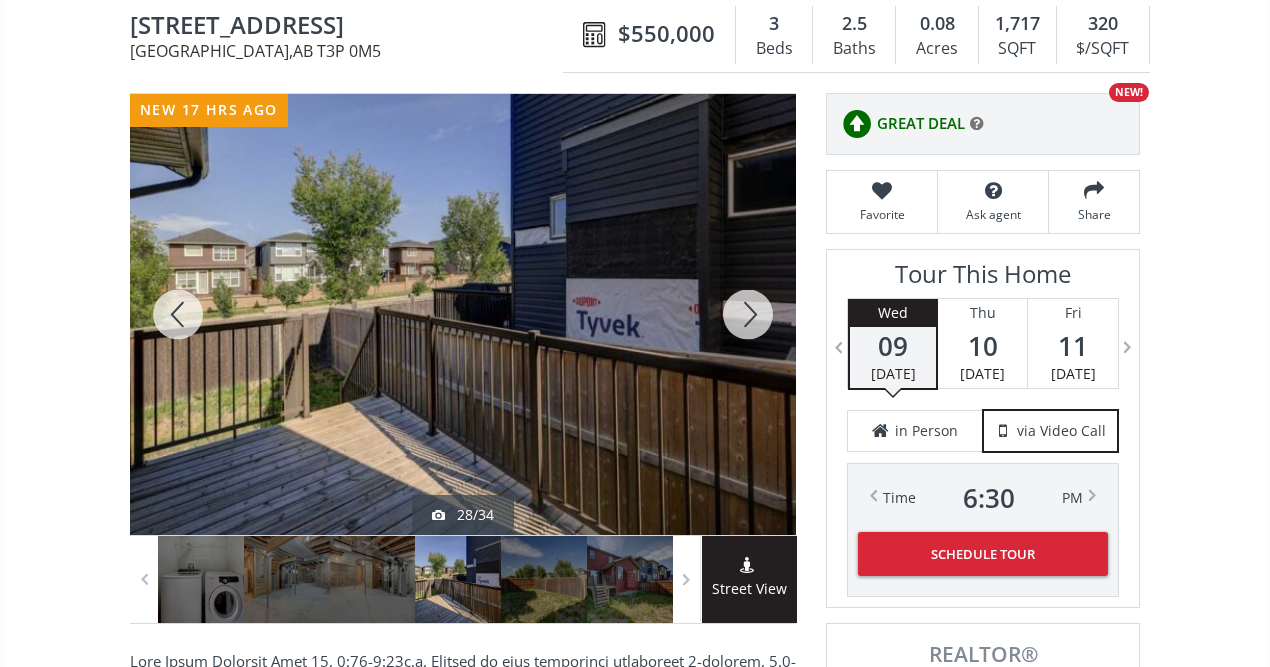 click at bounding box center [748, 314] 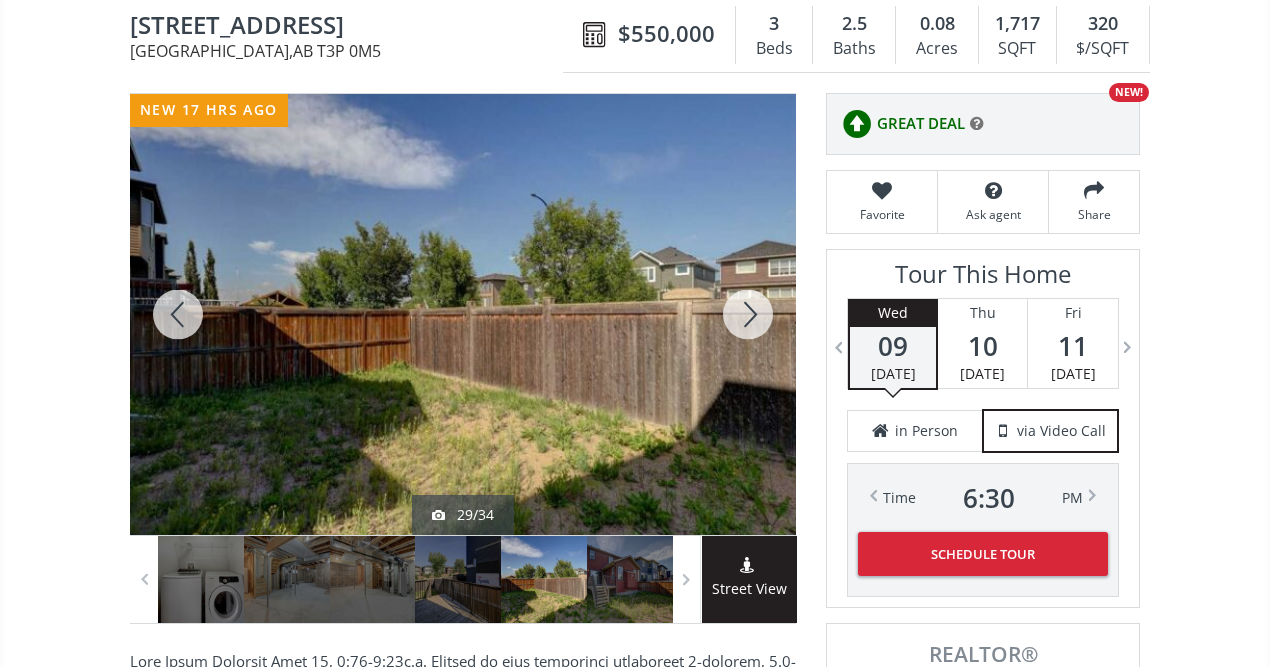 click at bounding box center (748, 314) 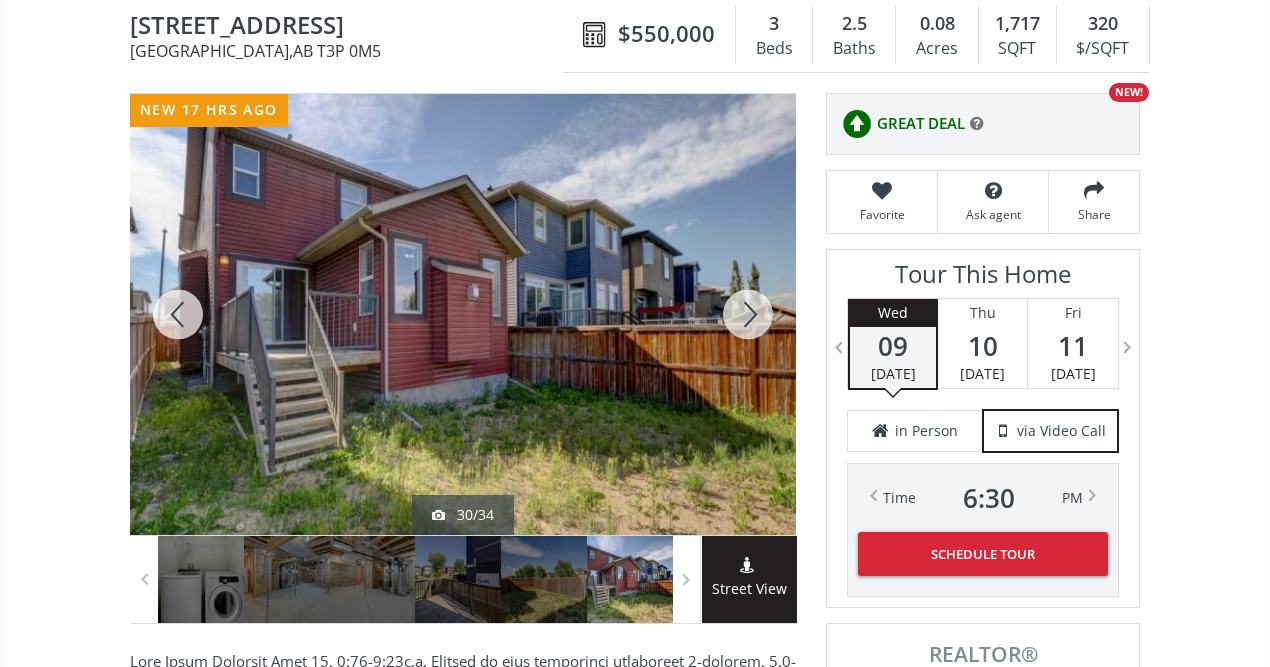 click at bounding box center [748, 314] 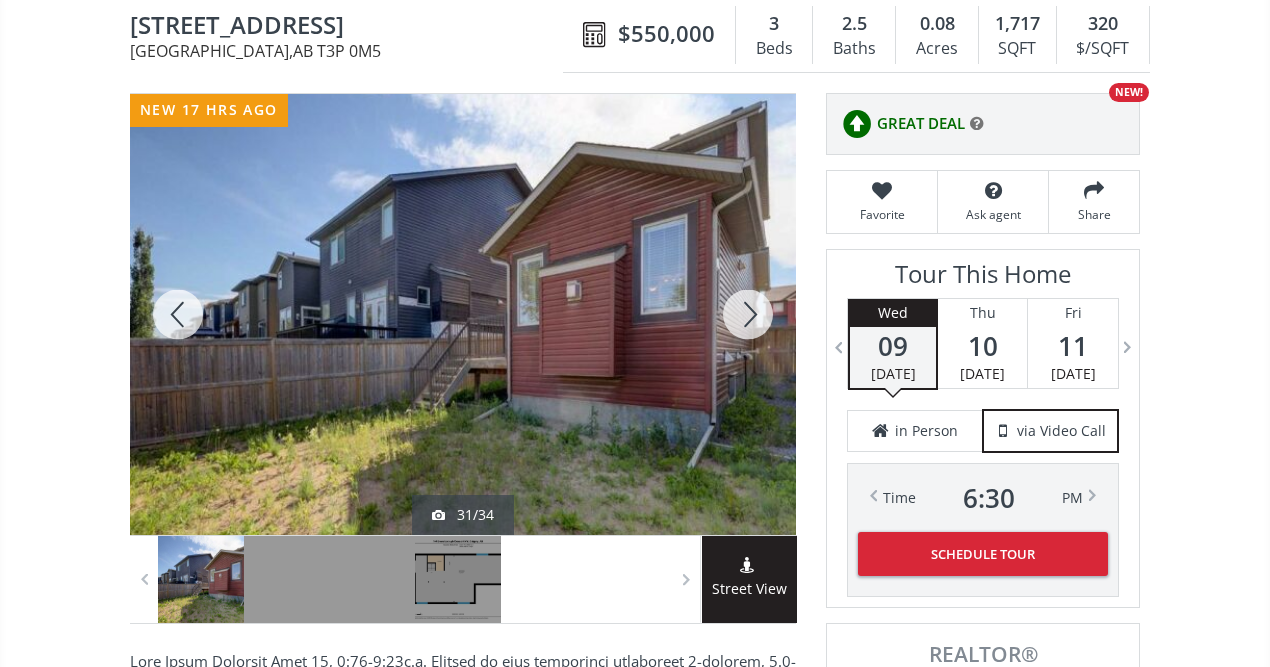click at bounding box center (748, 314) 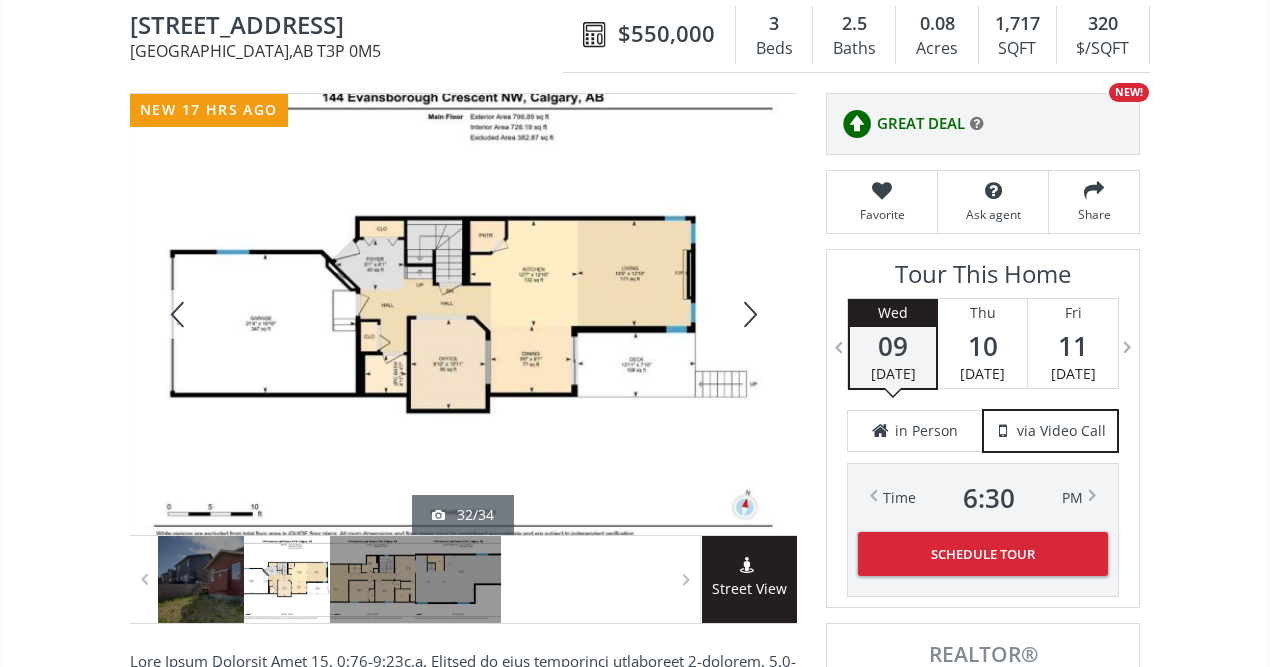 click at bounding box center [748, 314] 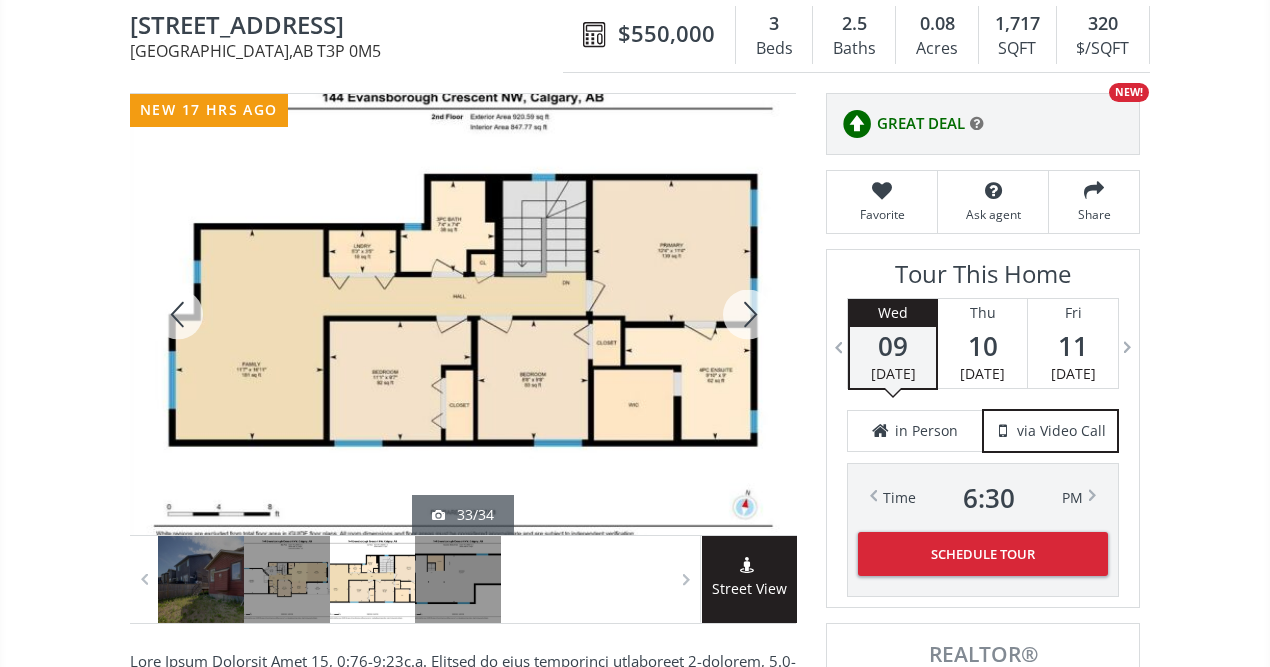 click at bounding box center (748, 314) 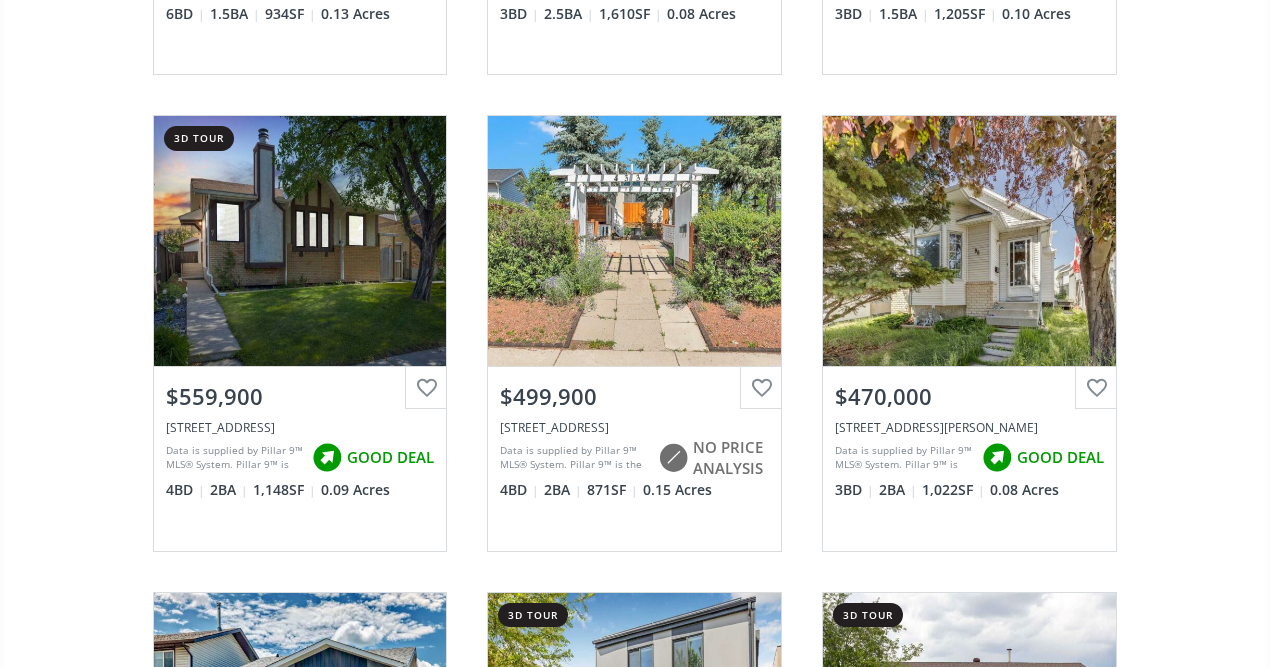 scroll, scrollTop: 2000, scrollLeft: 0, axis: vertical 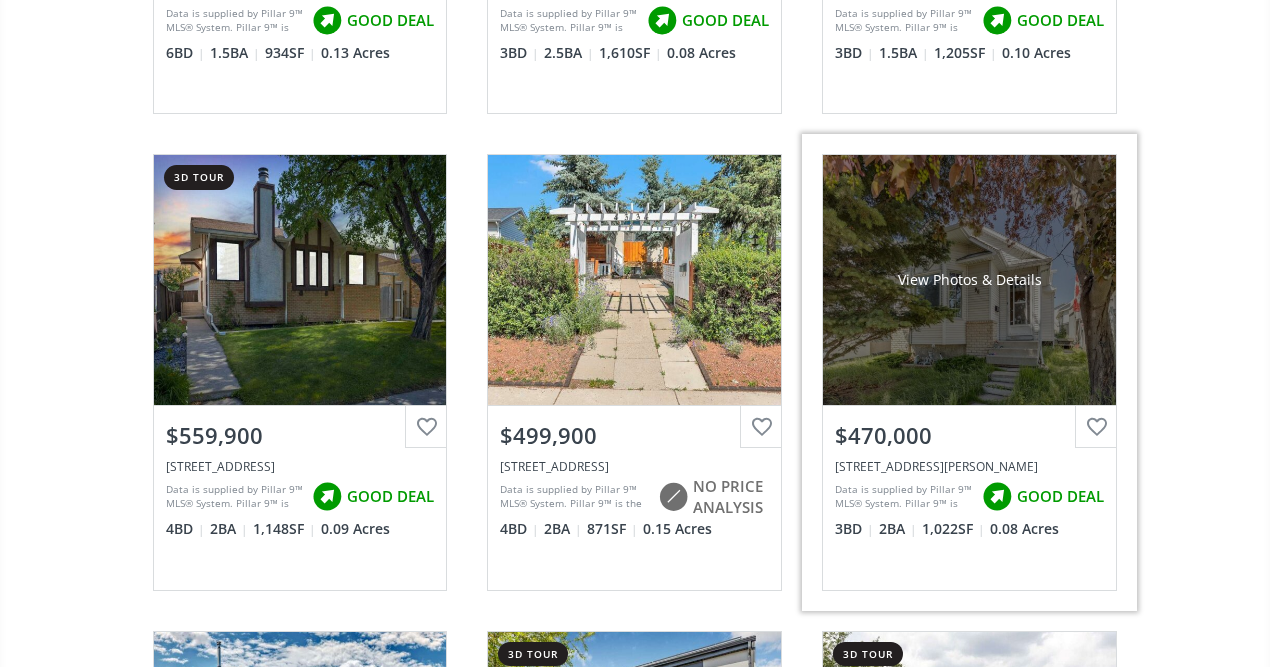 click on "View Photos & Details" at bounding box center [969, 280] 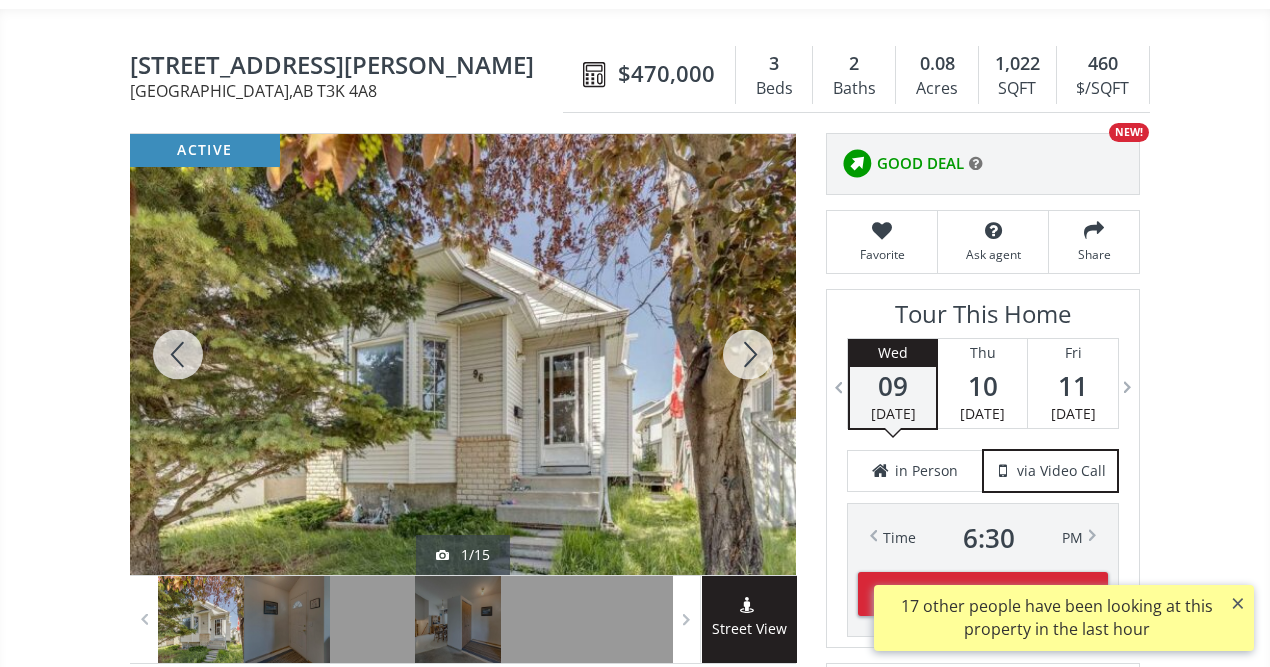 scroll, scrollTop: 200, scrollLeft: 0, axis: vertical 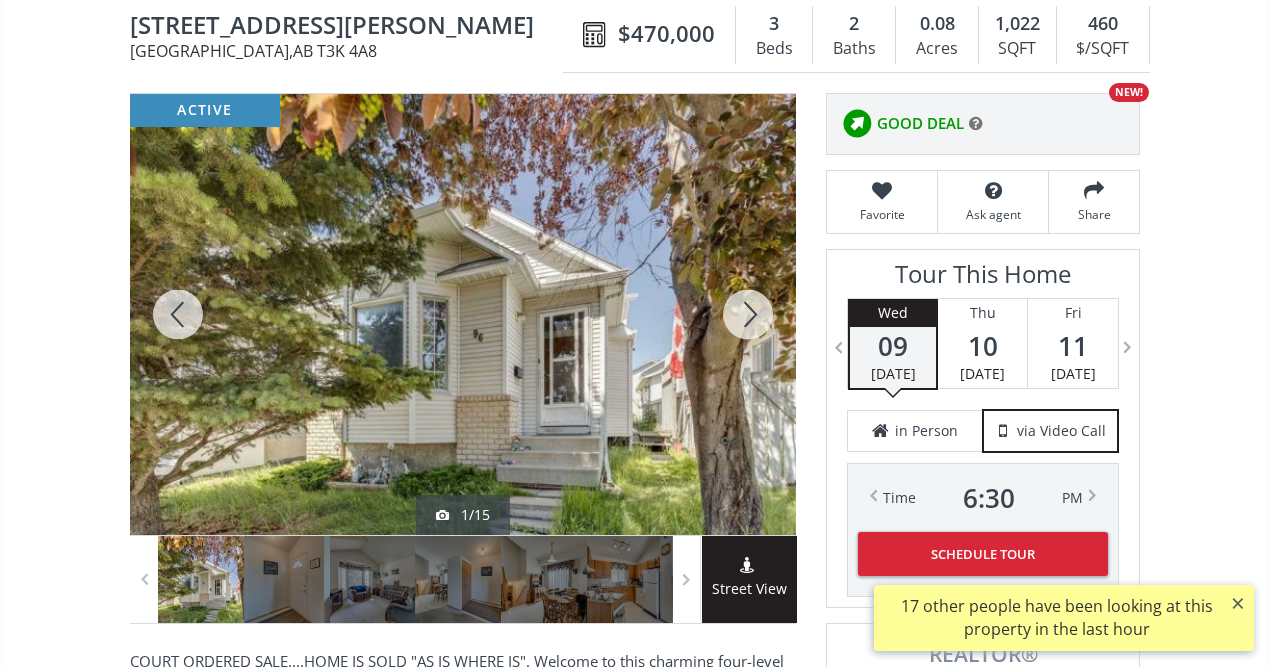 click at bounding box center (748, 314) 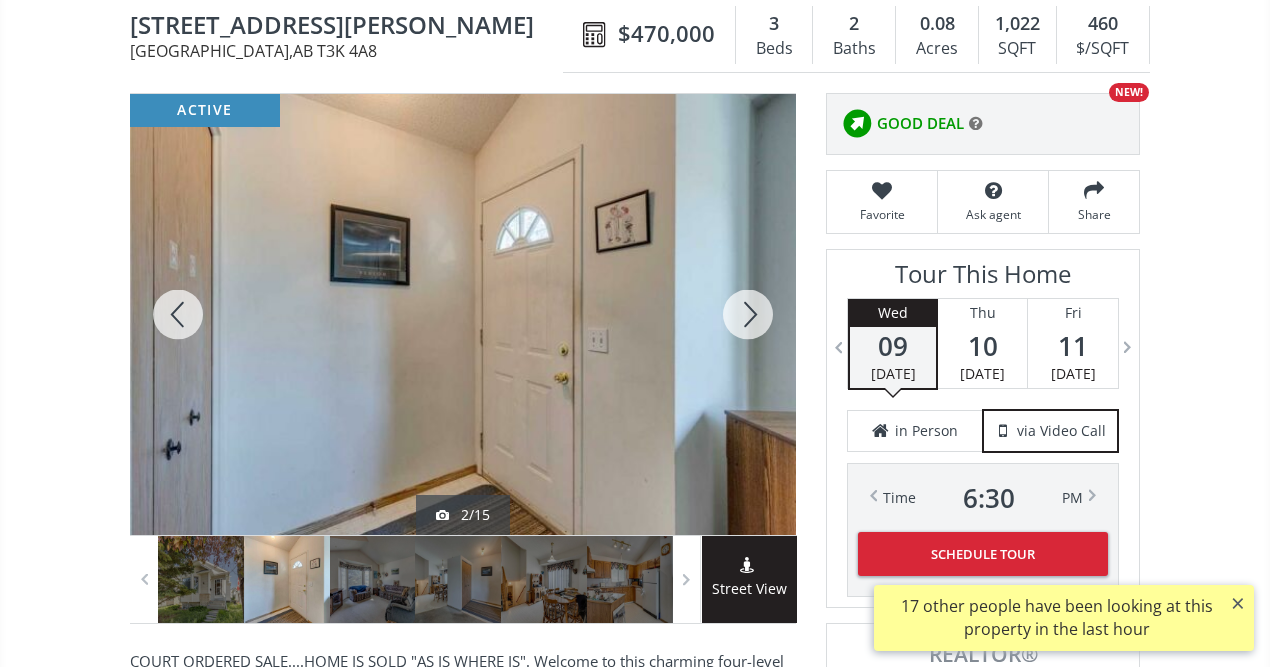 click at bounding box center (748, 314) 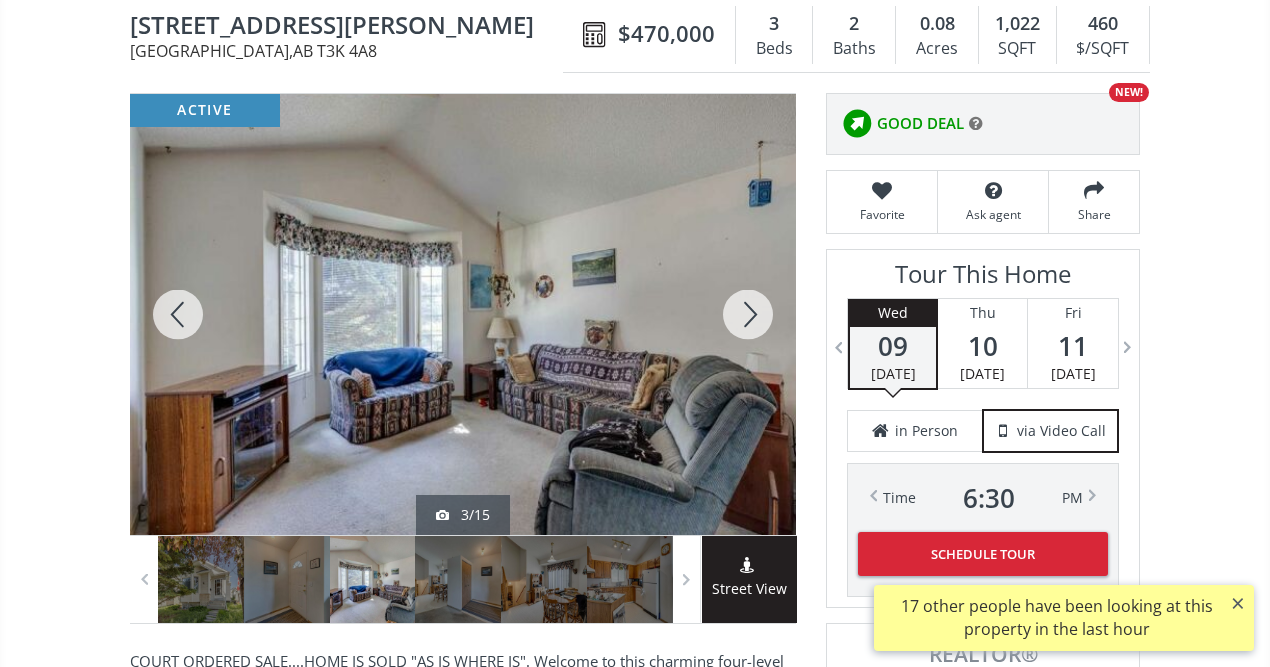 click at bounding box center (748, 314) 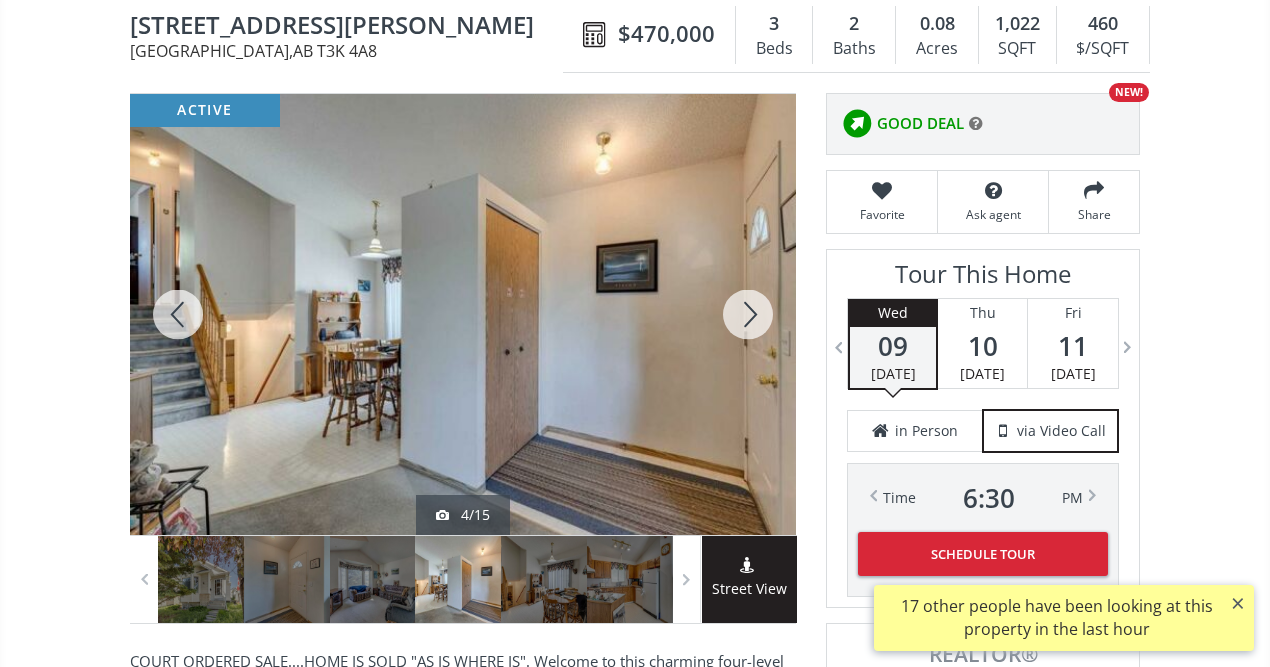 click at bounding box center (748, 314) 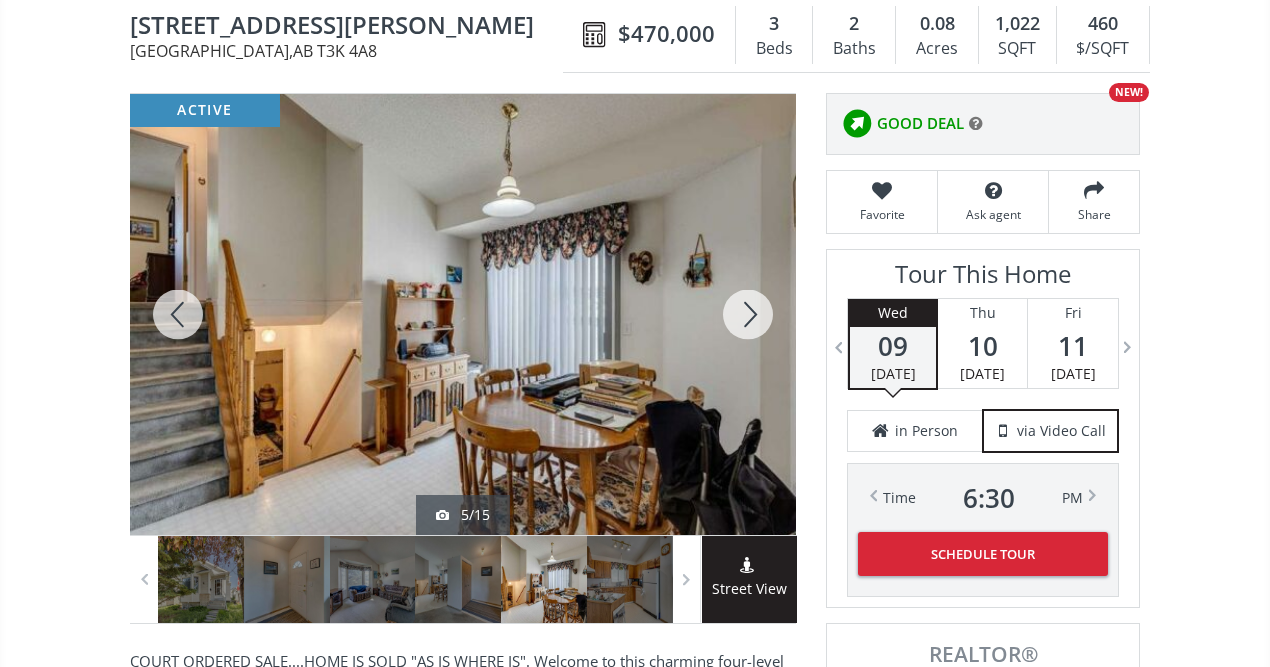 click at bounding box center [748, 314] 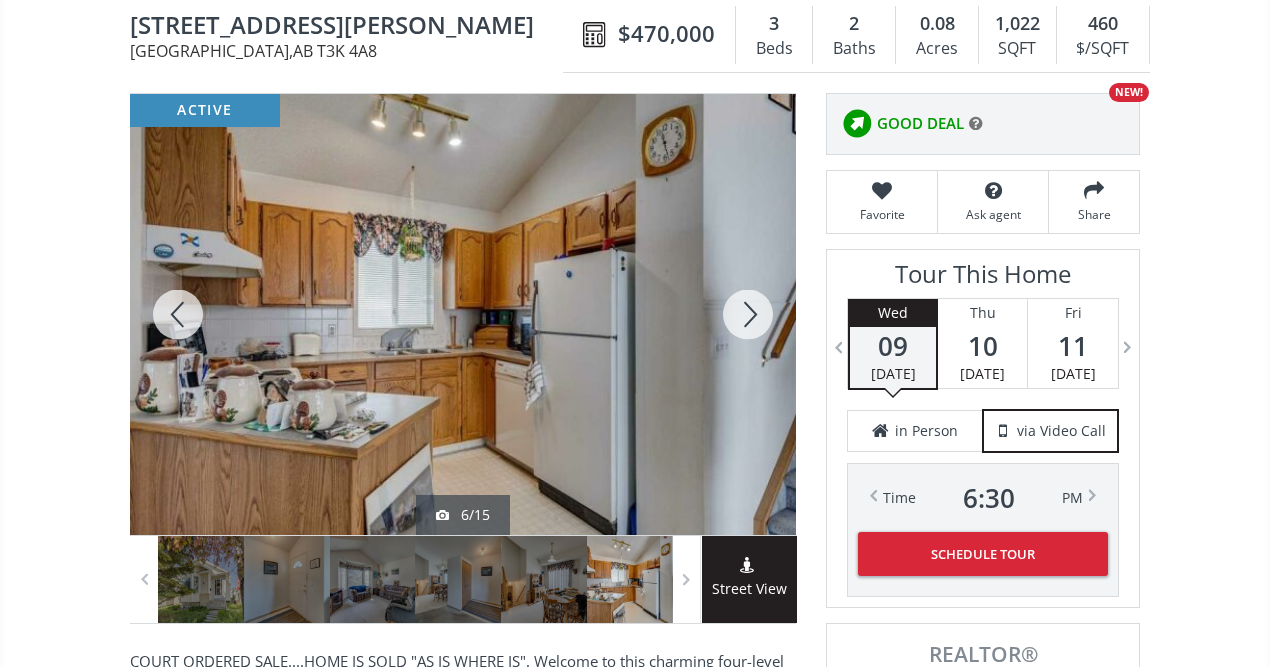 click at bounding box center (748, 314) 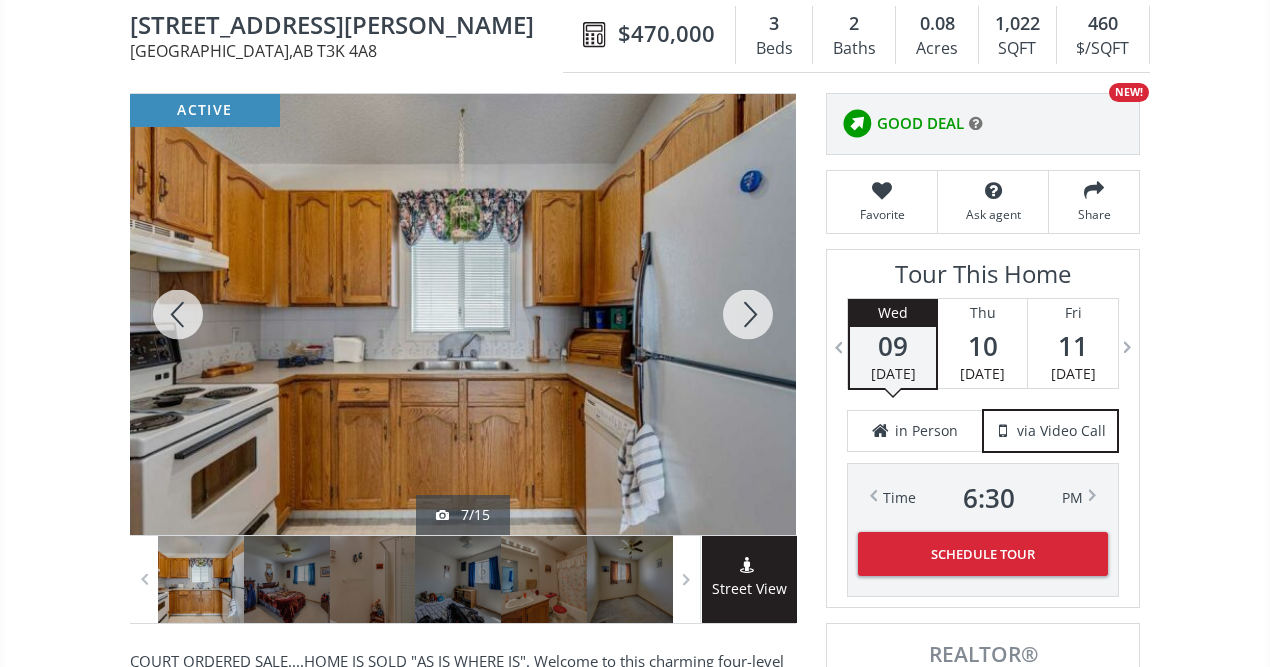click at bounding box center (748, 314) 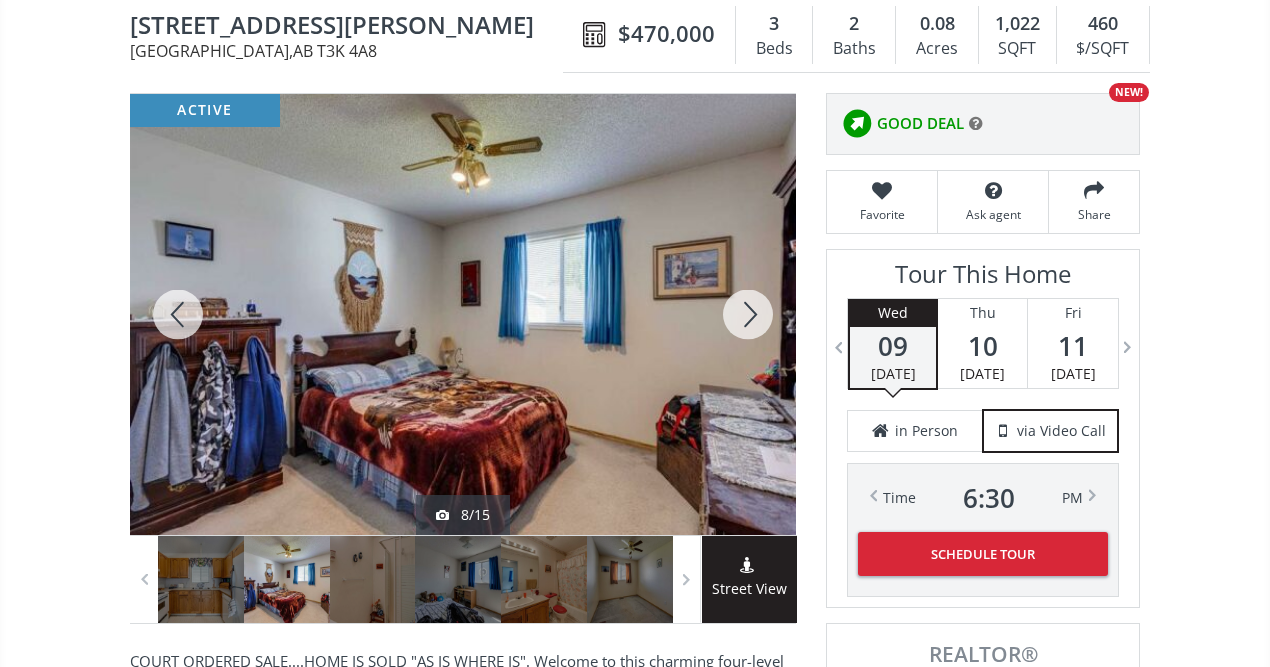 click at bounding box center (748, 314) 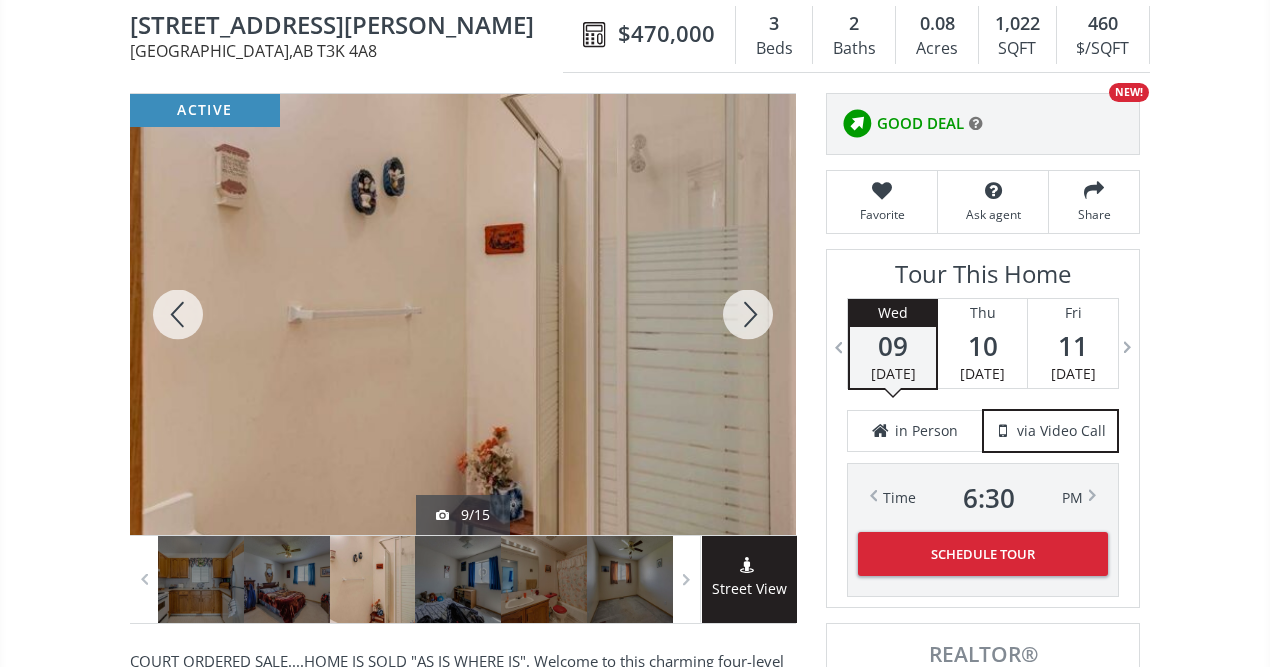 click at bounding box center [748, 314] 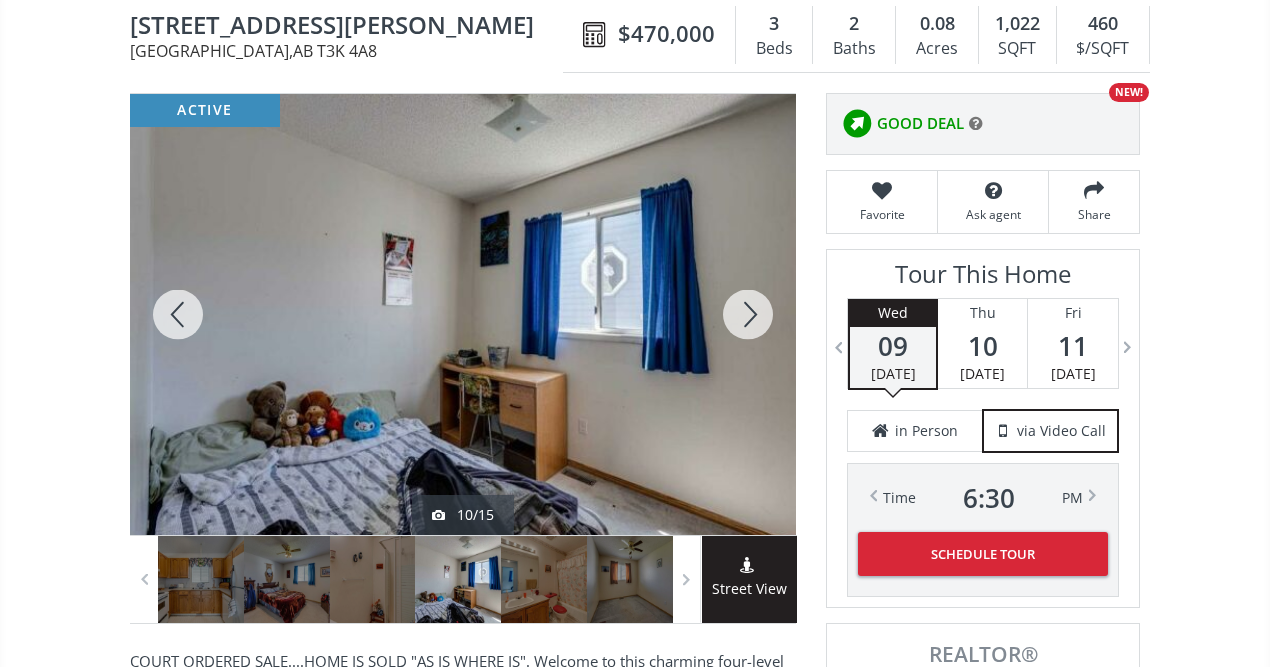 click at bounding box center (748, 314) 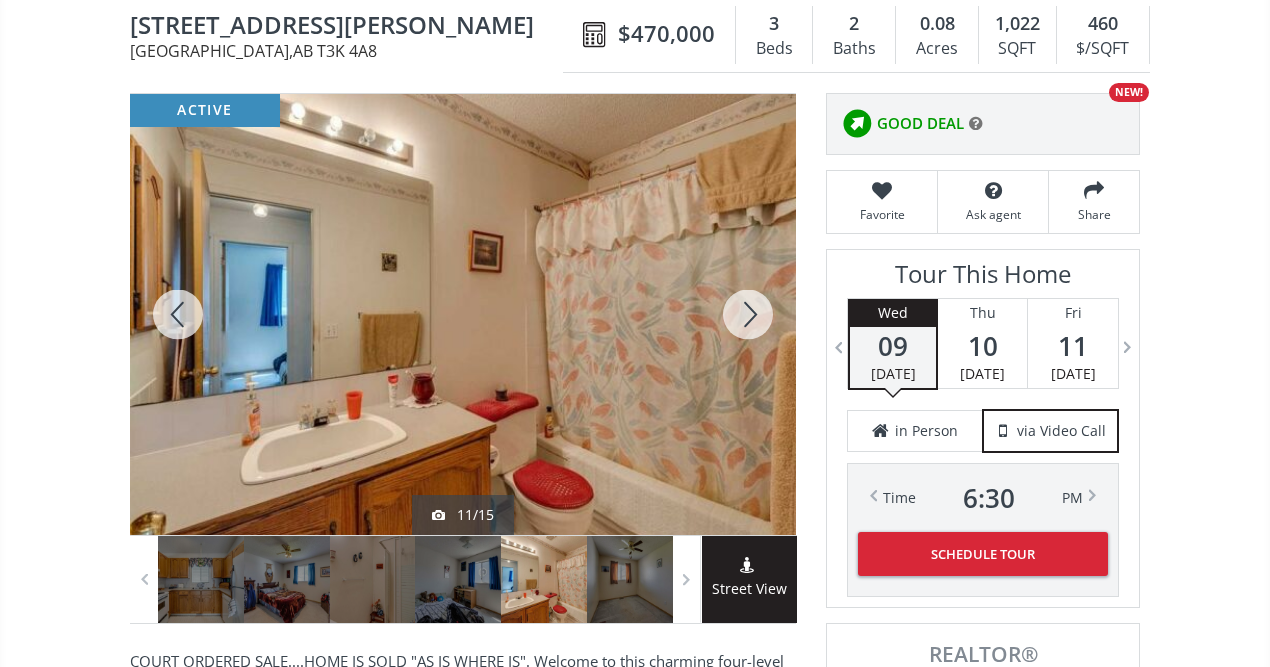 click at bounding box center [748, 314] 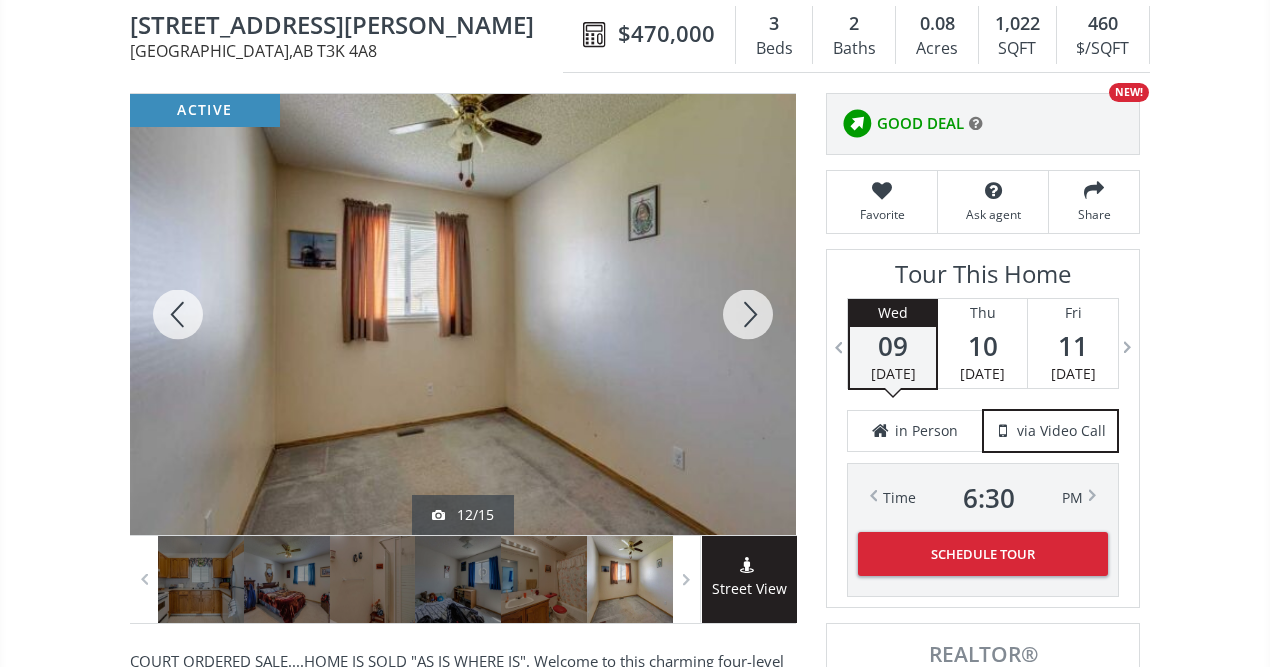 click at bounding box center [748, 314] 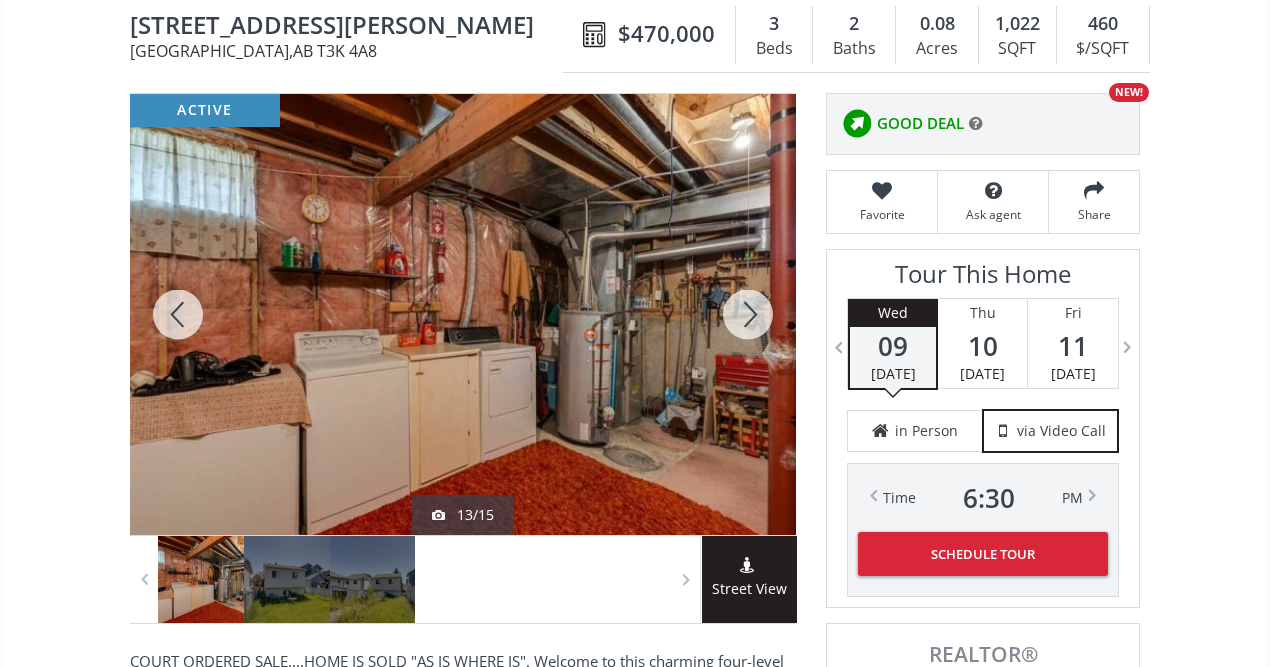 click at bounding box center (748, 314) 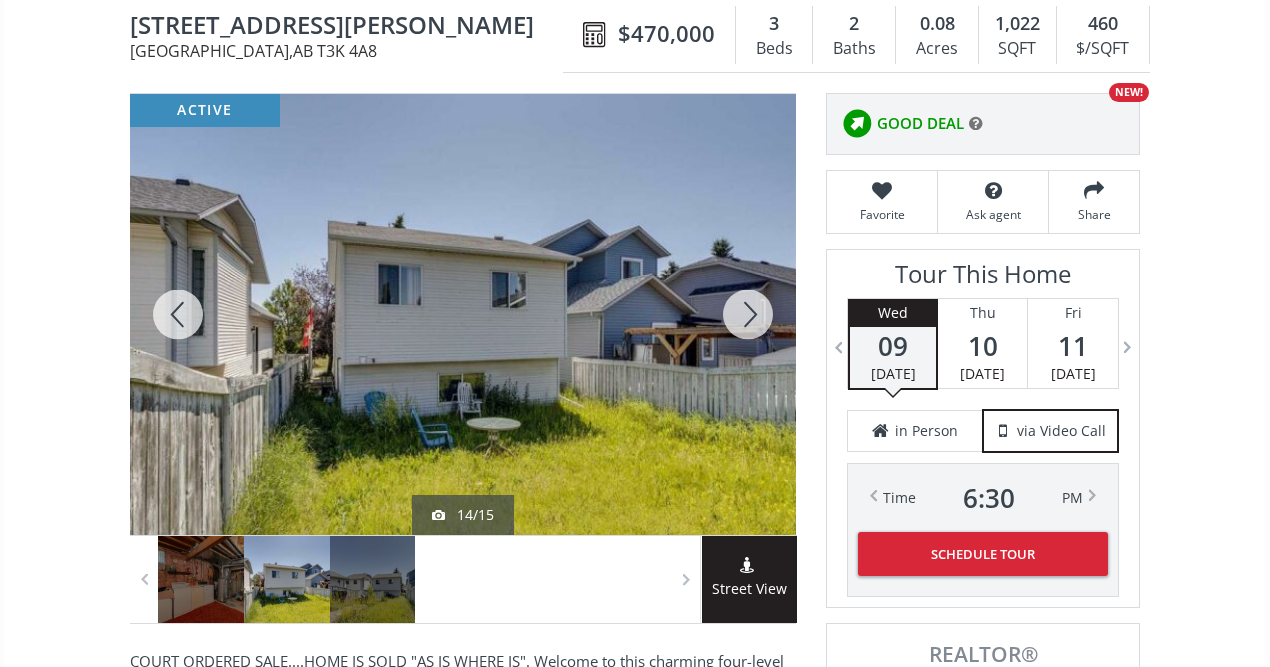 click at bounding box center [748, 314] 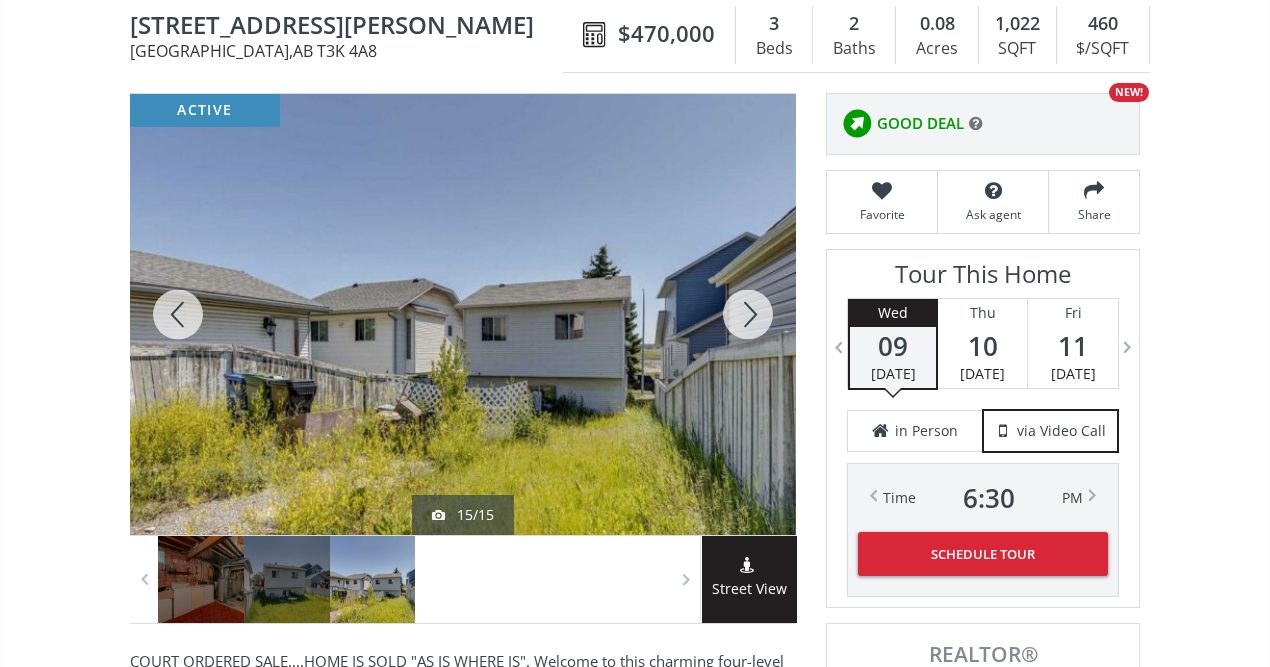 click at bounding box center (748, 314) 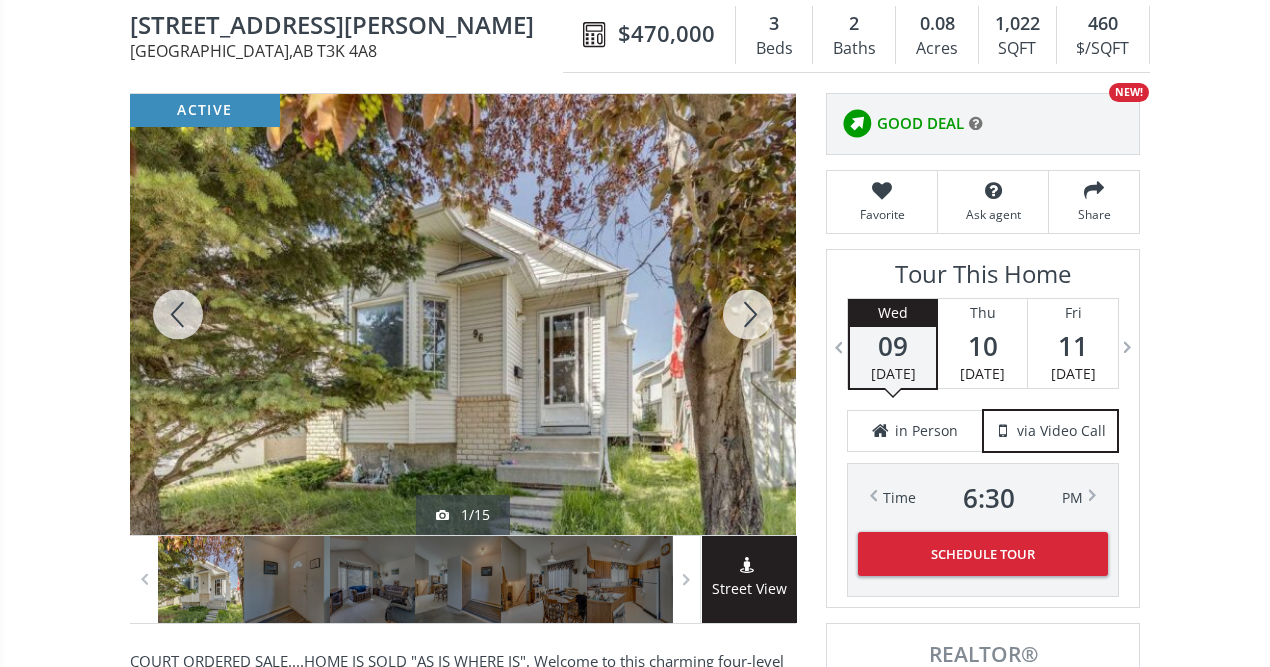 click at bounding box center [748, 314] 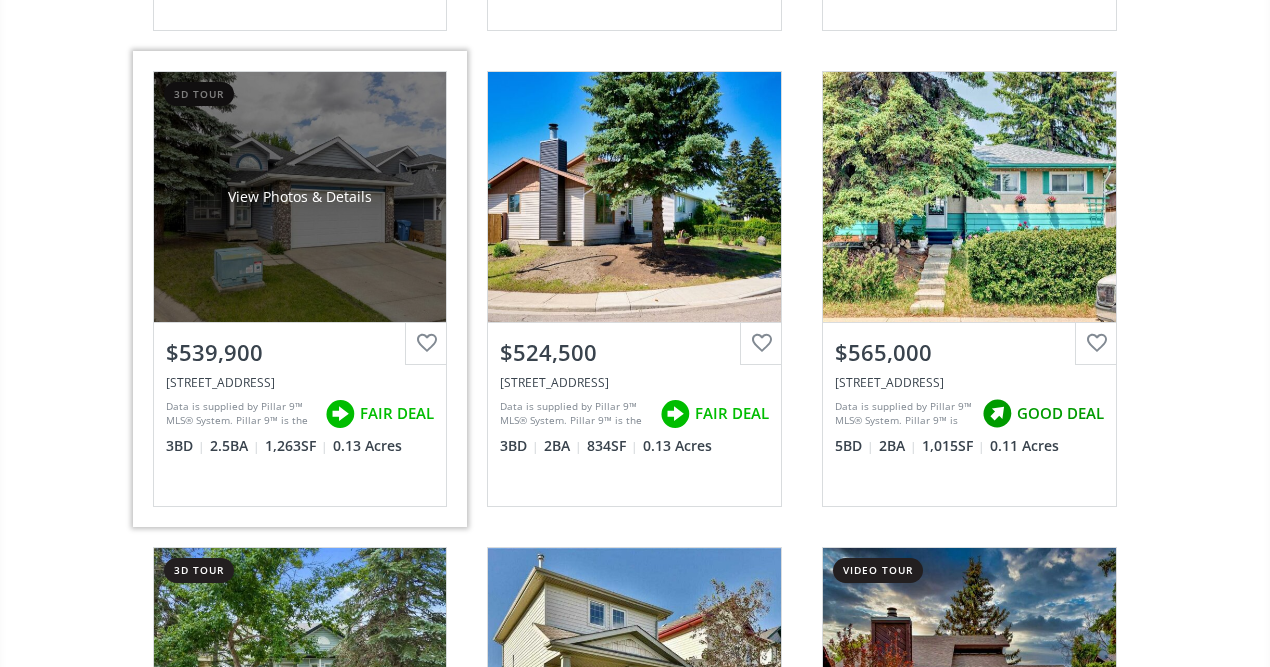 scroll, scrollTop: 5360, scrollLeft: 0, axis: vertical 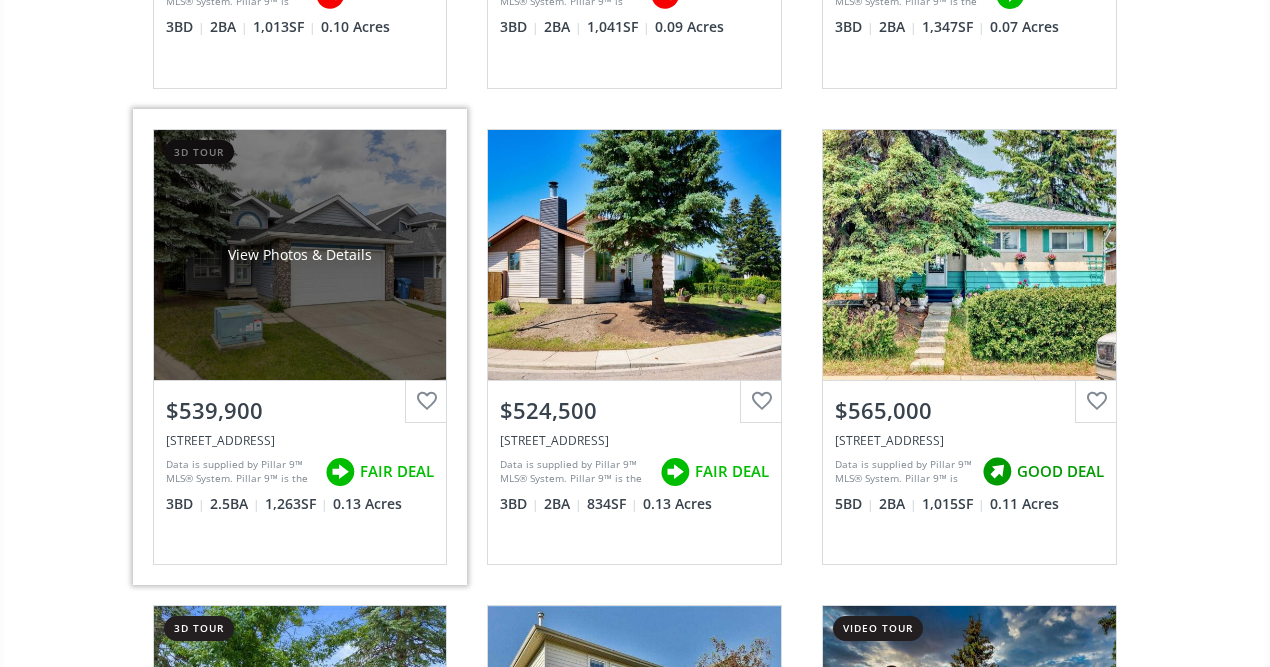 click on "View Photos & Details" at bounding box center (300, 255) 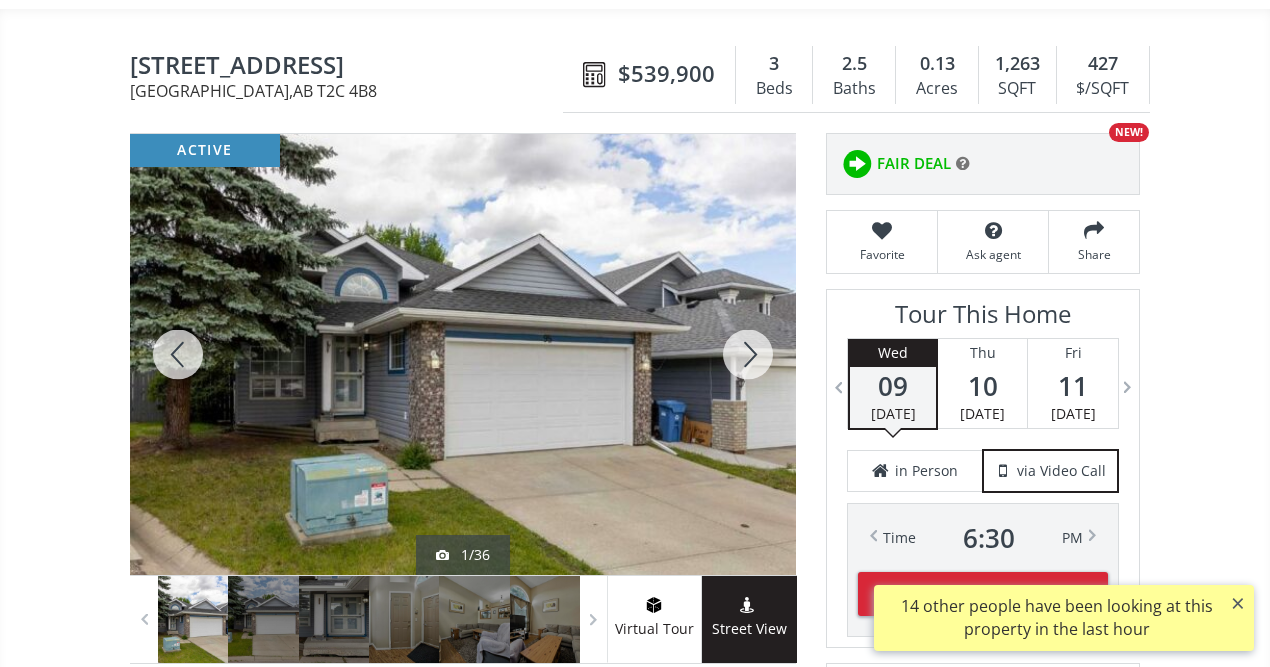 scroll, scrollTop: 240, scrollLeft: 0, axis: vertical 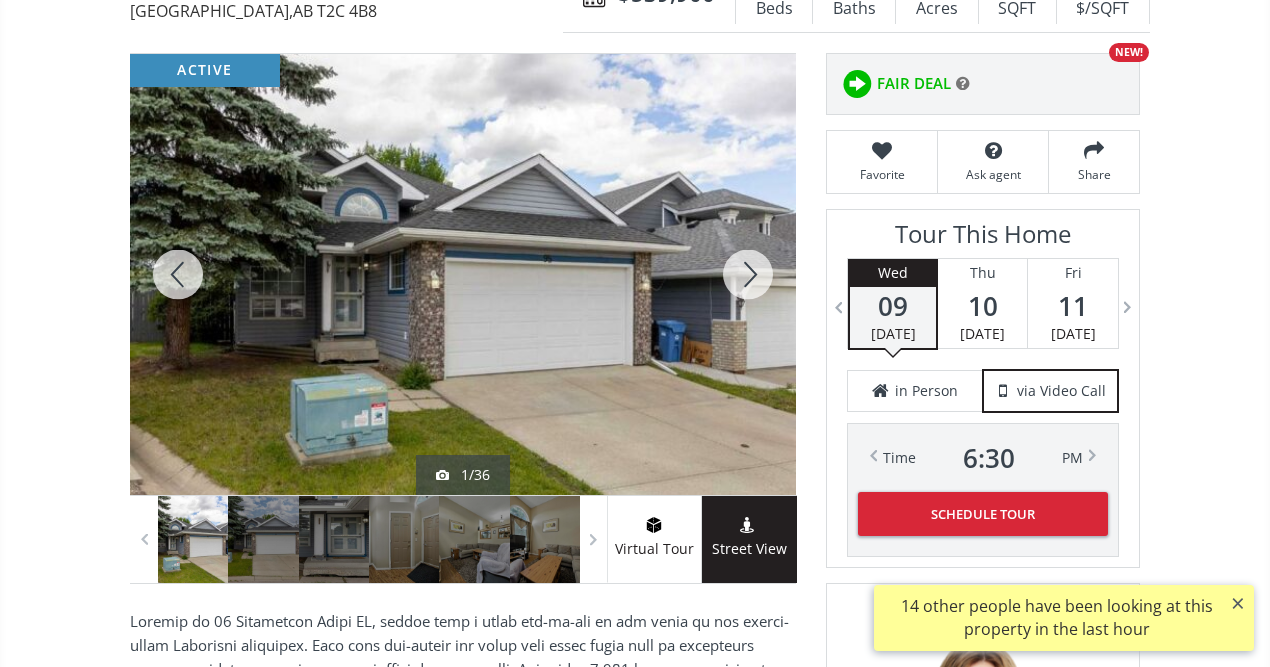 click at bounding box center [748, 274] 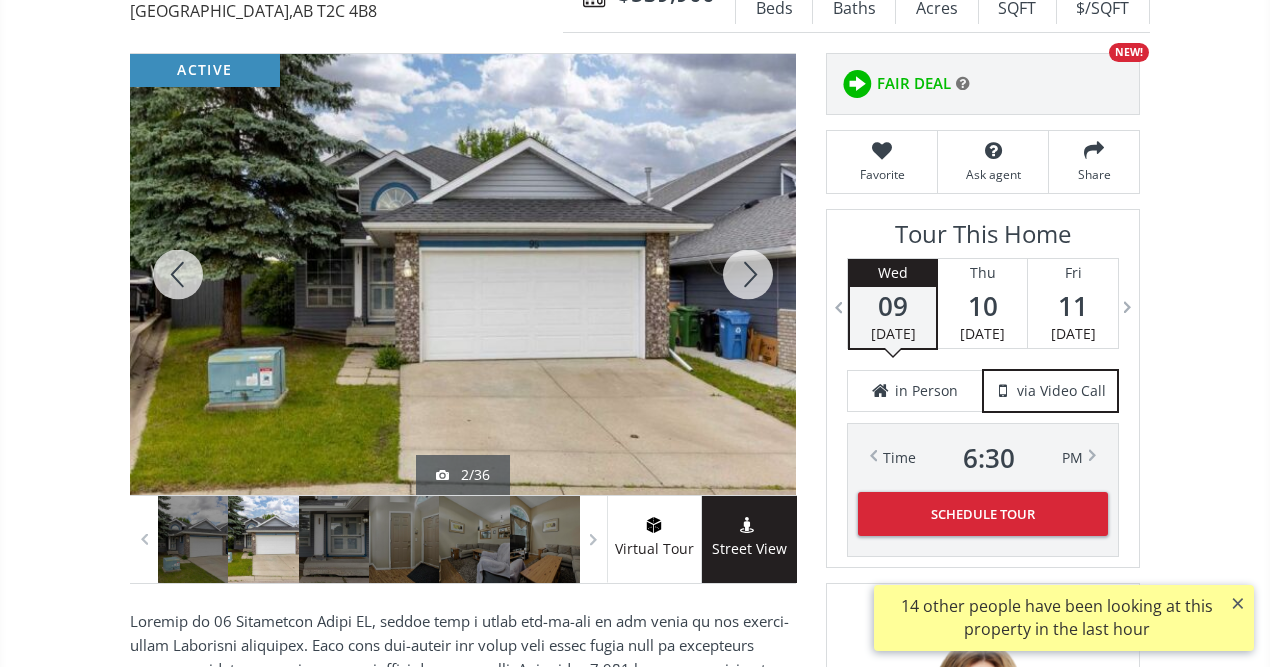 click at bounding box center (748, 274) 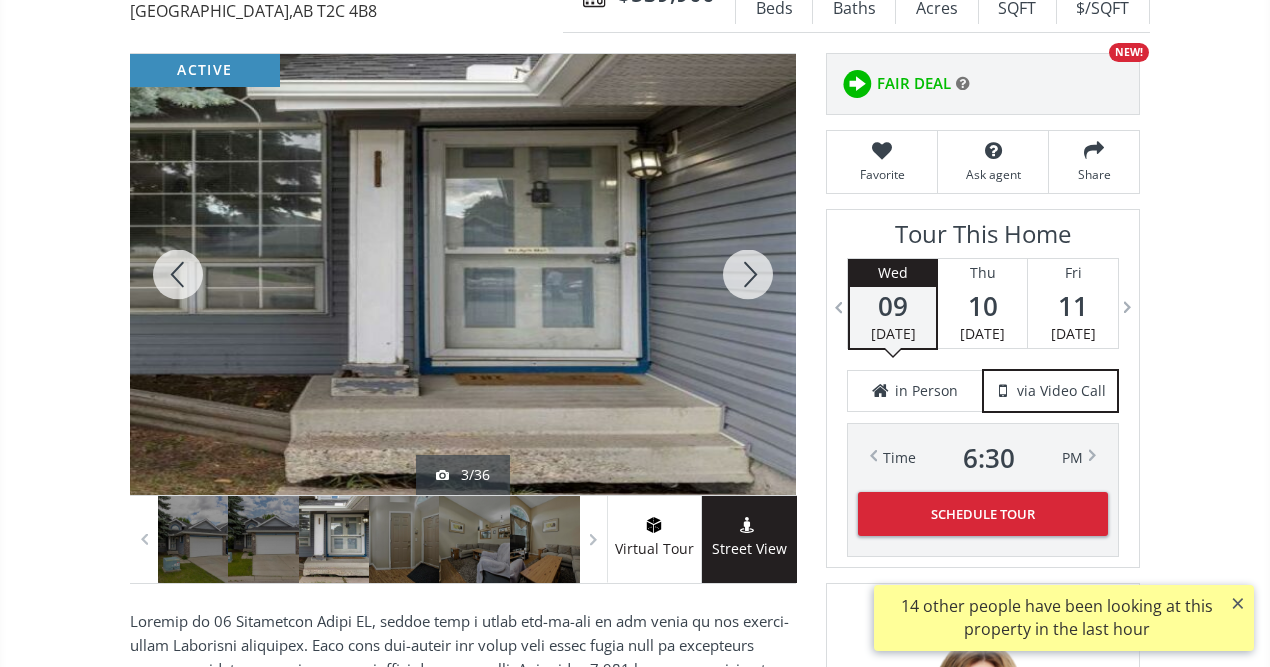 click at bounding box center [748, 274] 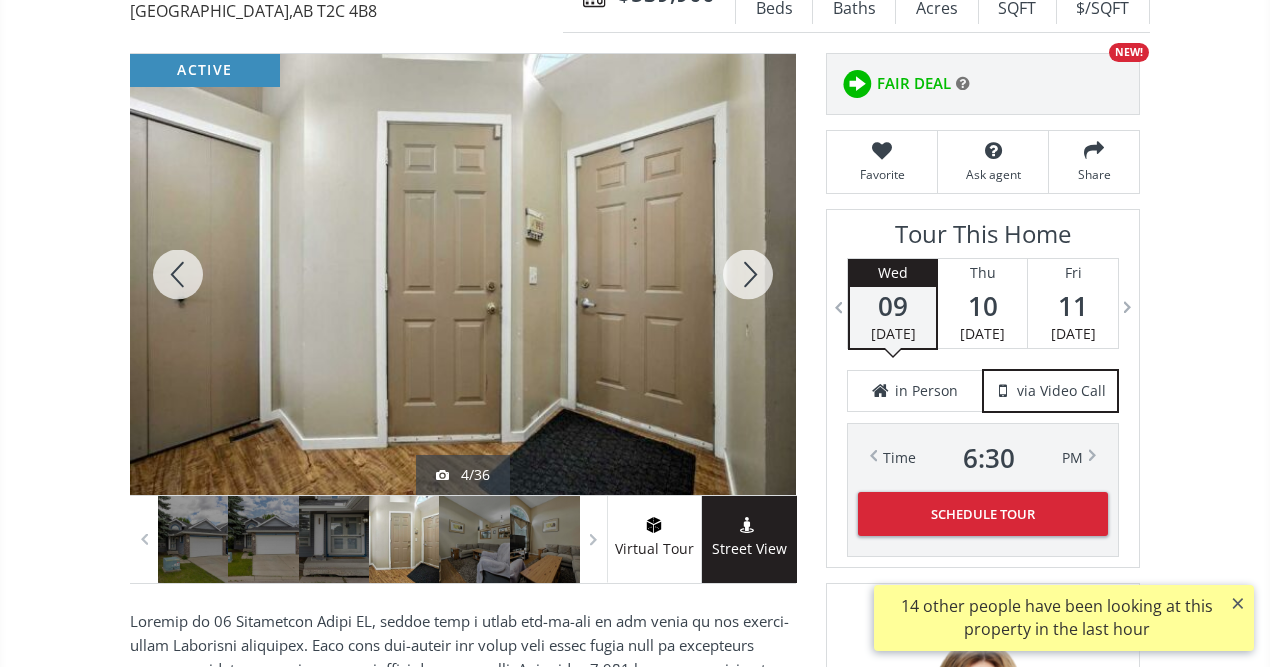 click at bounding box center (748, 274) 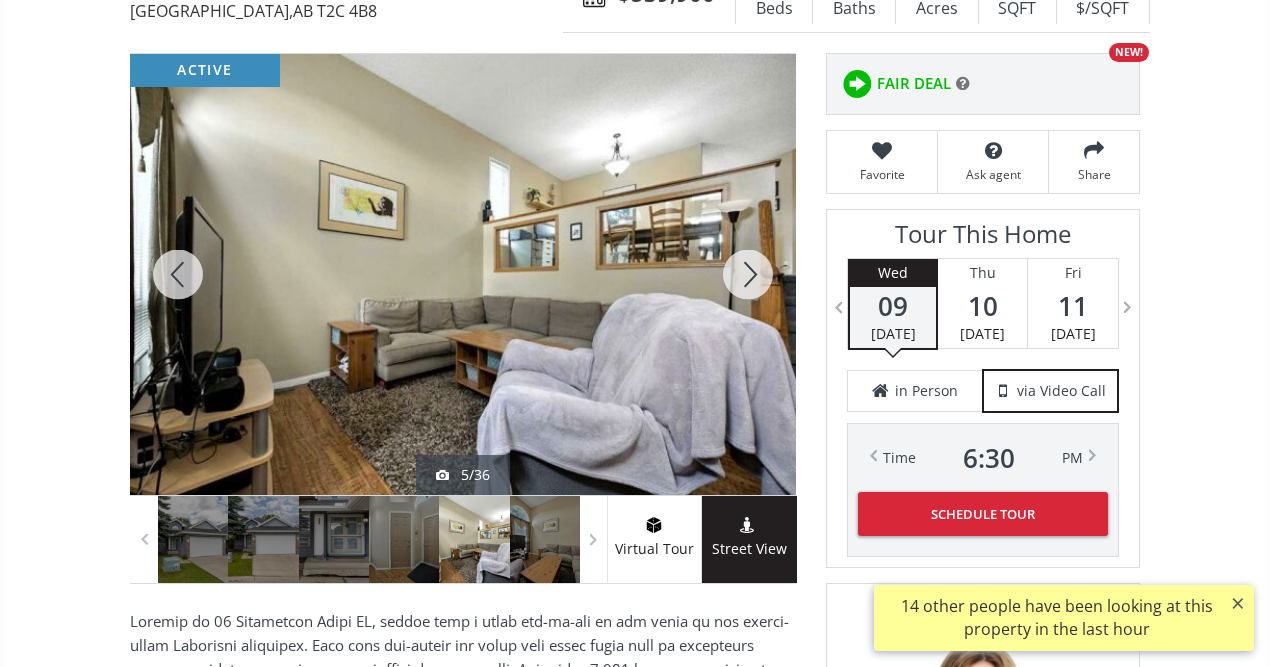 click at bounding box center [748, 274] 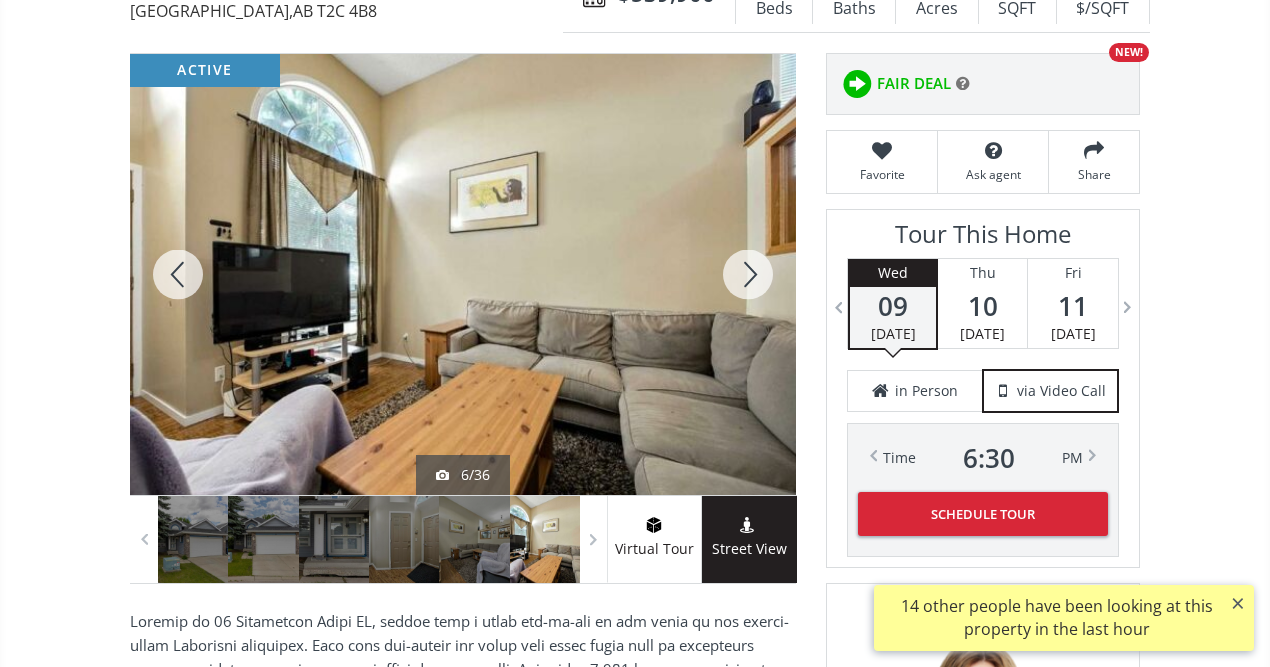 click at bounding box center (748, 274) 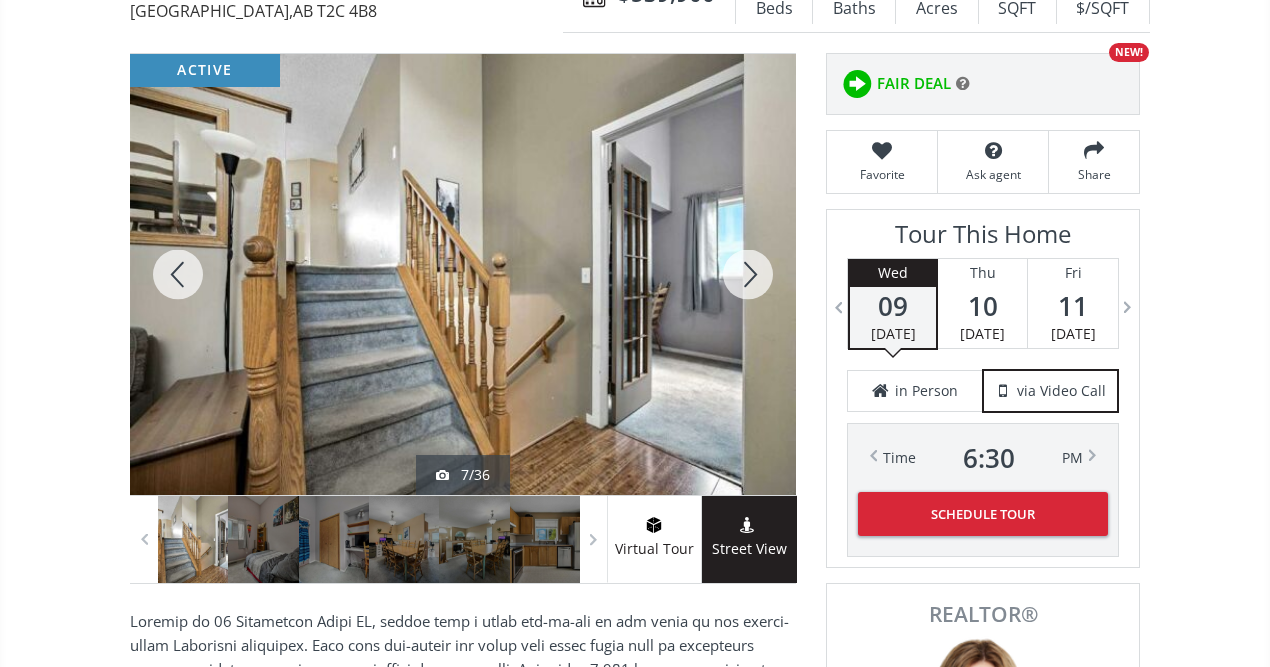 click at bounding box center (748, 274) 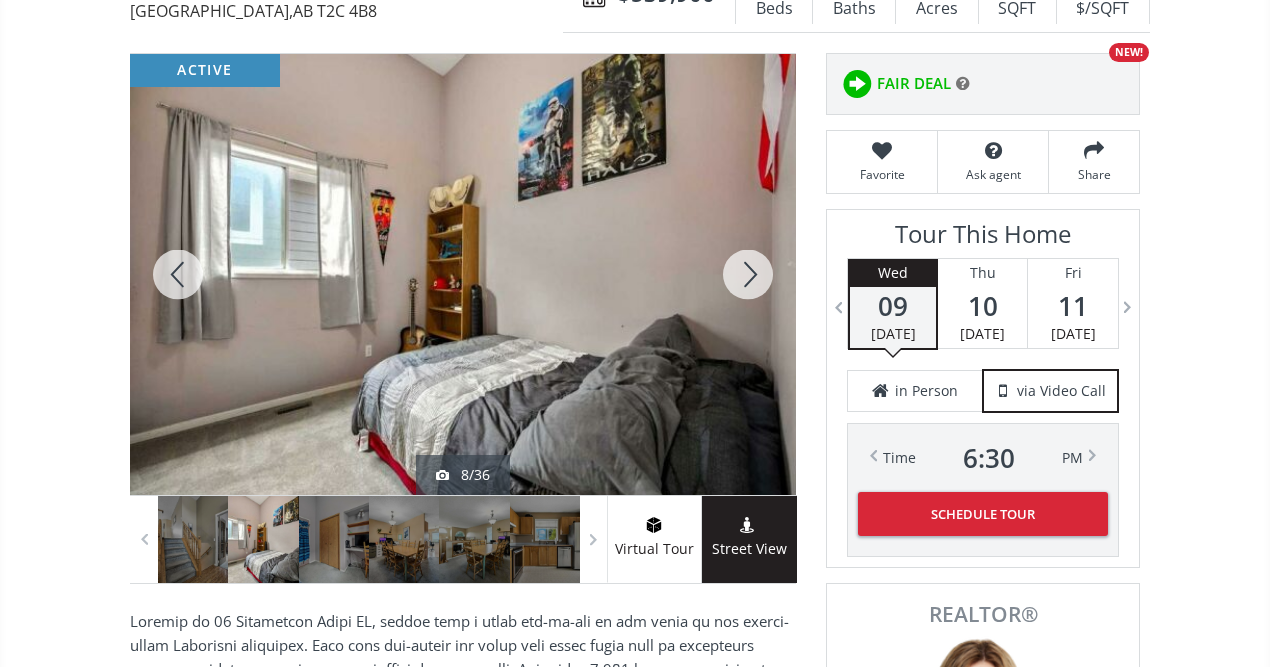 click at bounding box center (748, 274) 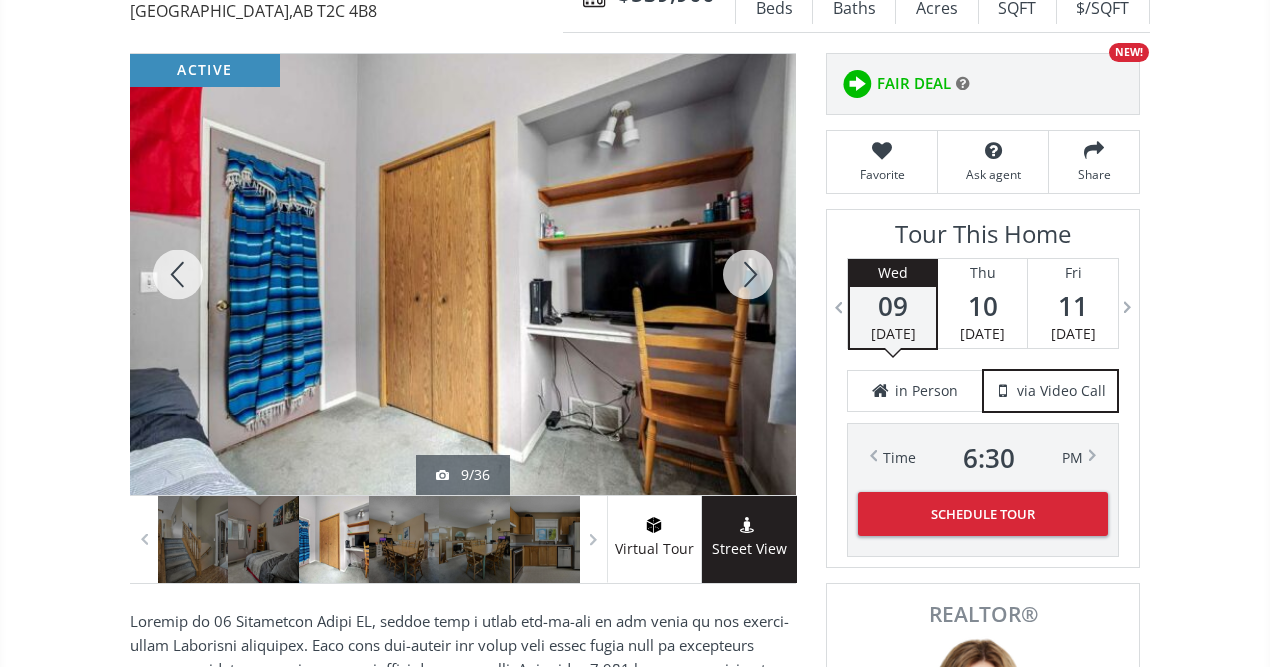 click at bounding box center (748, 274) 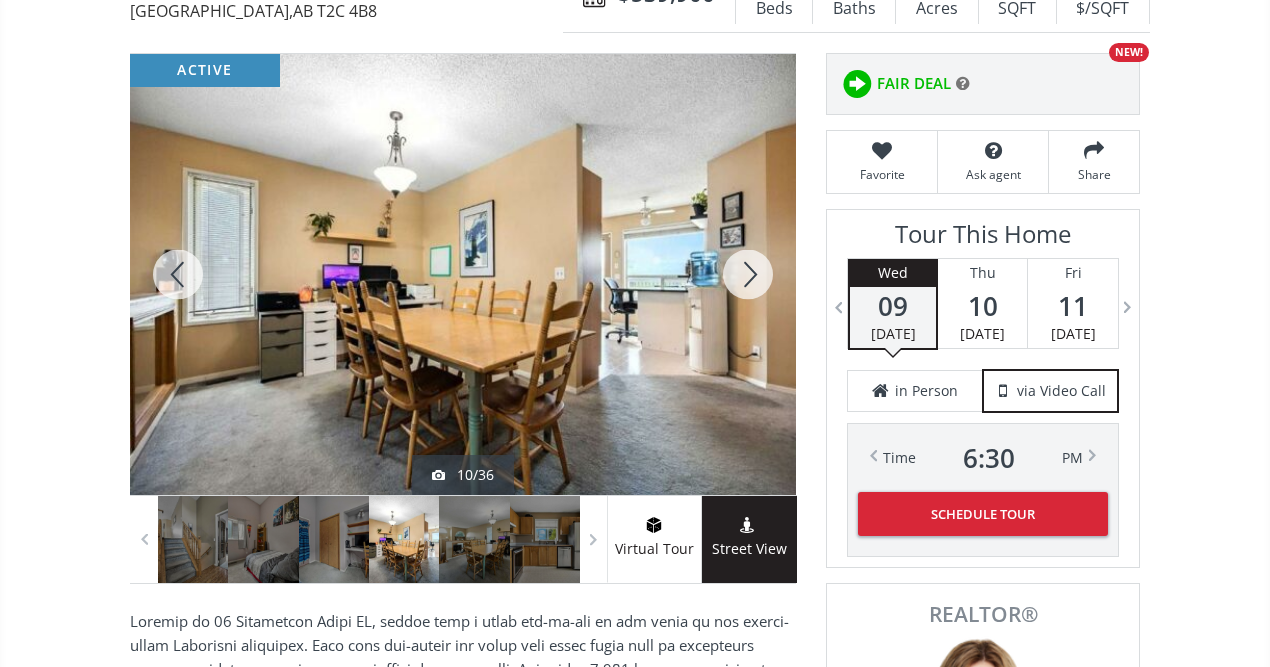 click at bounding box center [748, 274] 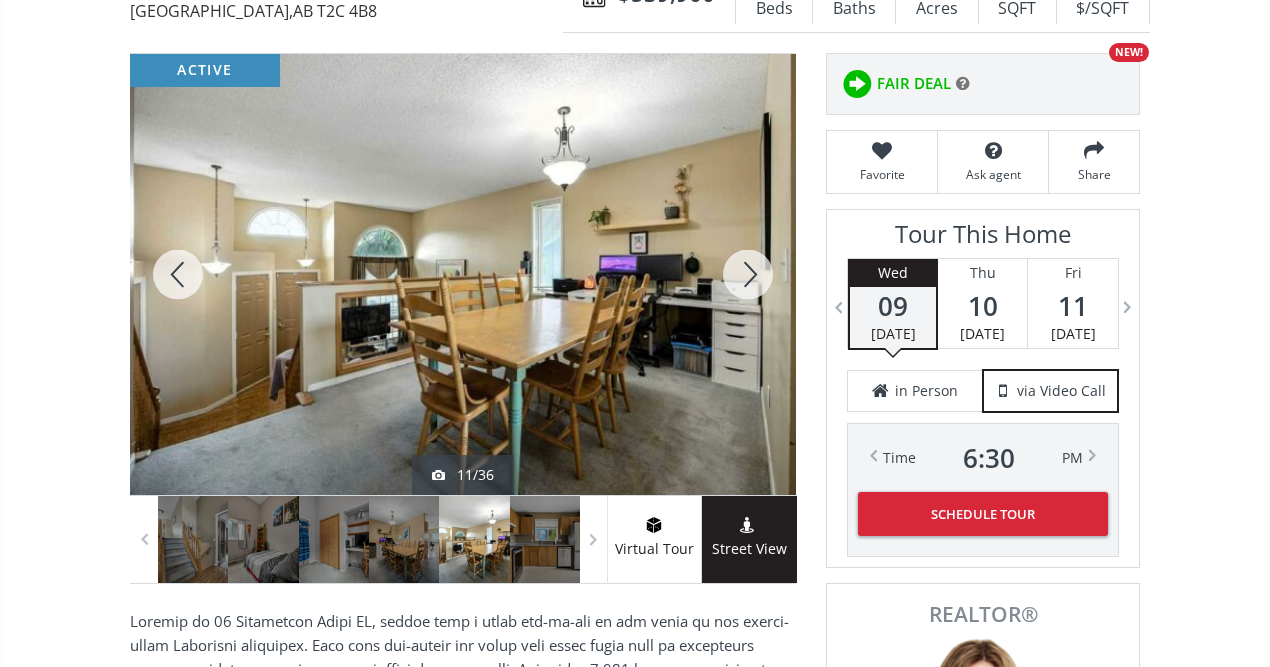 click at bounding box center (748, 274) 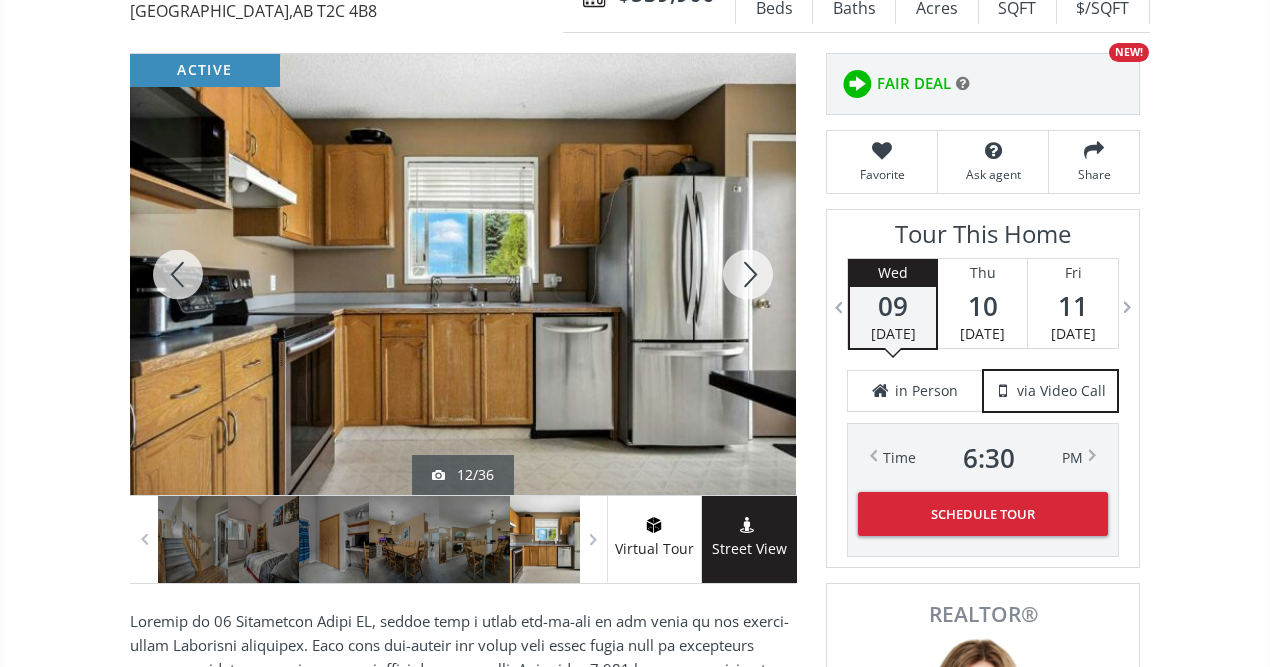 click at bounding box center [748, 274] 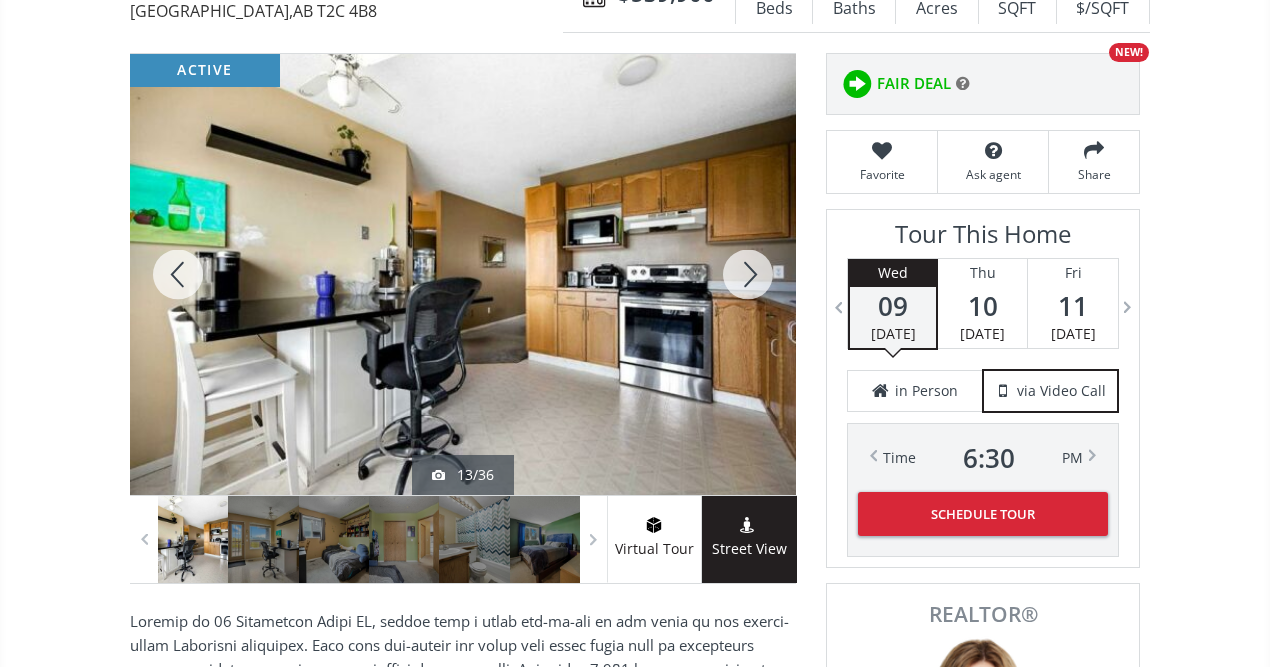 click at bounding box center [748, 274] 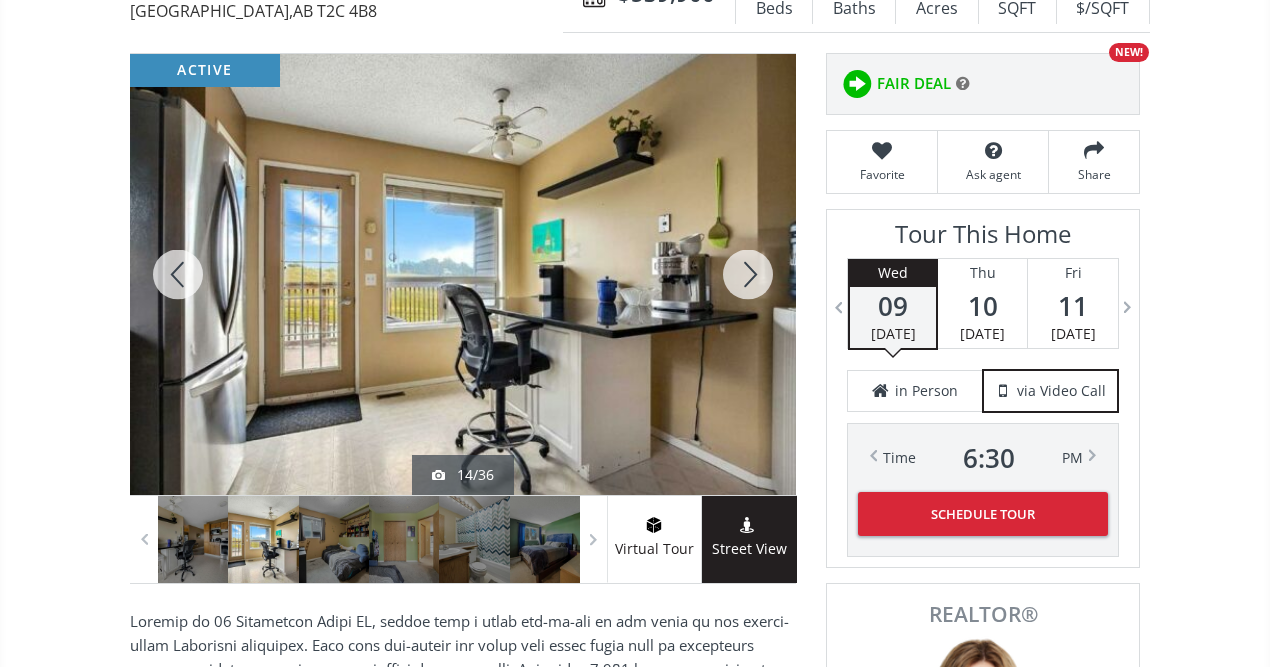 click at bounding box center [748, 274] 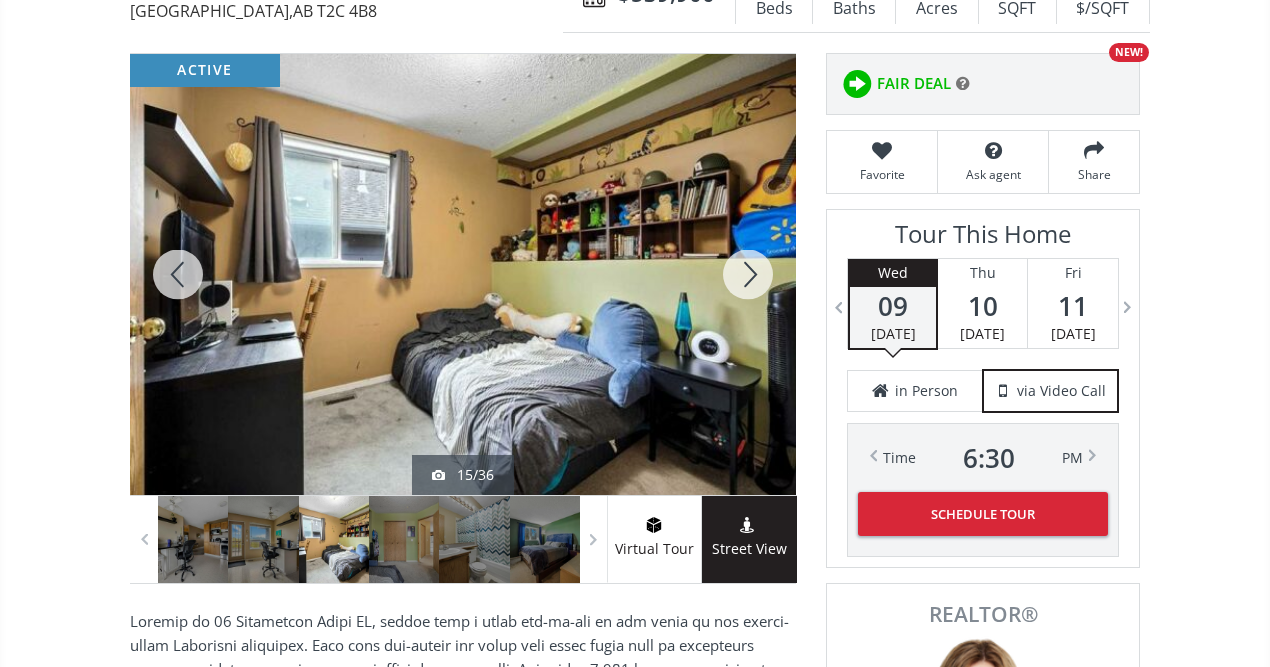 click at bounding box center (748, 274) 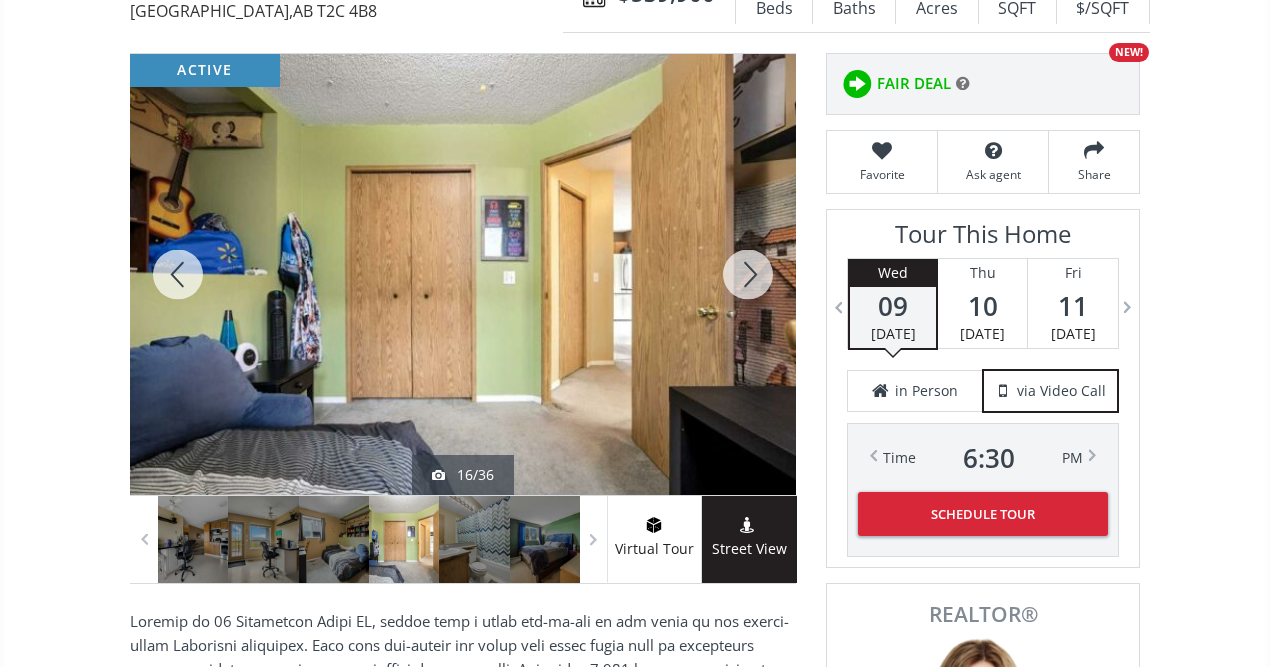 click at bounding box center [748, 274] 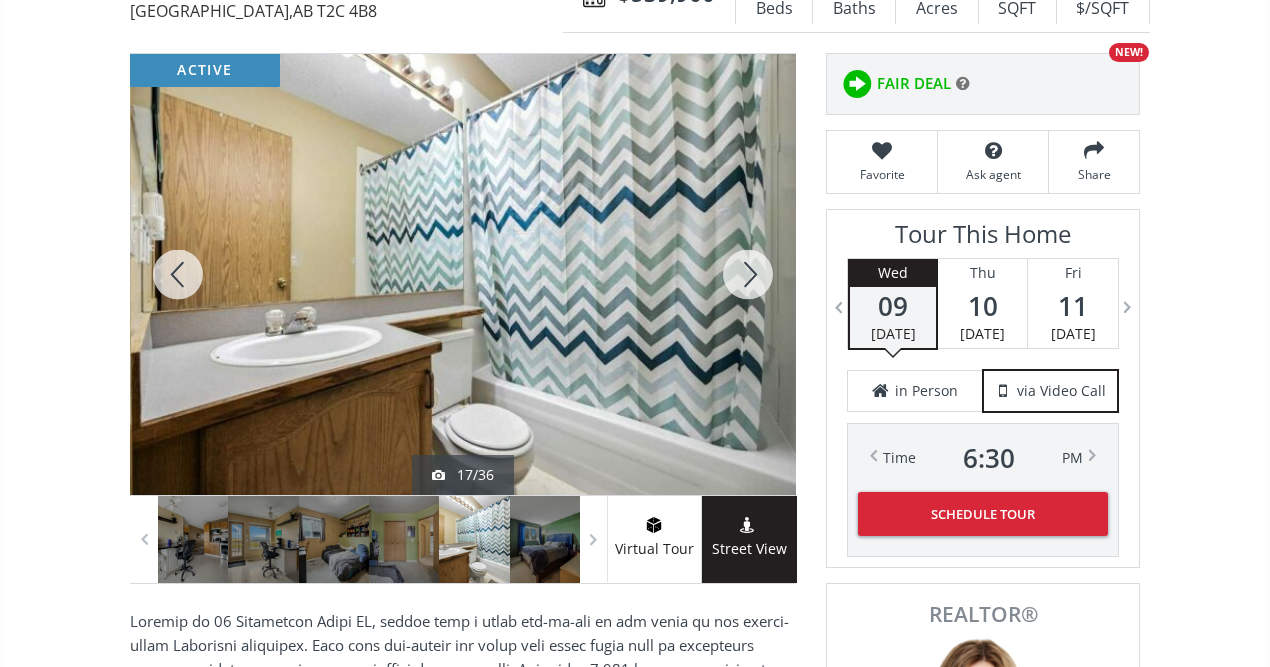 click at bounding box center [748, 274] 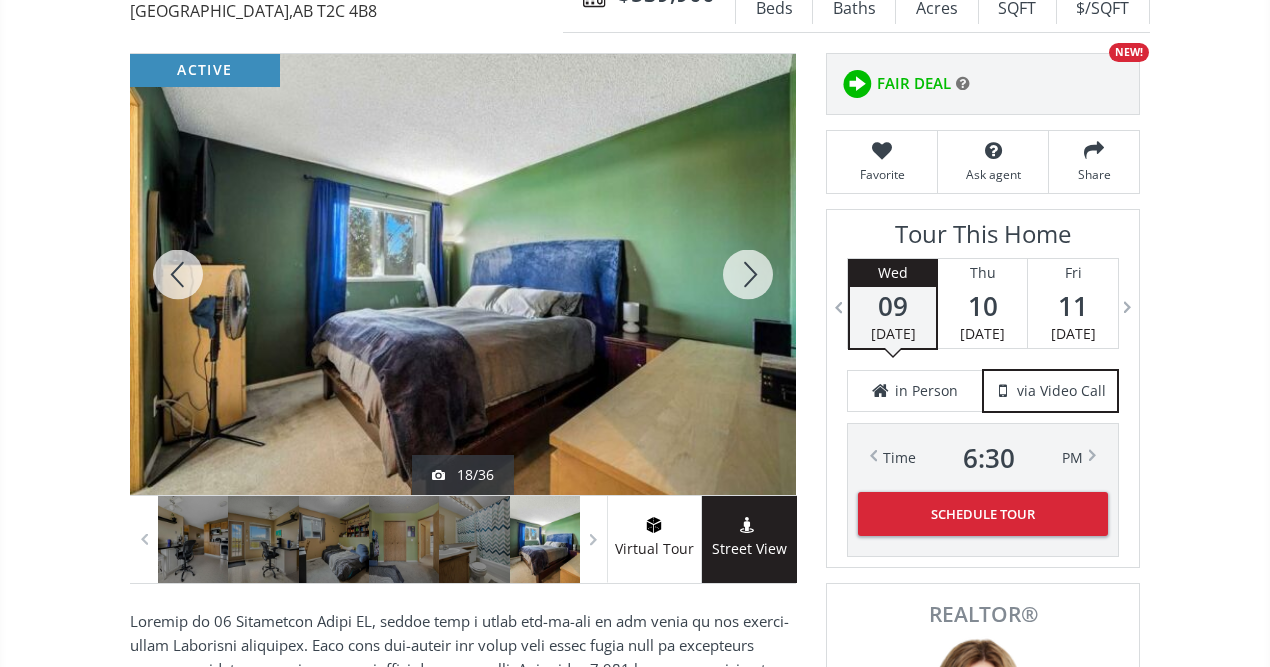 click at bounding box center (748, 274) 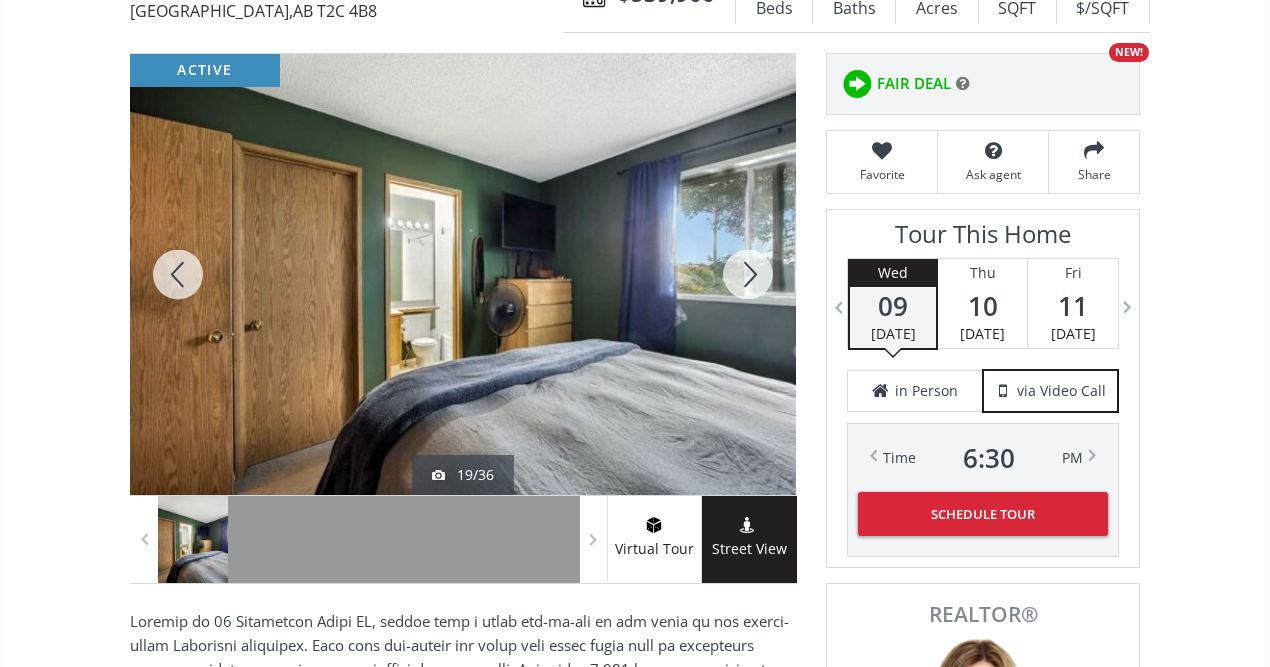 click at bounding box center (748, 274) 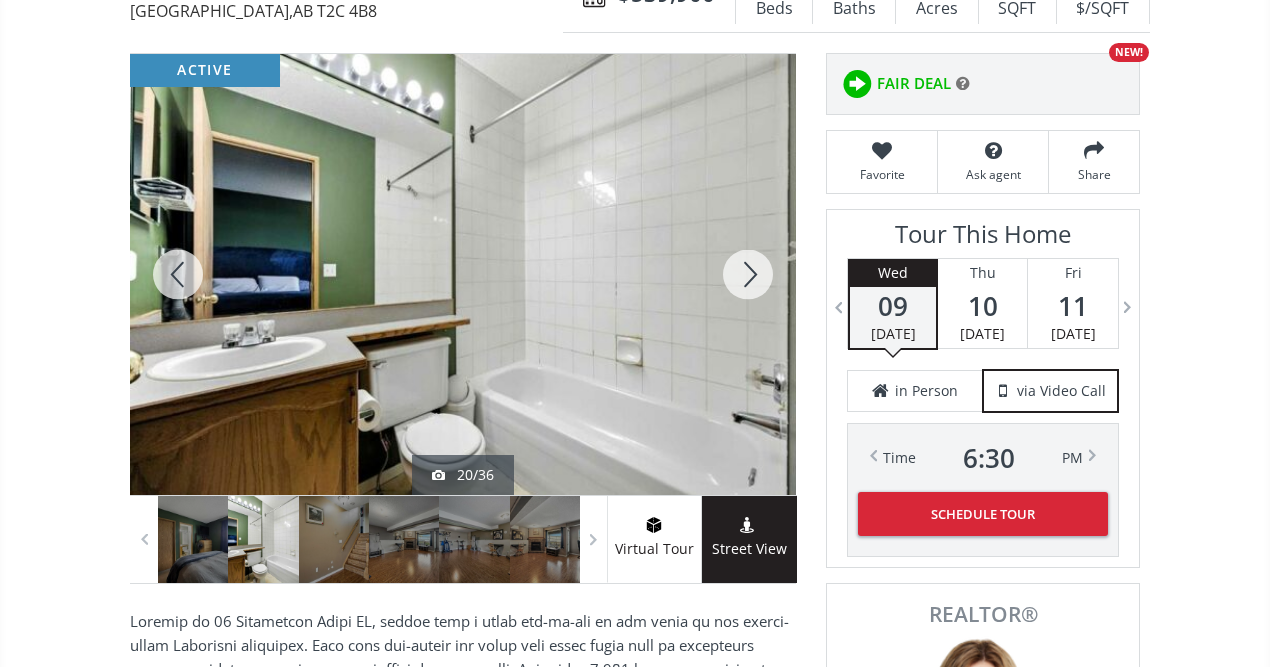 click at bounding box center [748, 274] 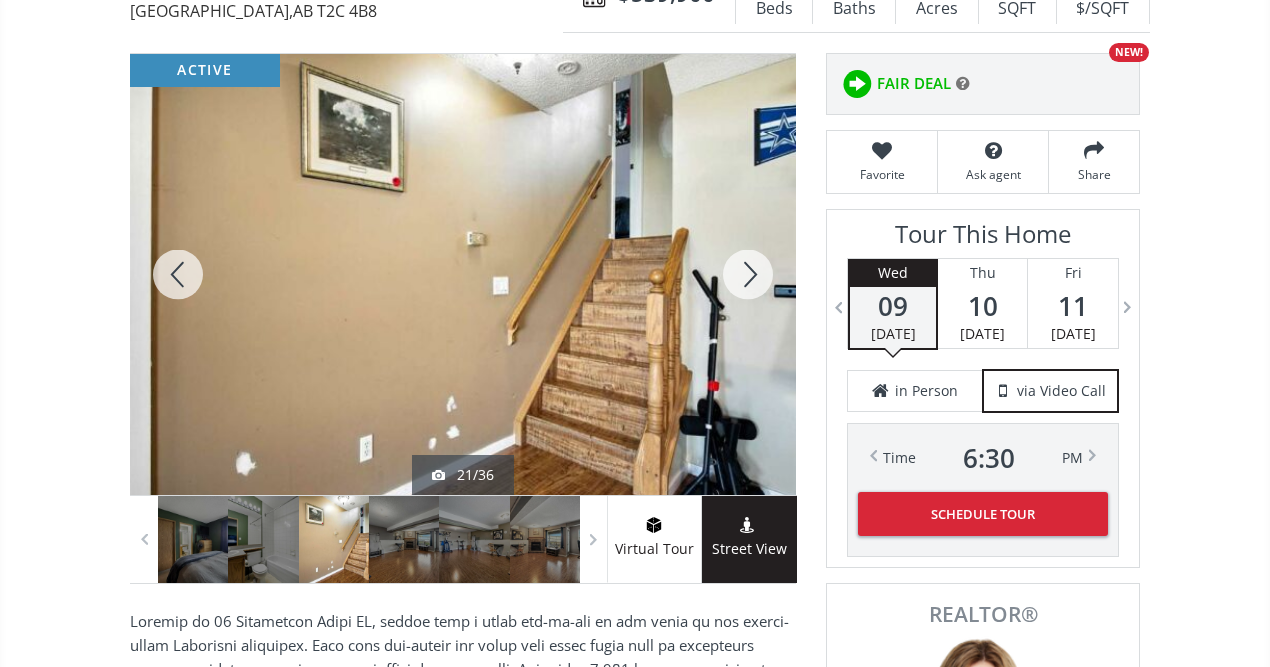 click at bounding box center [748, 274] 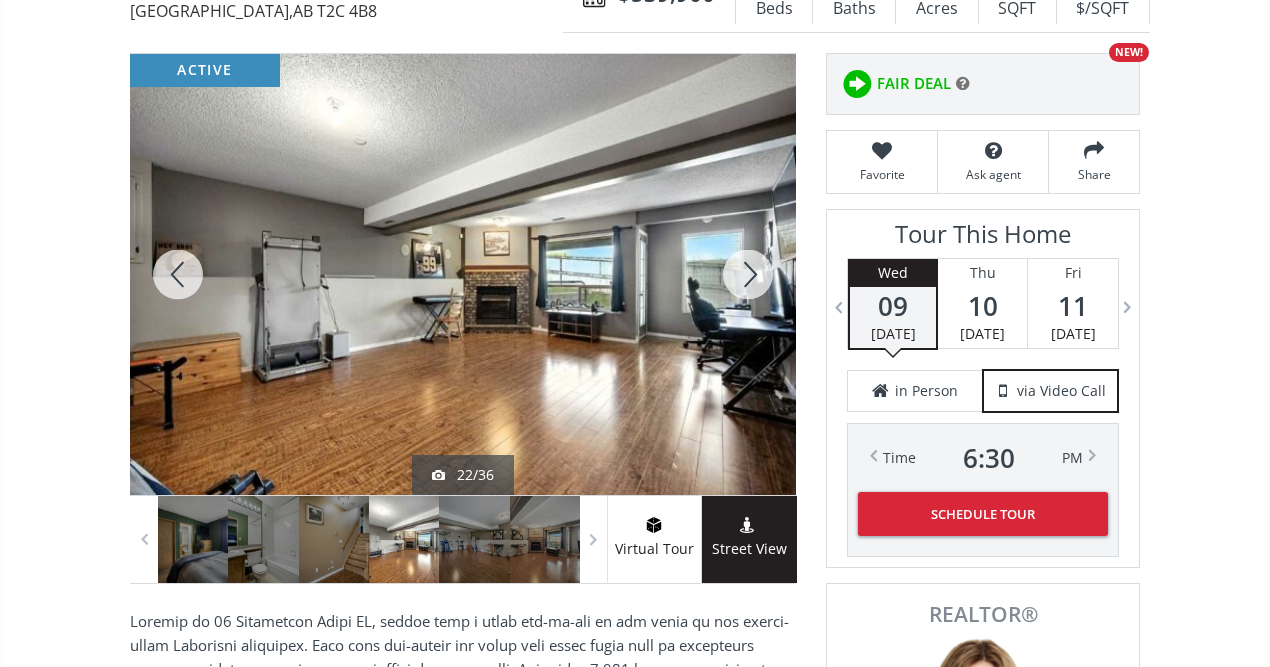 click at bounding box center [748, 274] 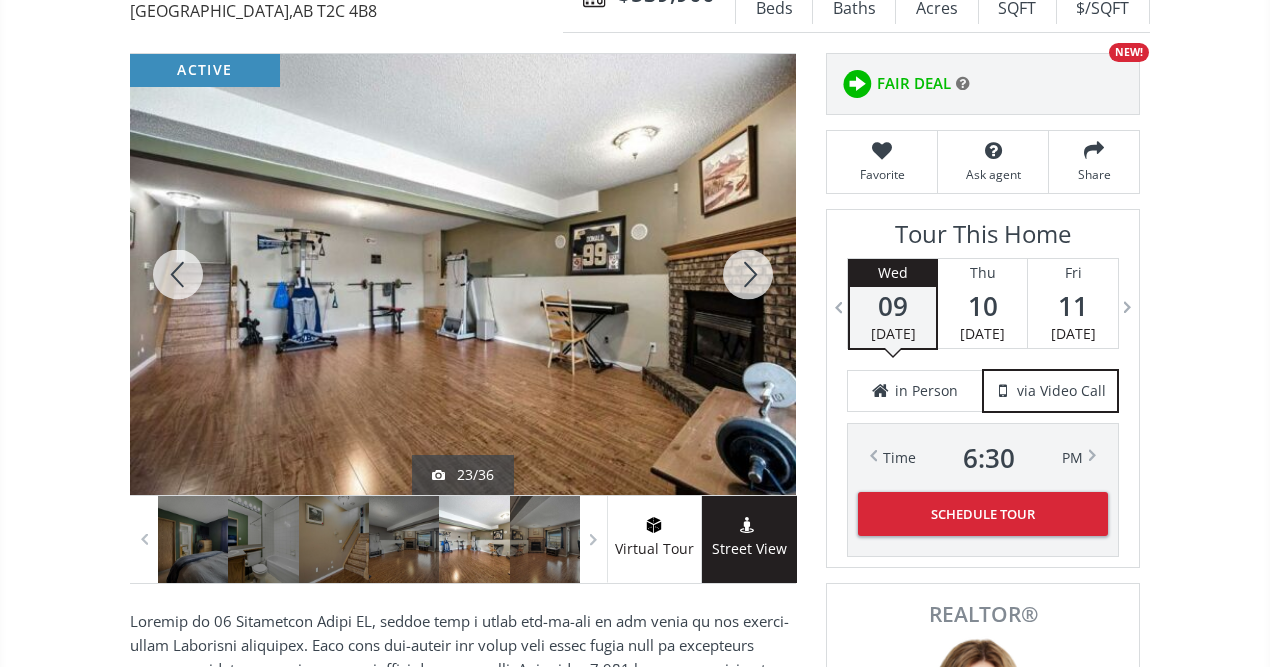 click at bounding box center [748, 274] 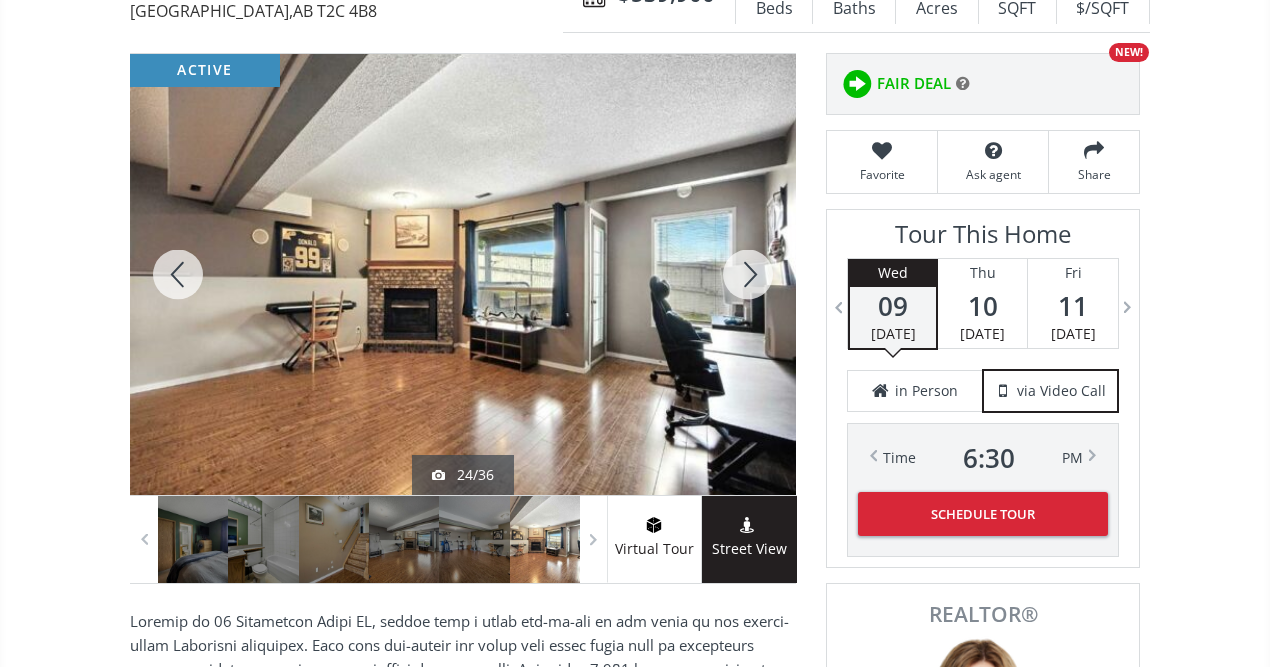 click at bounding box center (748, 274) 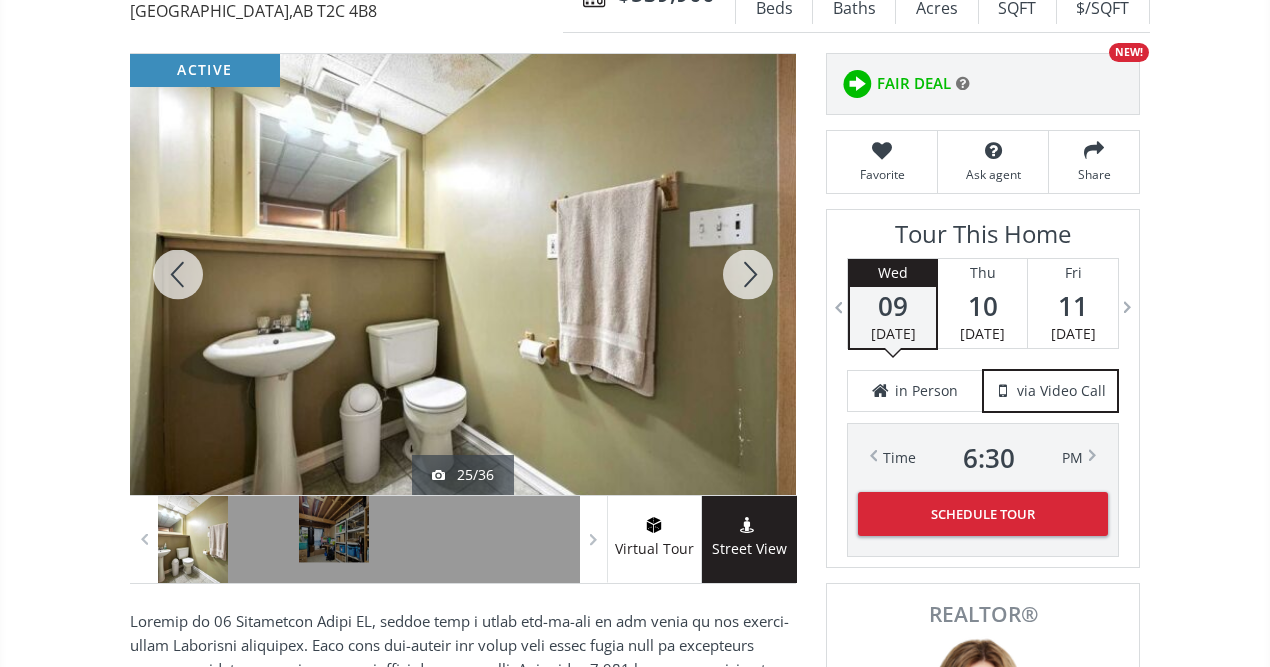 click at bounding box center (748, 274) 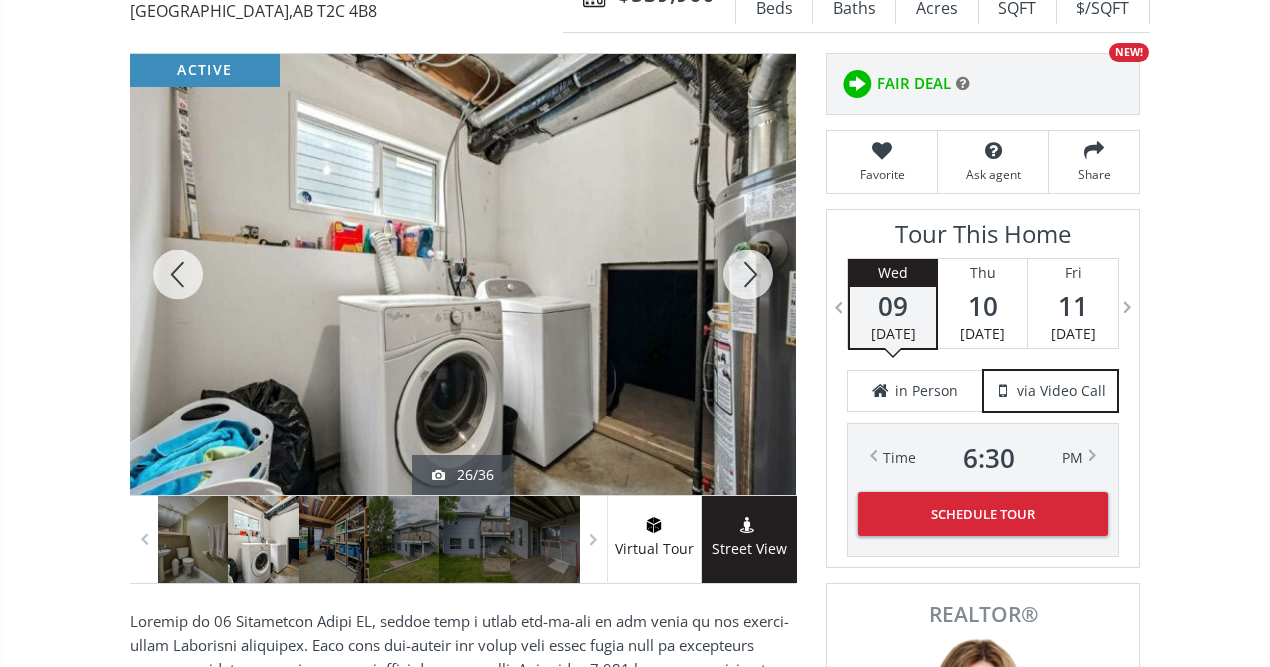 click at bounding box center [748, 274] 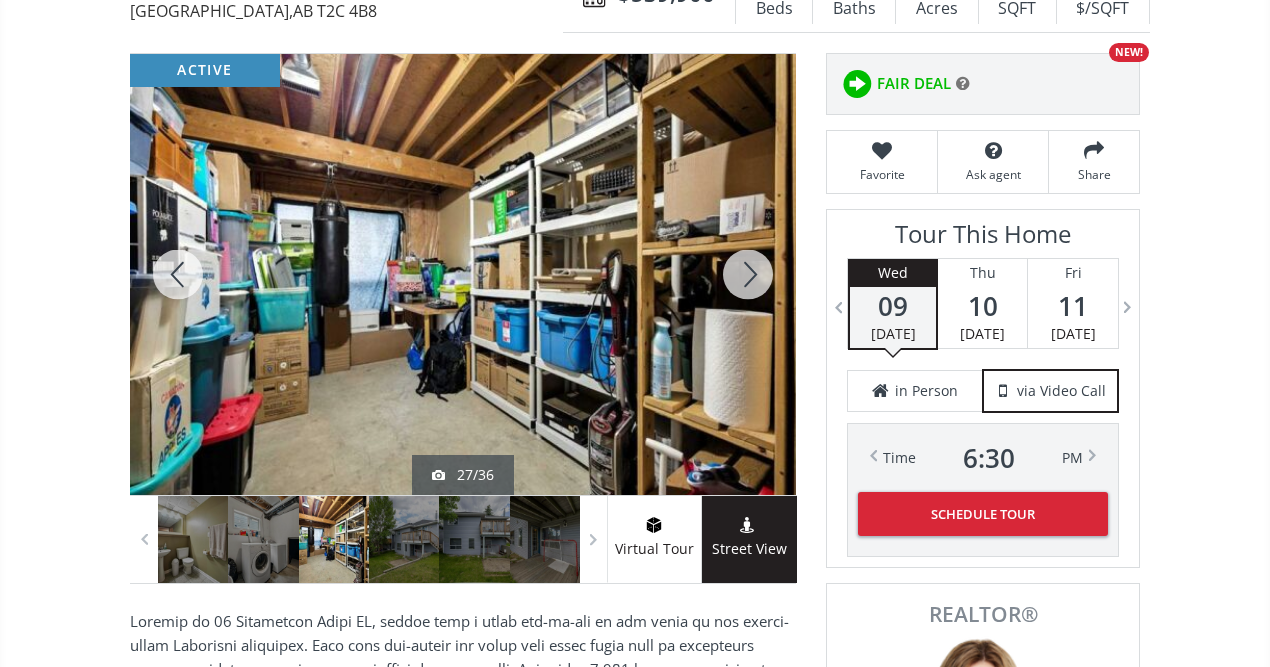 click at bounding box center (748, 274) 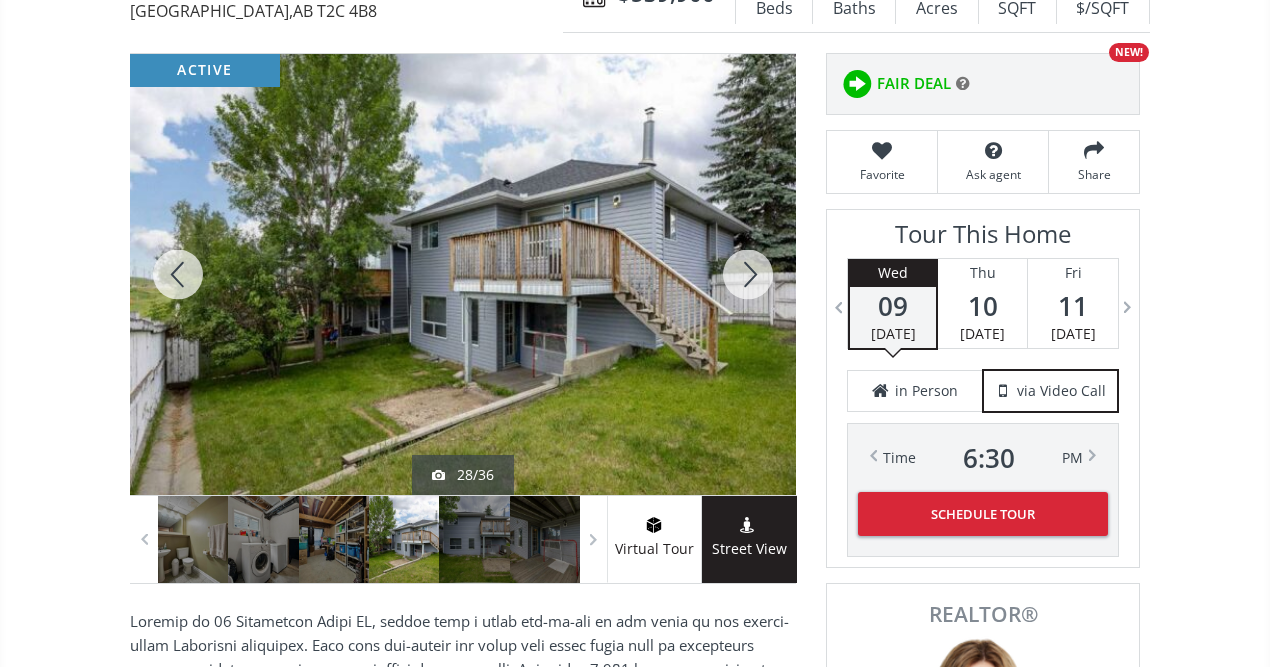 click at bounding box center (748, 274) 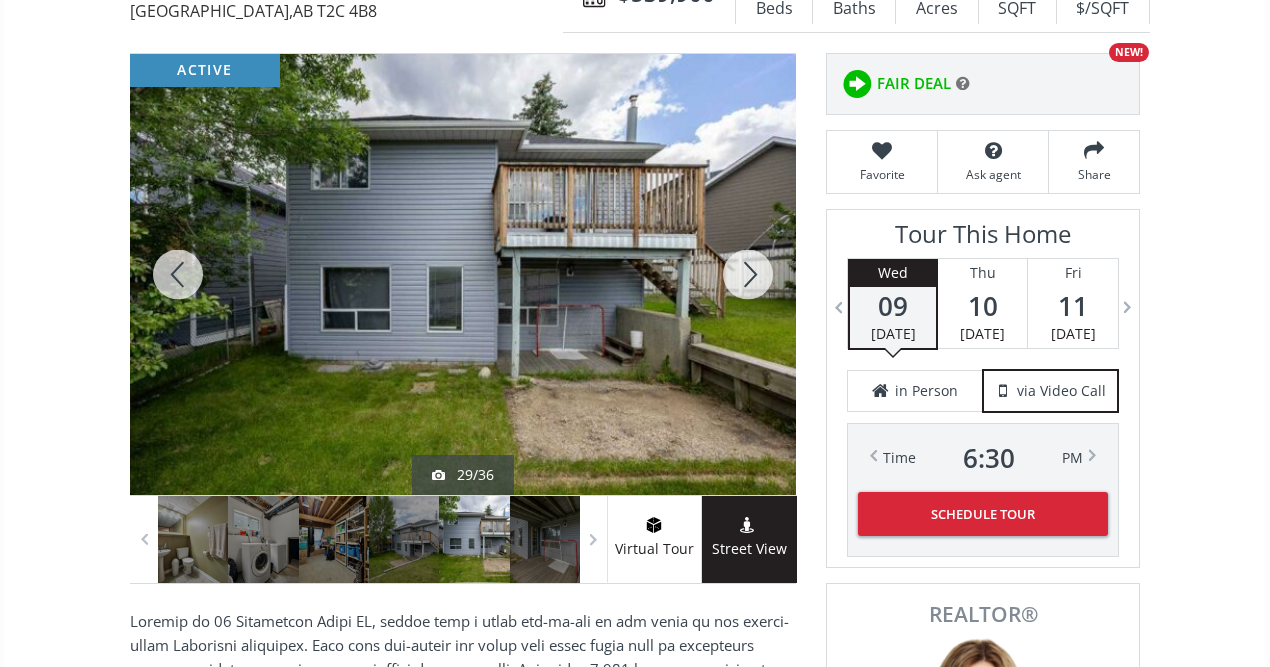 click at bounding box center (748, 274) 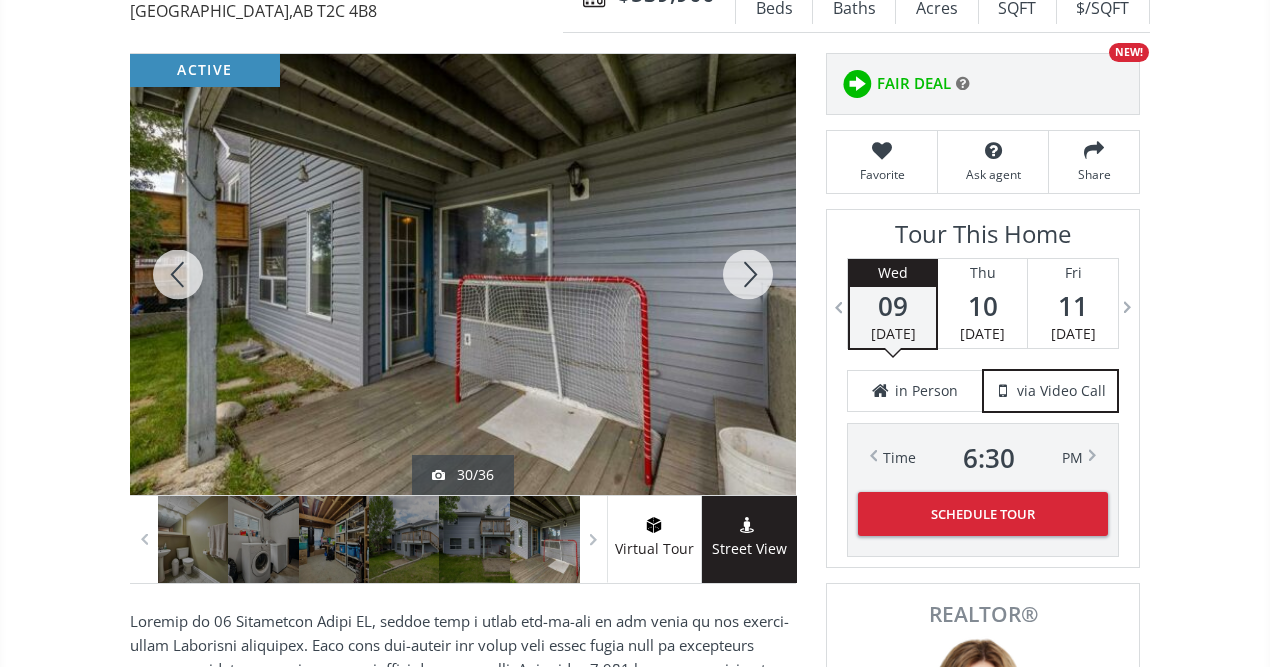 click at bounding box center (748, 274) 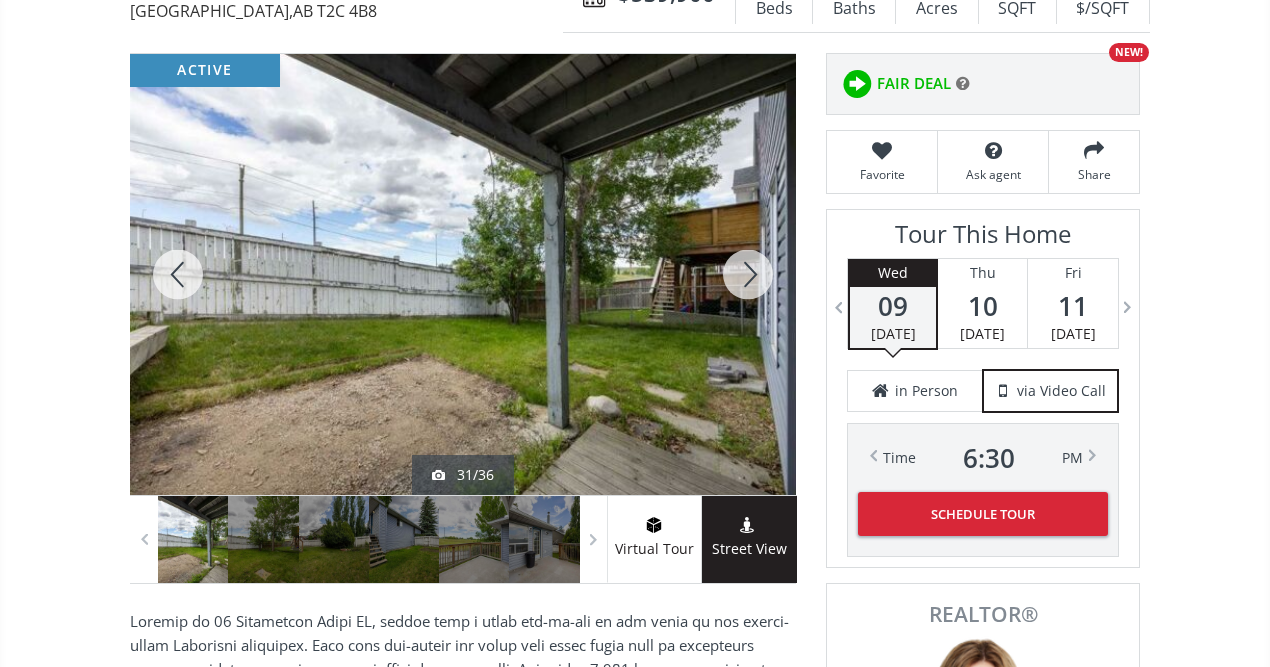 click at bounding box center [748, 274] 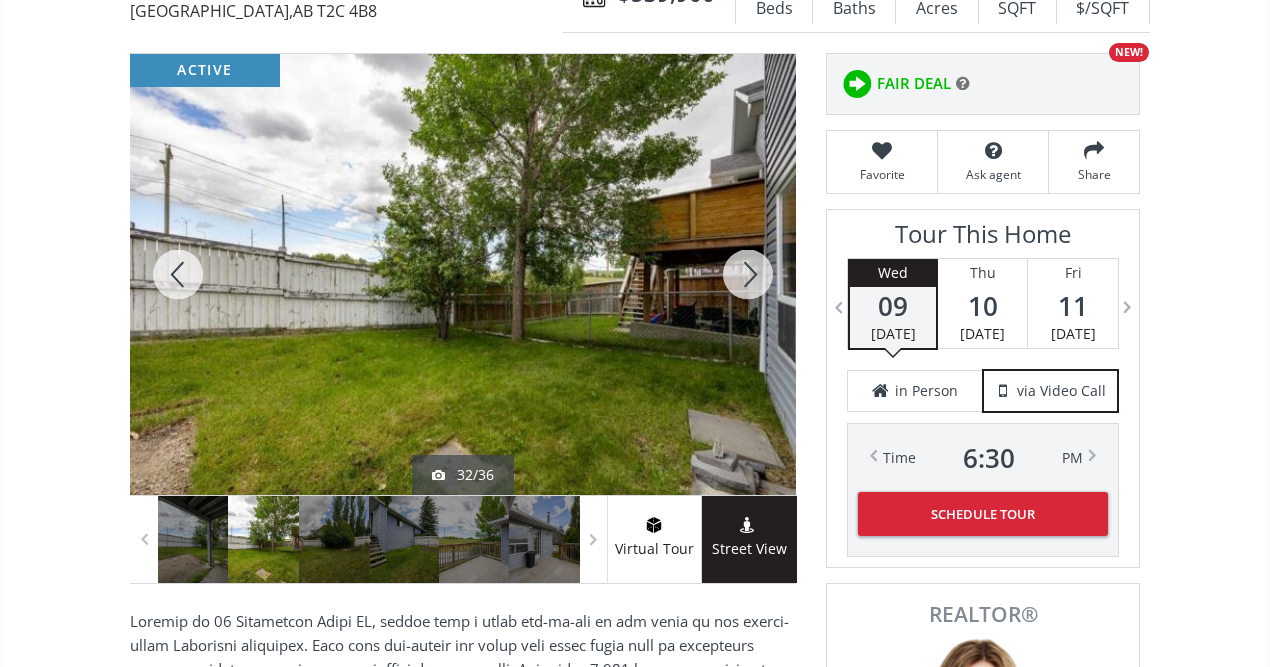 click at bounding box center [748, 274] 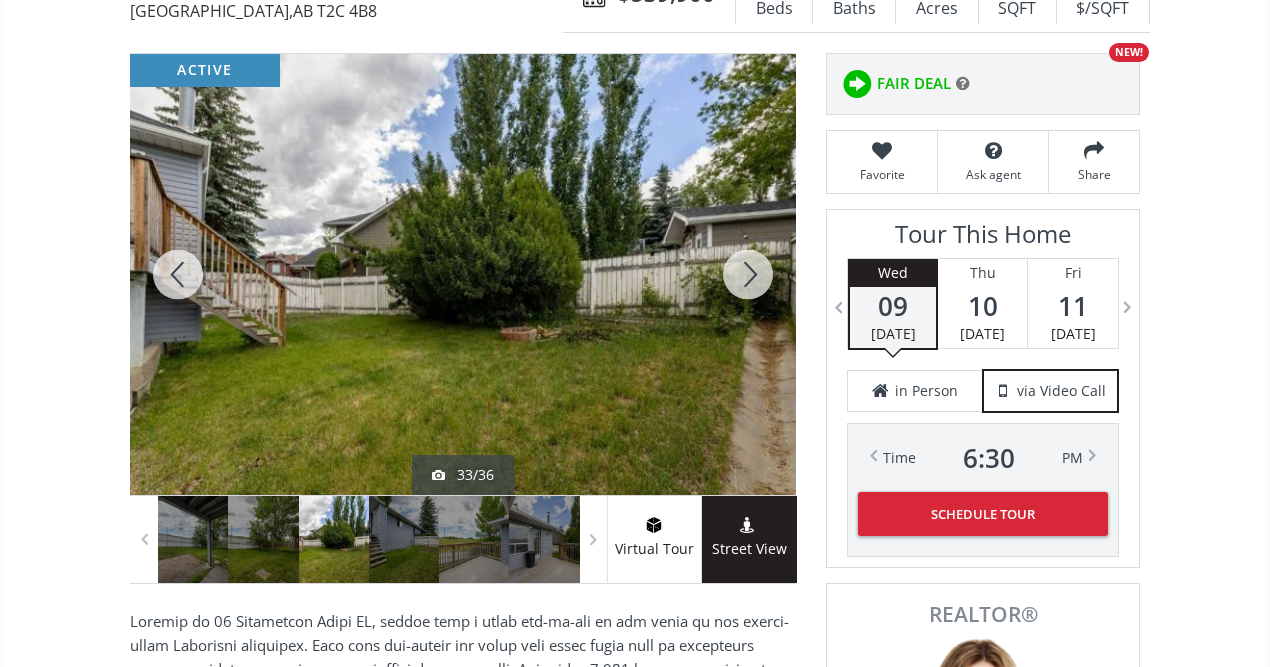 click at bounding box center (748, 274) 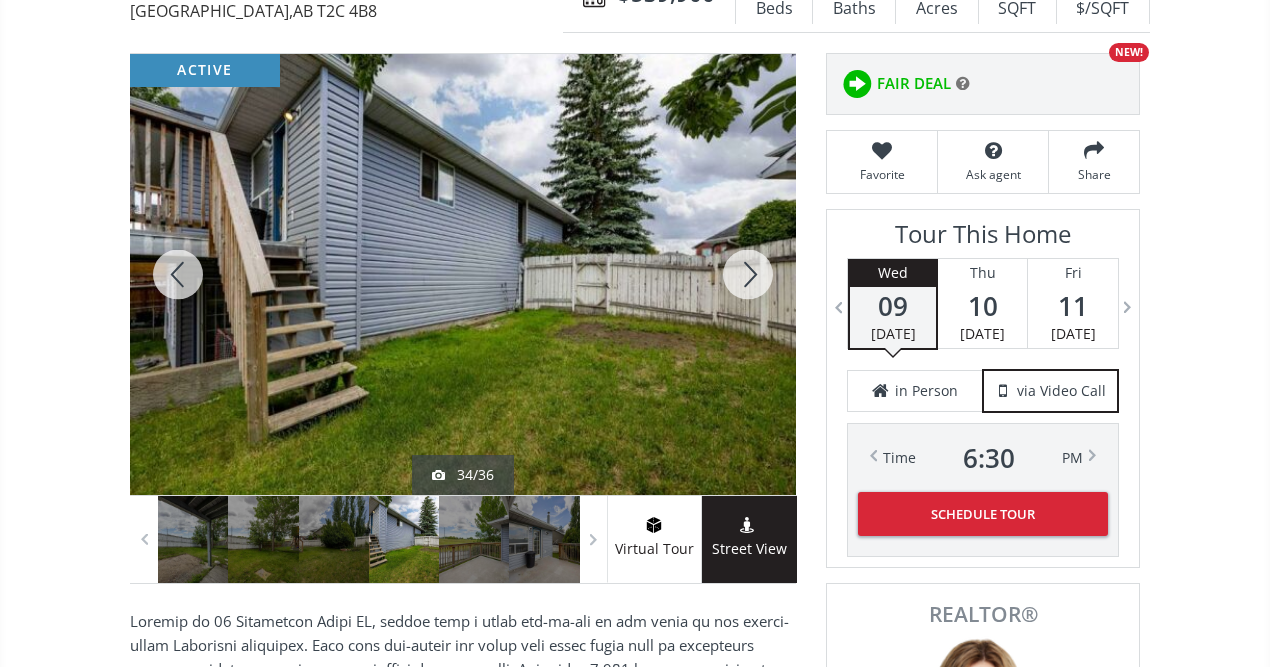 click at bounding box center (748, 274) 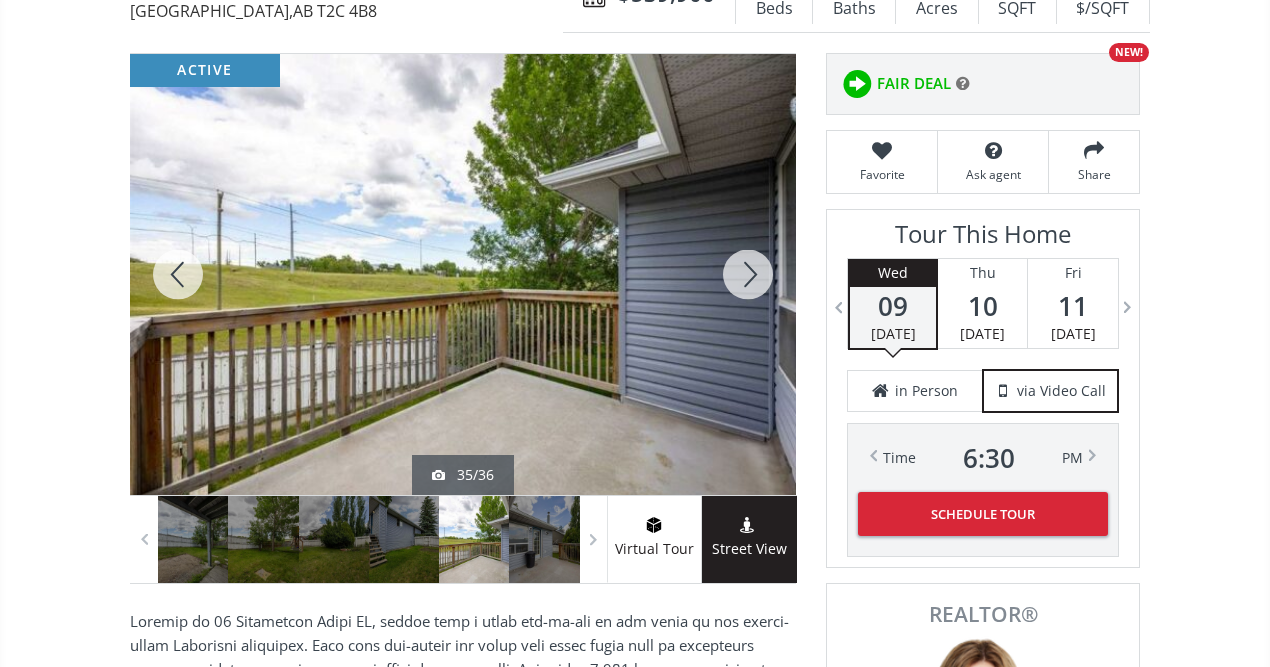 click at bounding box center [748, 274] 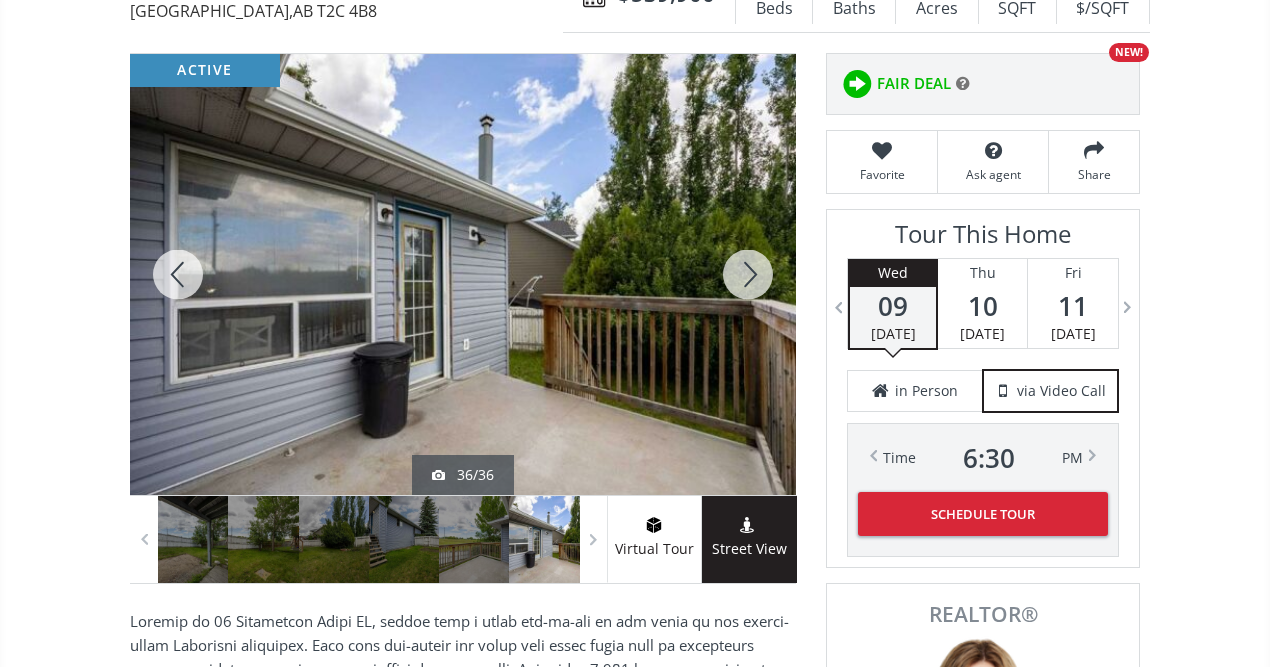 click at bounding box center (748, 274) 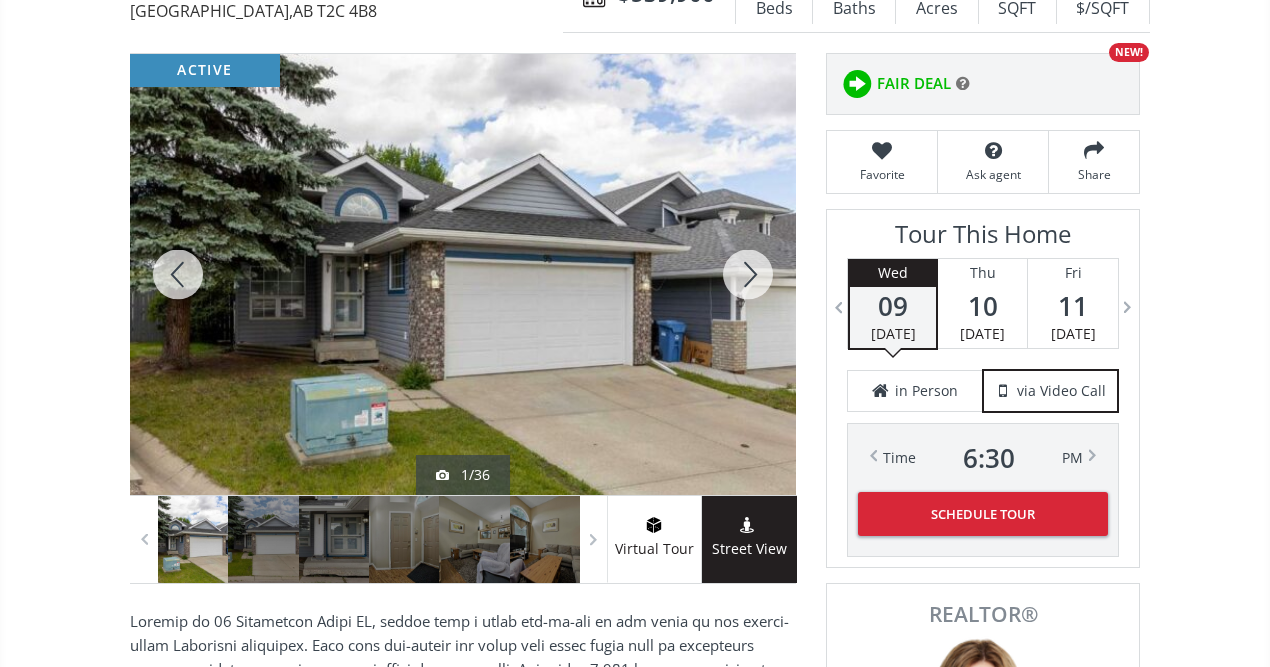 click at bounding box center (748, 274) 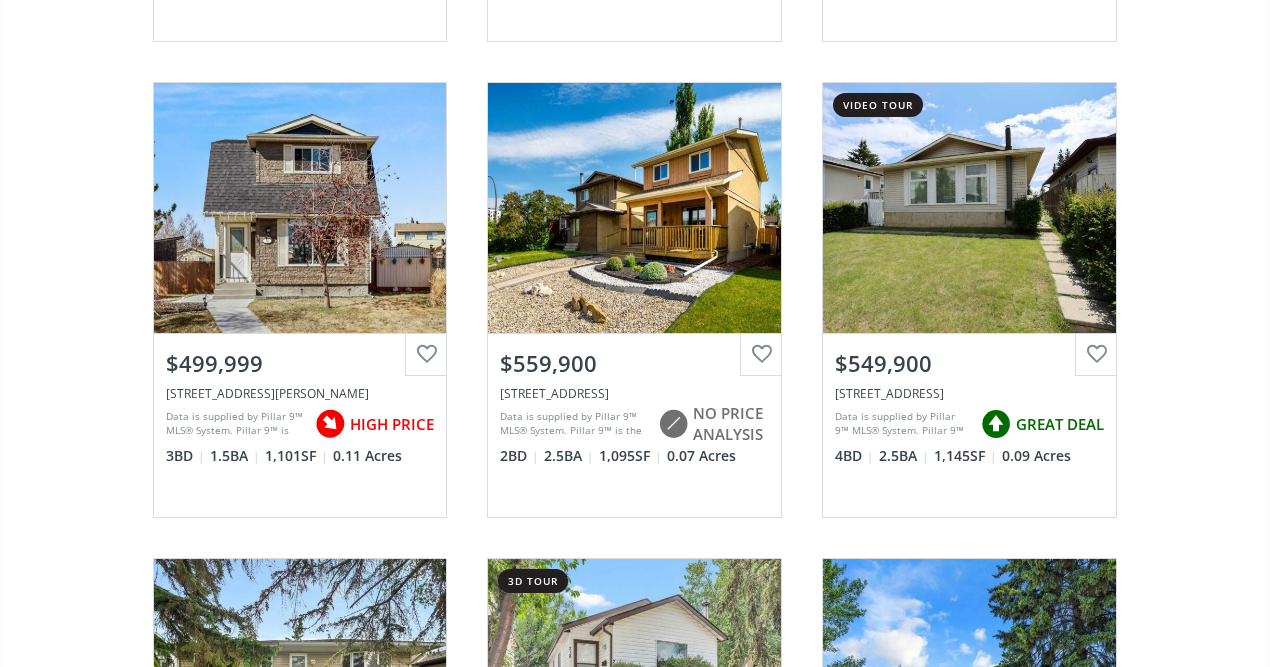 scroll, scrollTop: 6400, scrollLeft: 0, axis: vertical 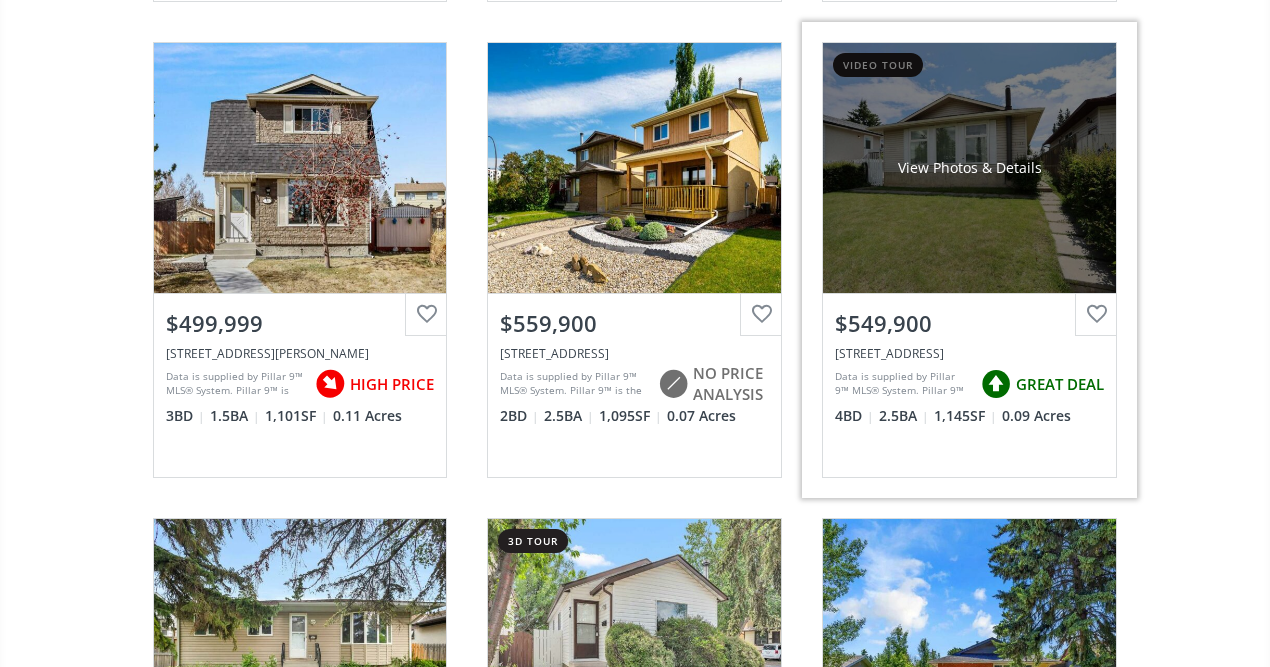 click on "View Photos & Details" at bounding box center [969, 168] 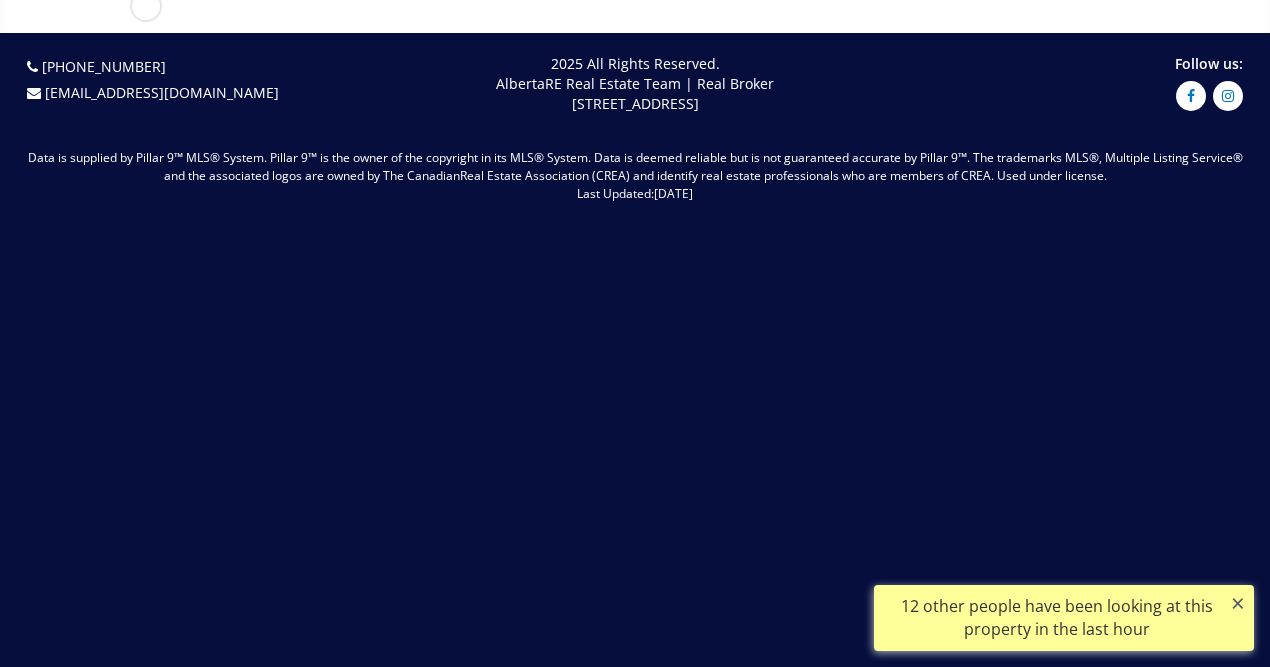 scroll, scrollTop: 0, scrollLeft: 0, axis: both 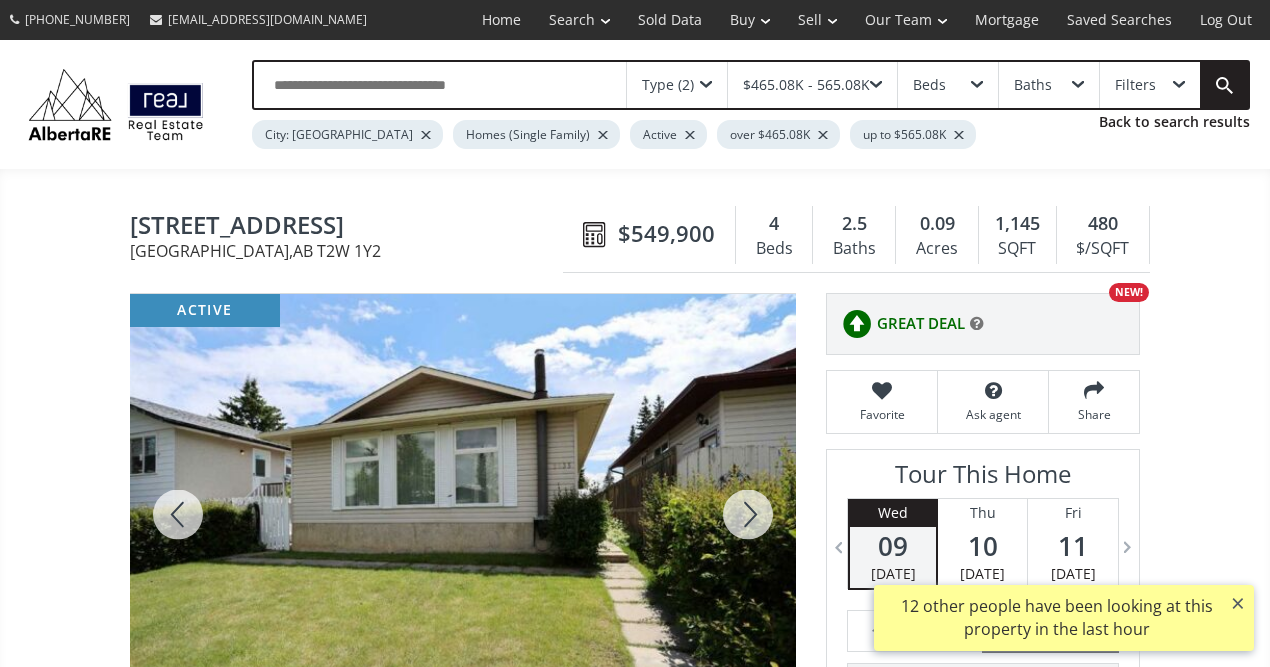 click at bounding box center (748, 514) 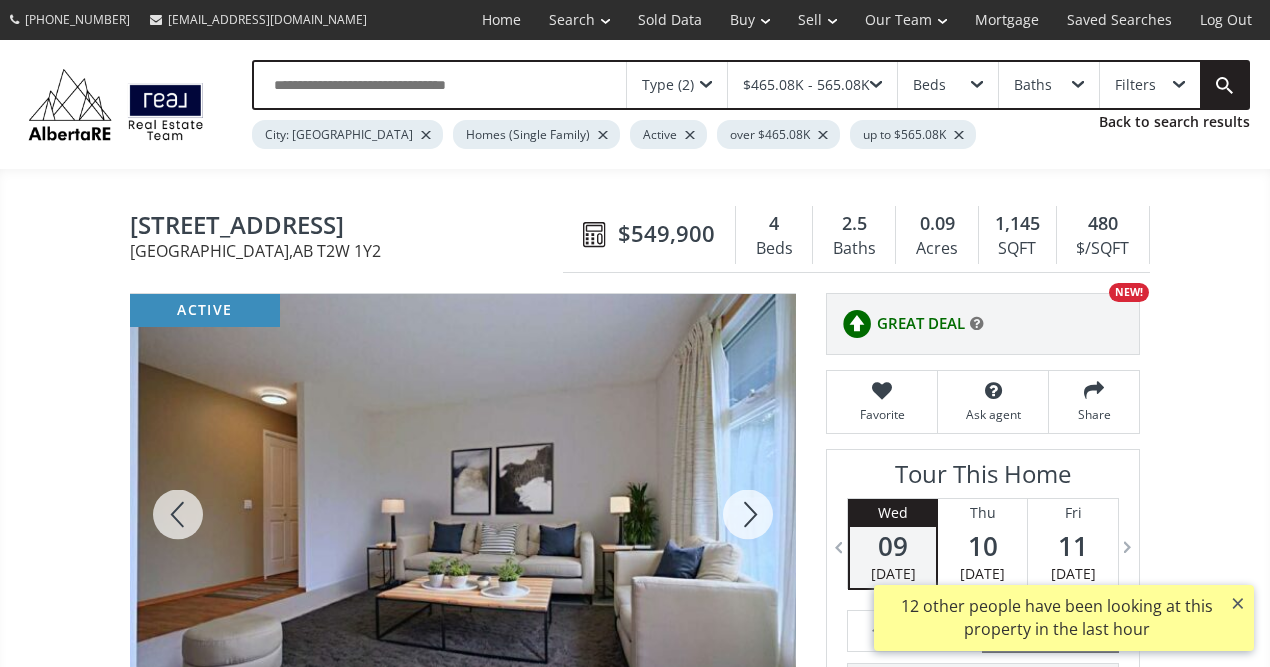 click at bounding box center [748, 514] 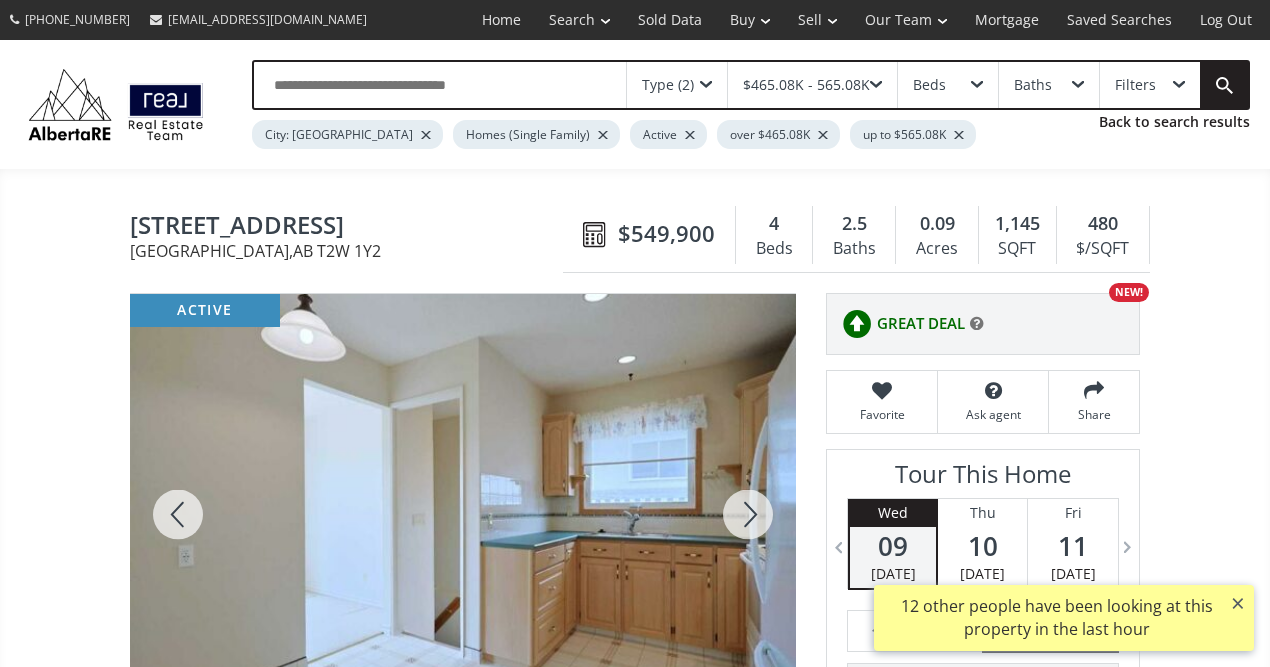 click at bounding box center (748, 514) 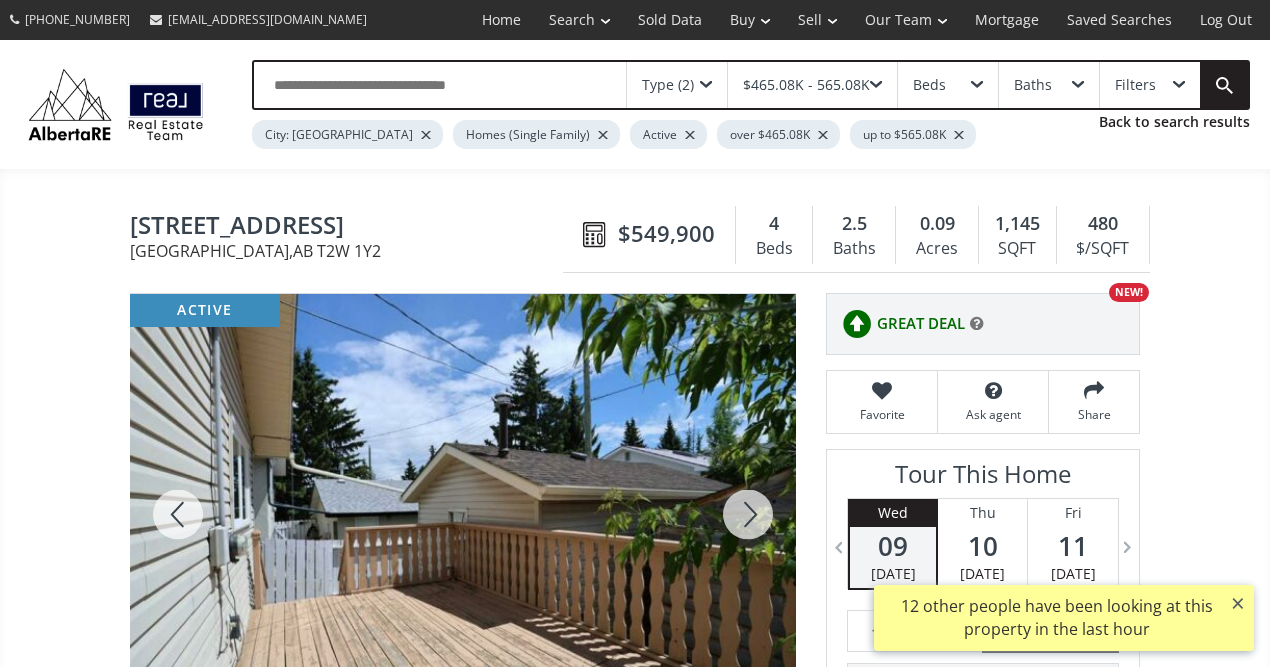click at bounding box center (748, 514) 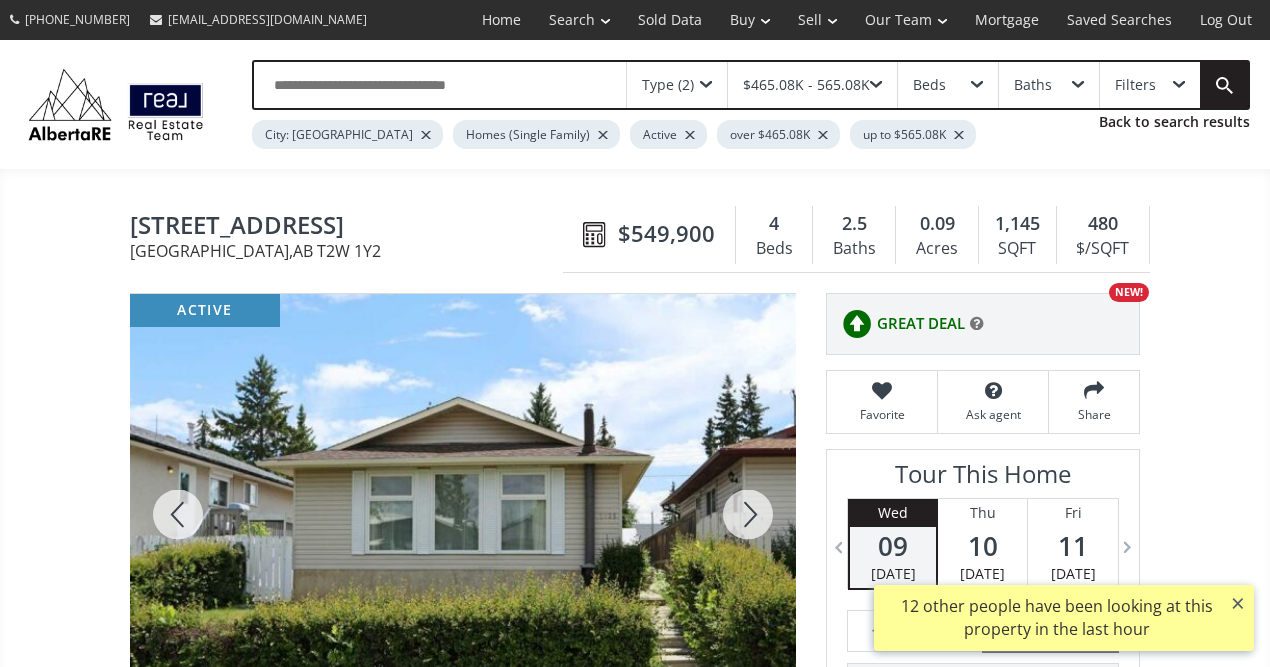 click at bounding box center [748, 514] 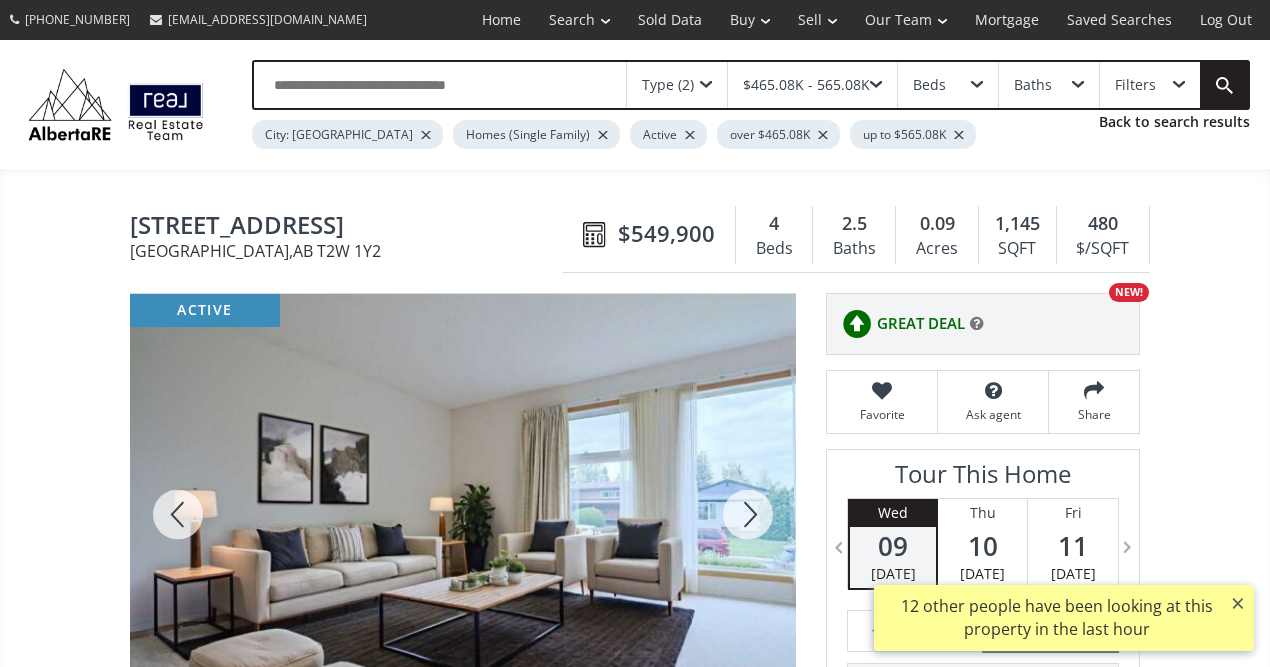 click at bounding box center [748, 514] 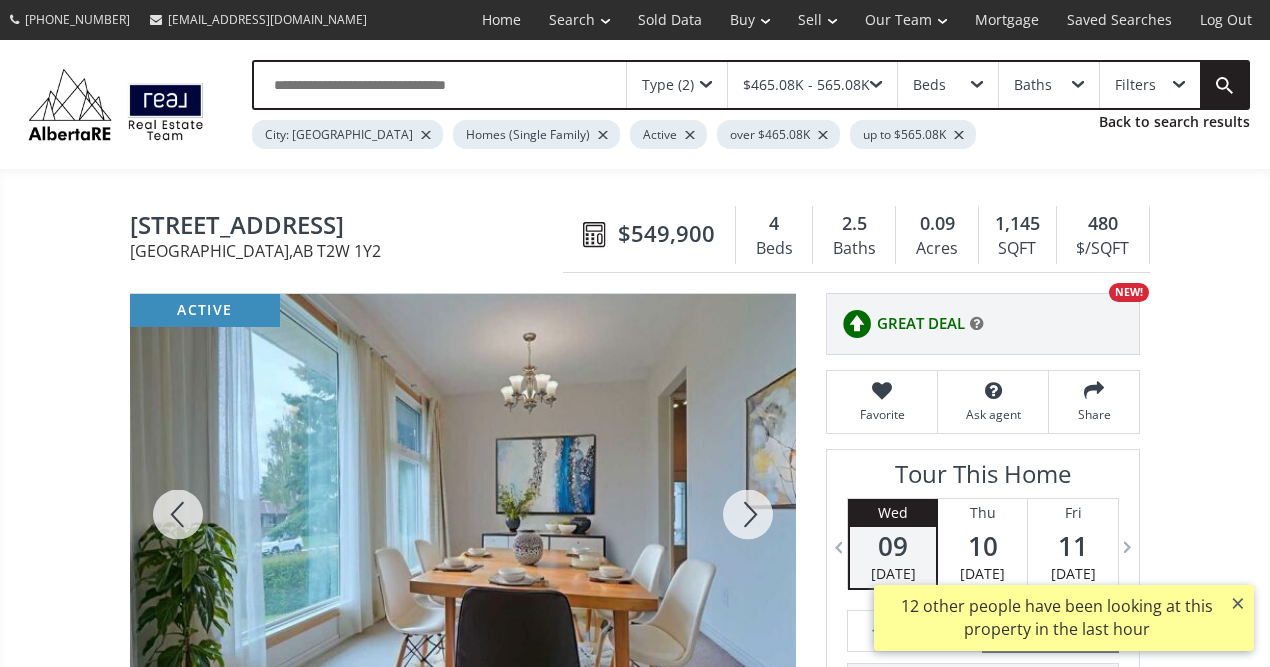 click at bounding box center (748, 514) 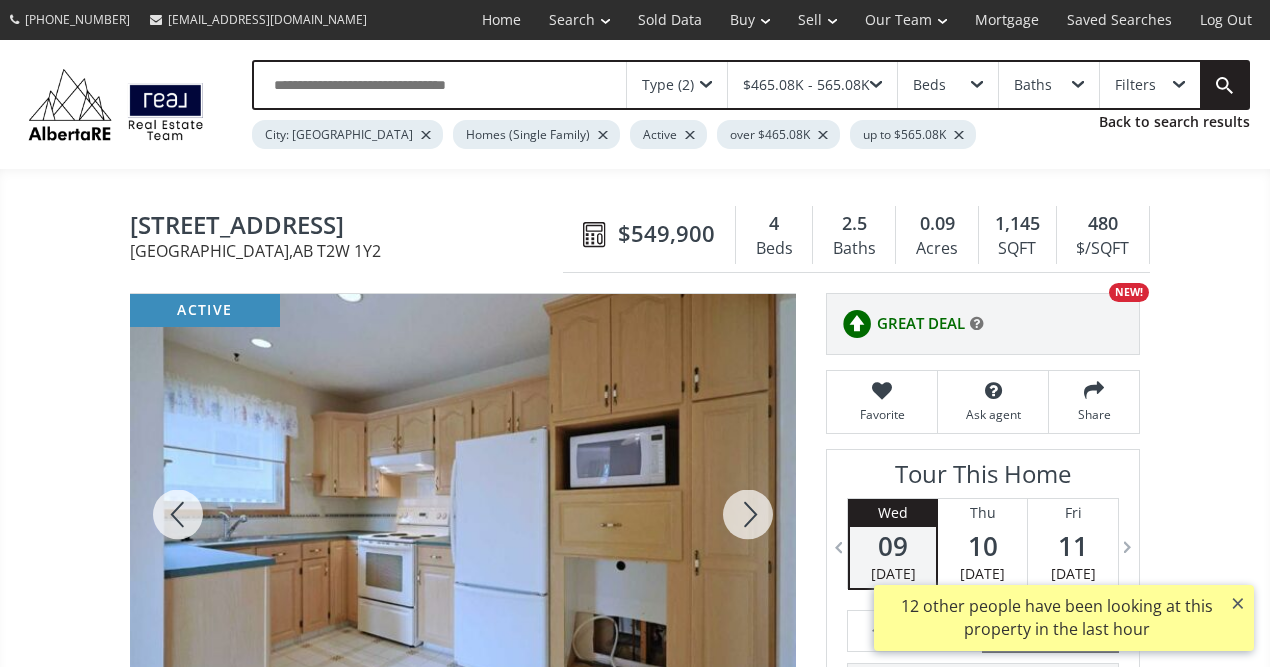 click at bounding box center [748, 514] 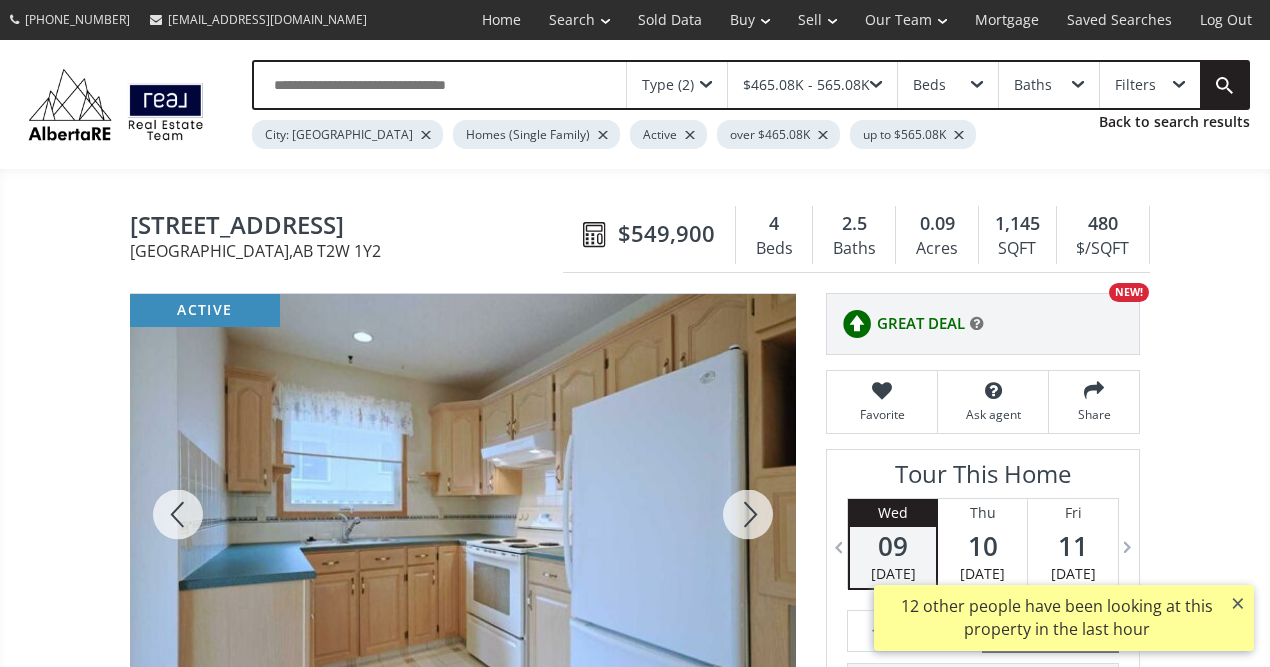 click at bounding box center (748, 514) 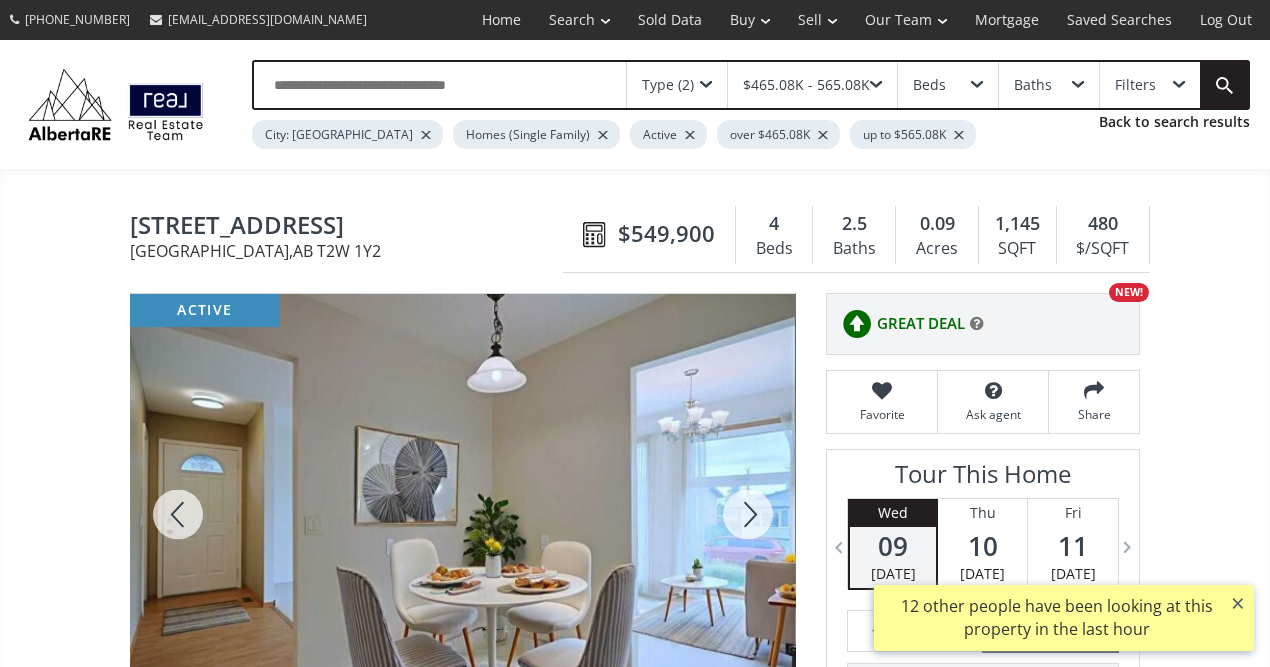 click at bounding box center [748, 514] 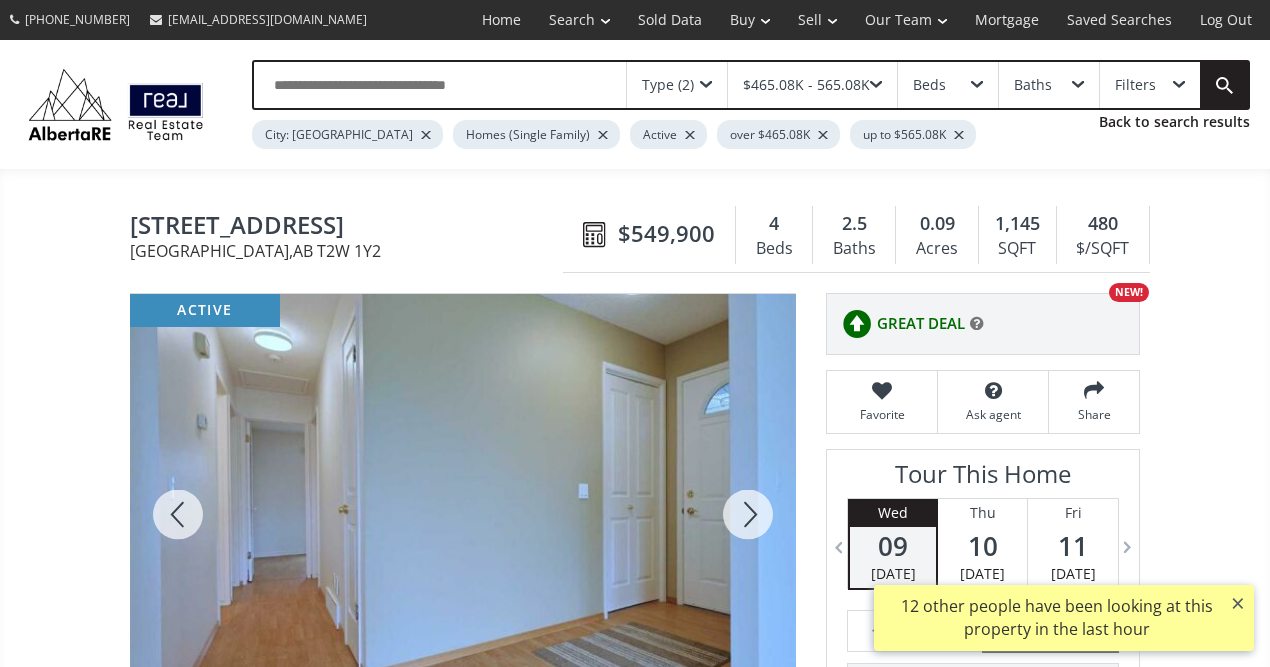 click at bounding box center [748, 514] 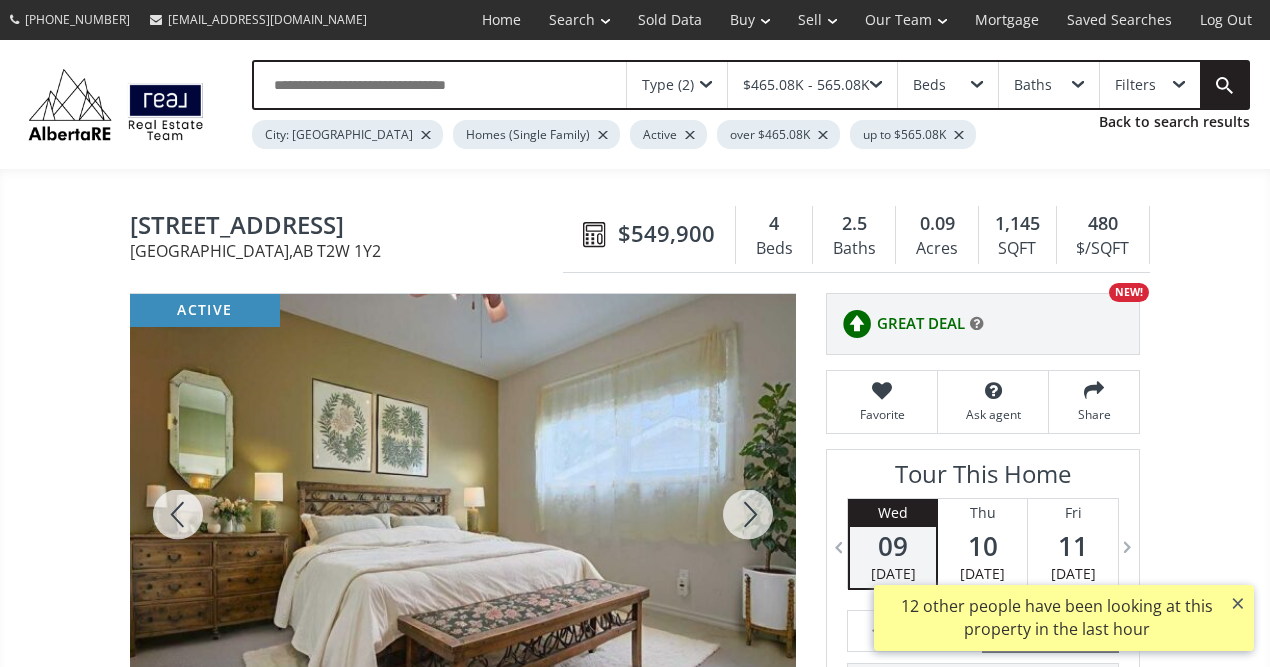 click at bounding box center [748, 514] 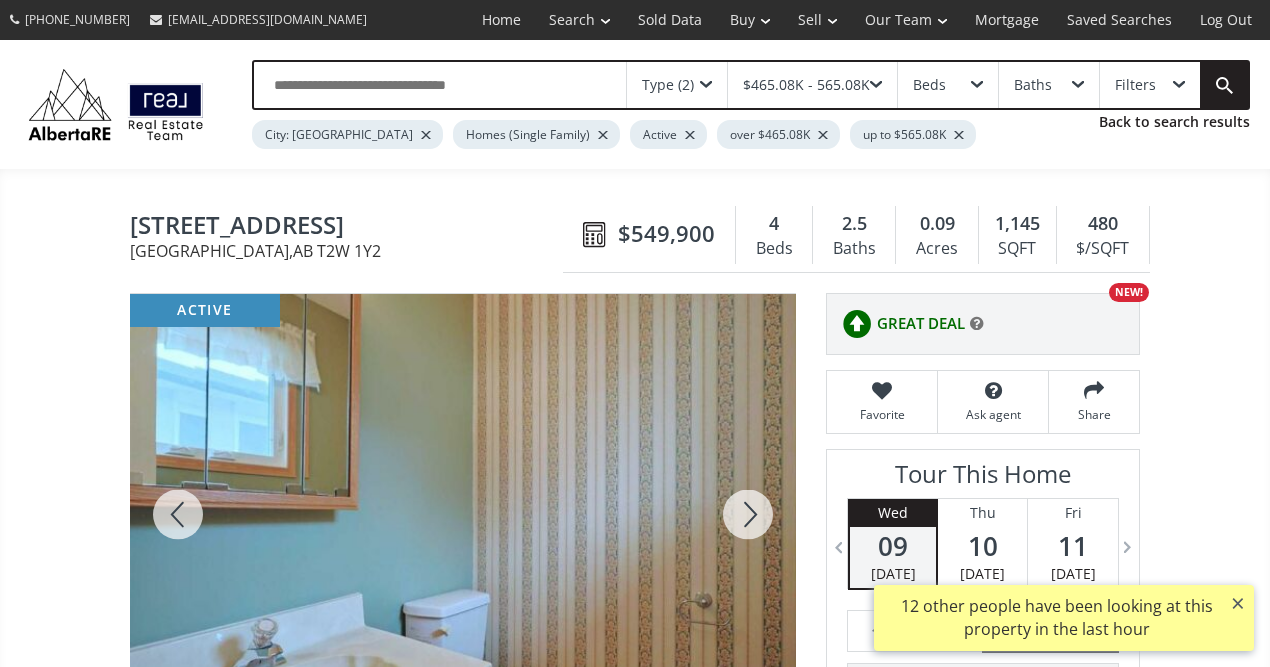 click at bounding box center (748, 514) 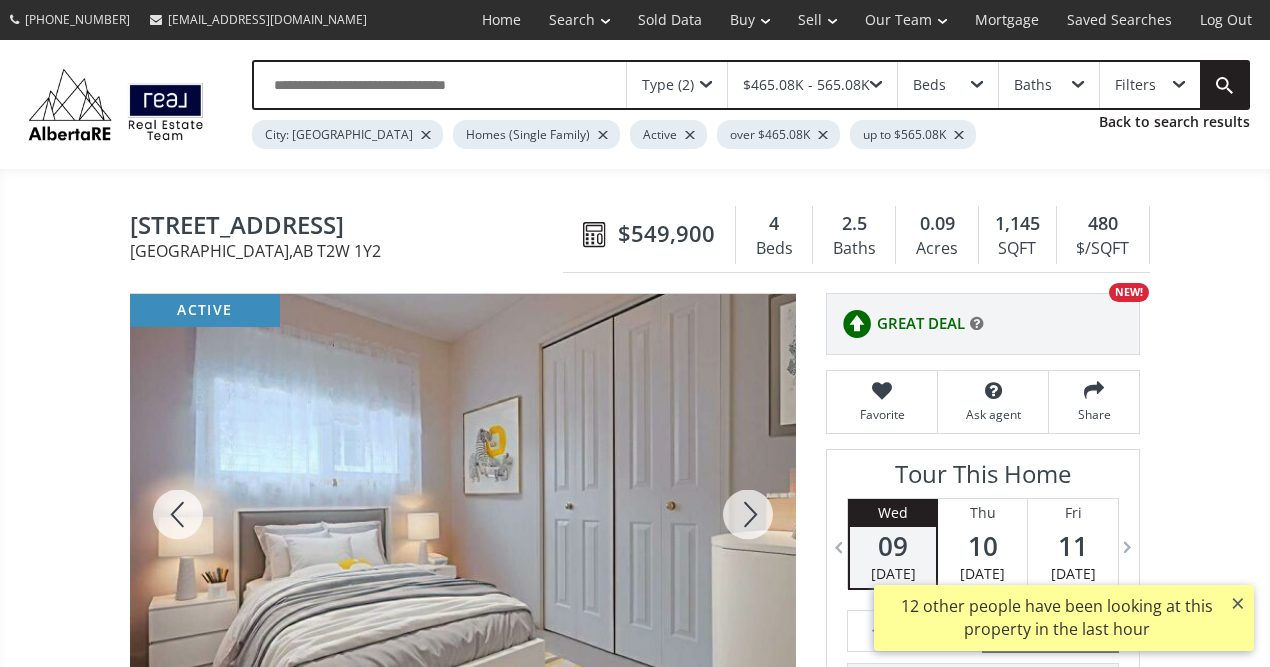 click at bounding box center [748, 514] 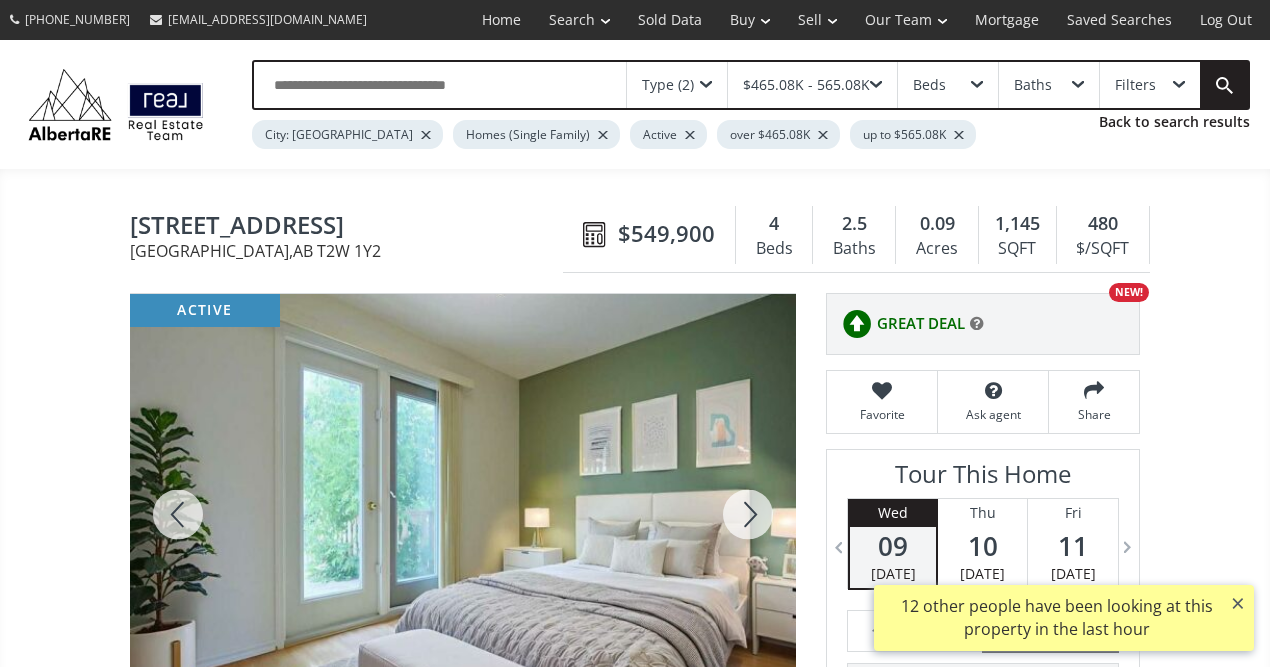 click at bounding box center (748, 514) 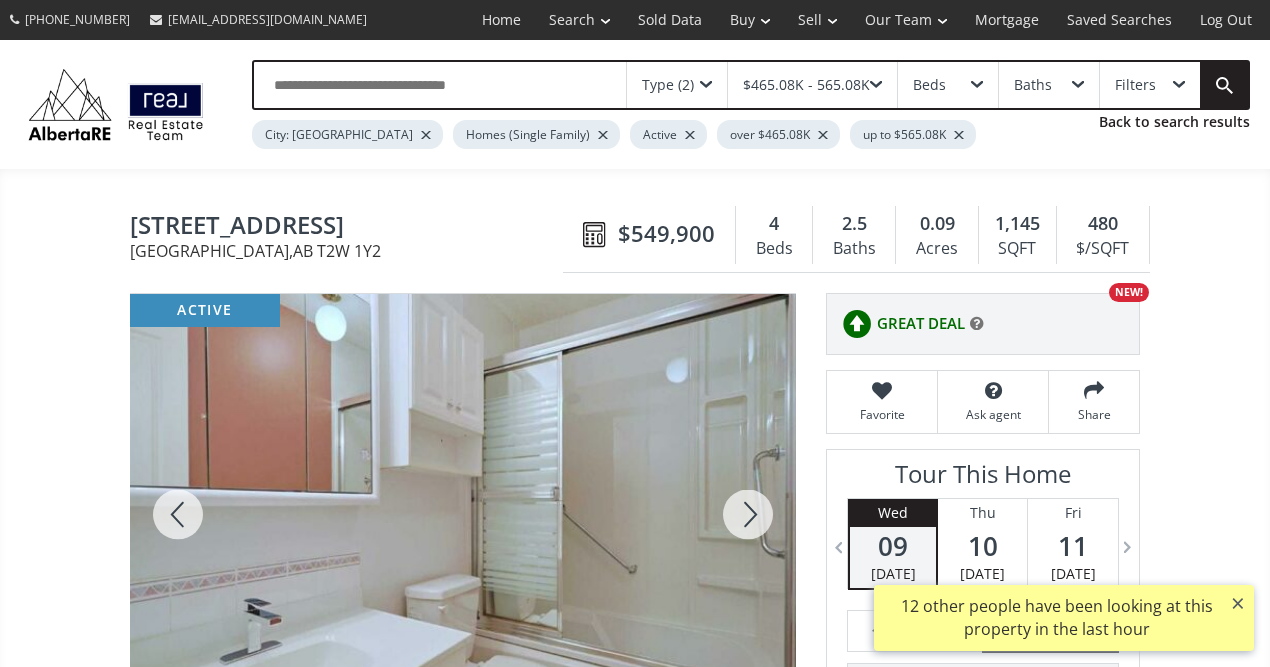 click at bounding box center [748, 514] 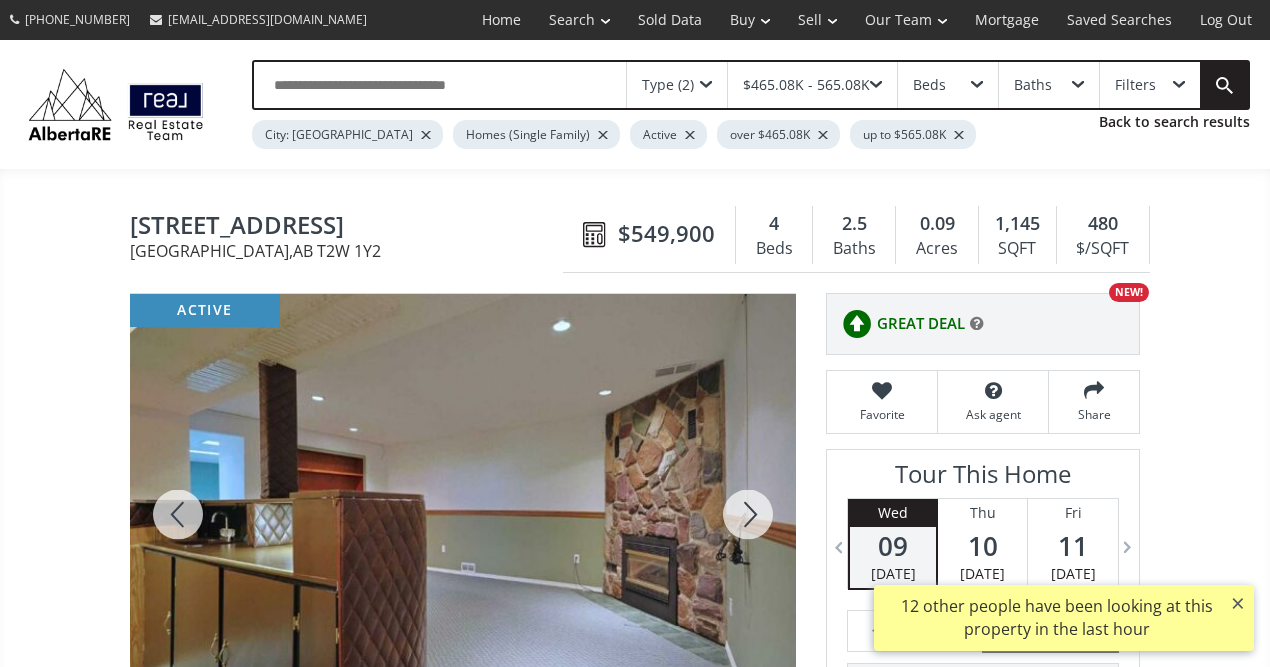 click at bounding box center [748, 514] 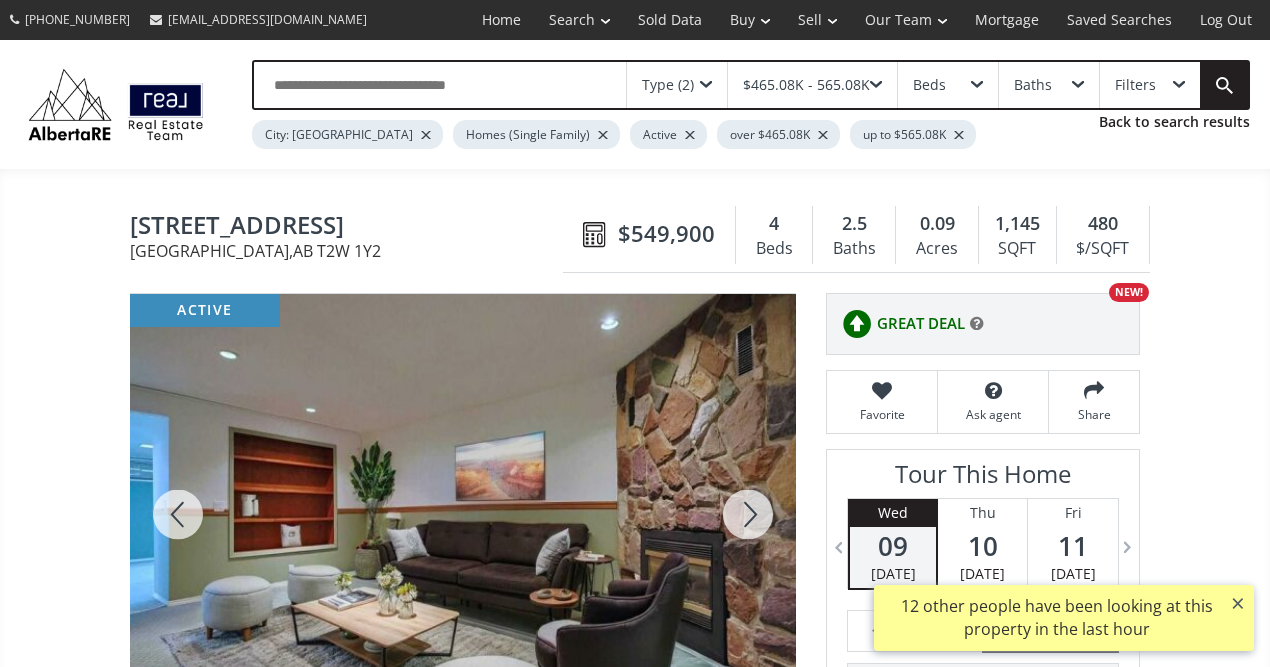 click at bounding box center (748, 514) 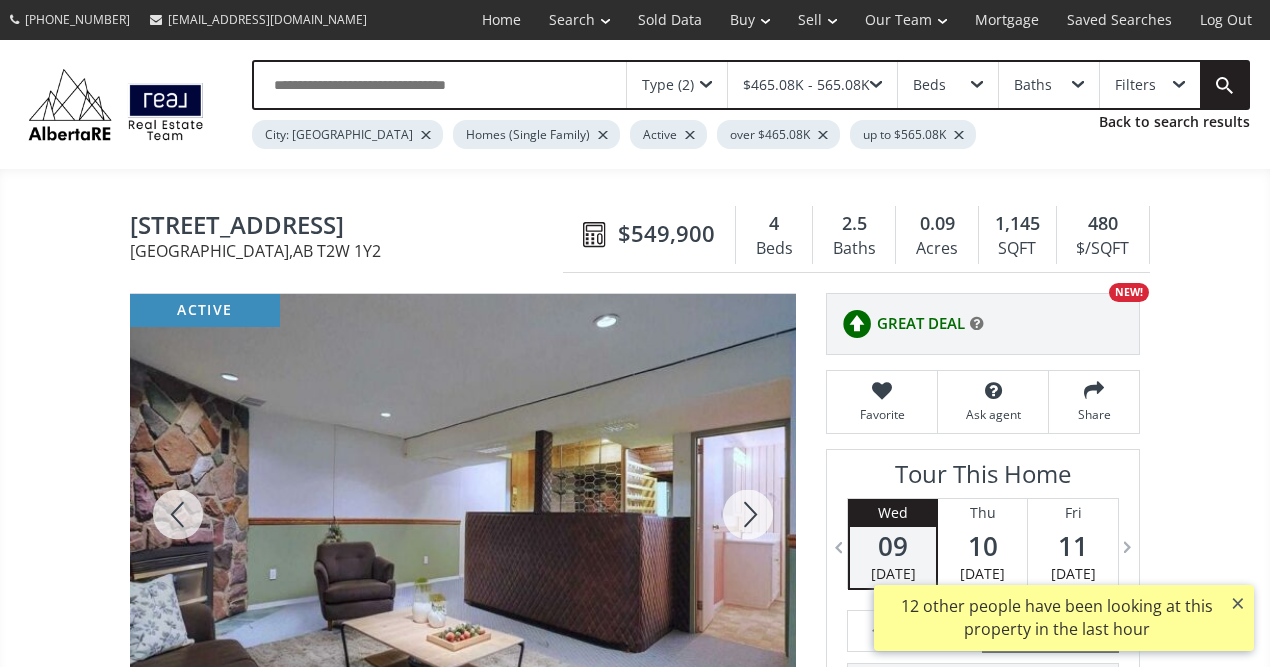 click at bounding box center [748, 514] 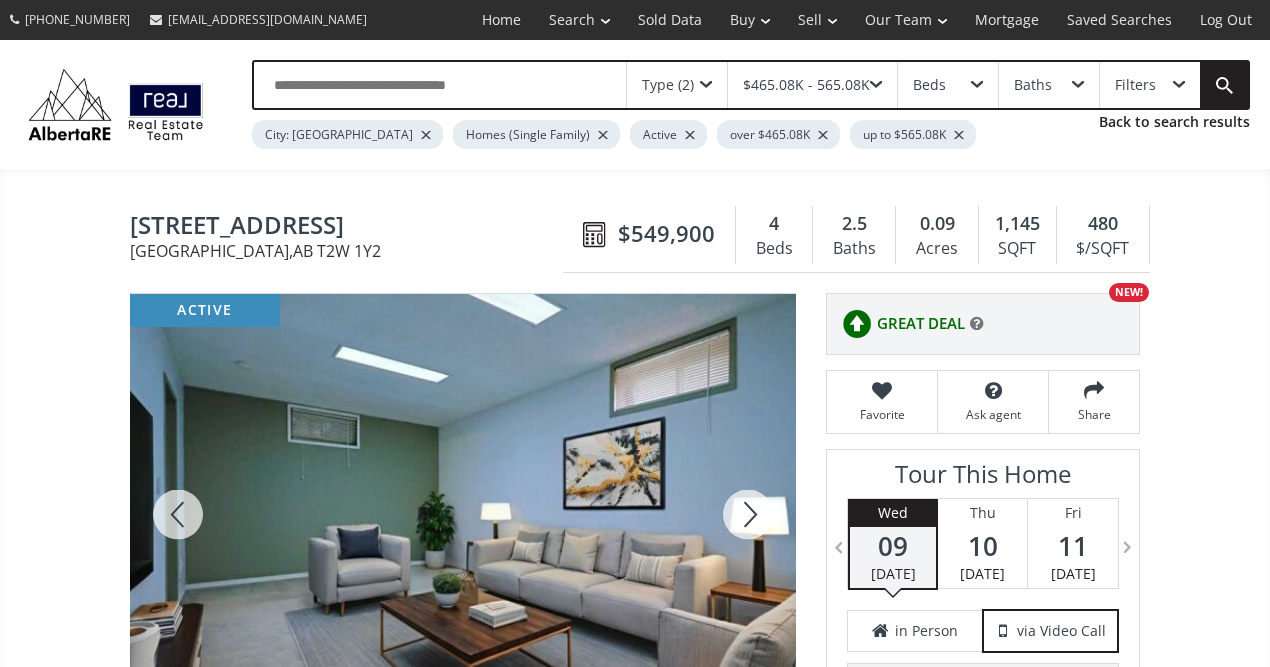 click at bounding box center (748, 514) 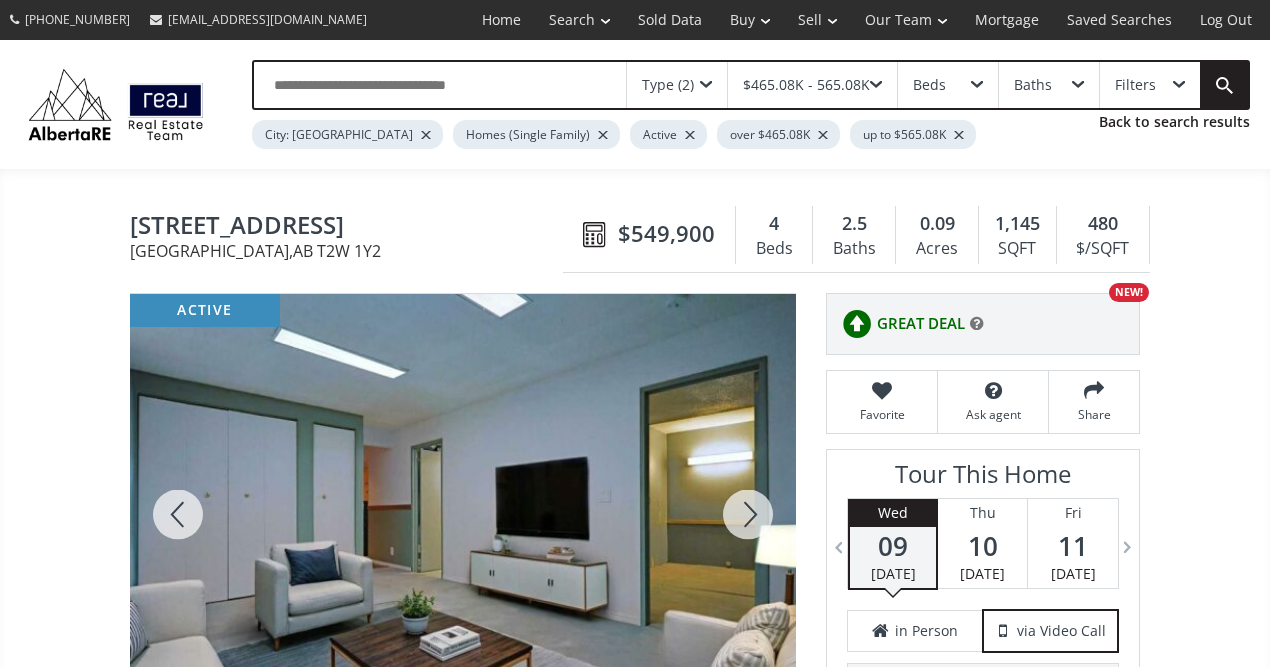 click at bounding box center [748, 514] 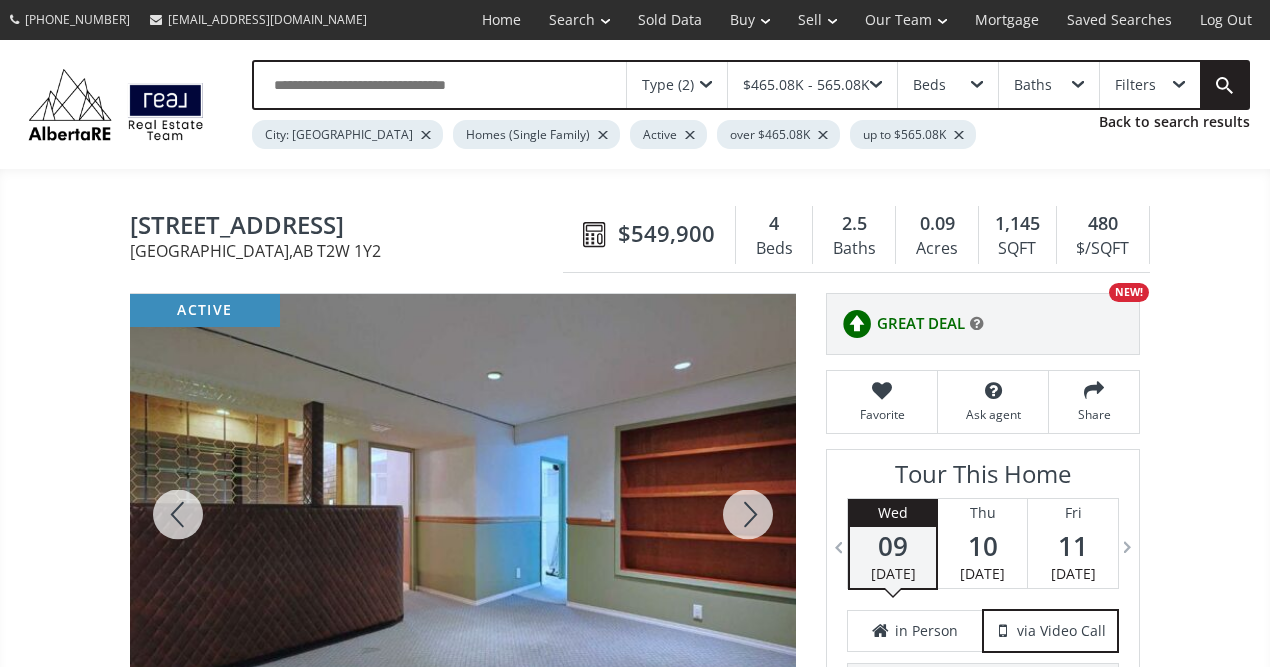 click at bounding box center [748, 514] 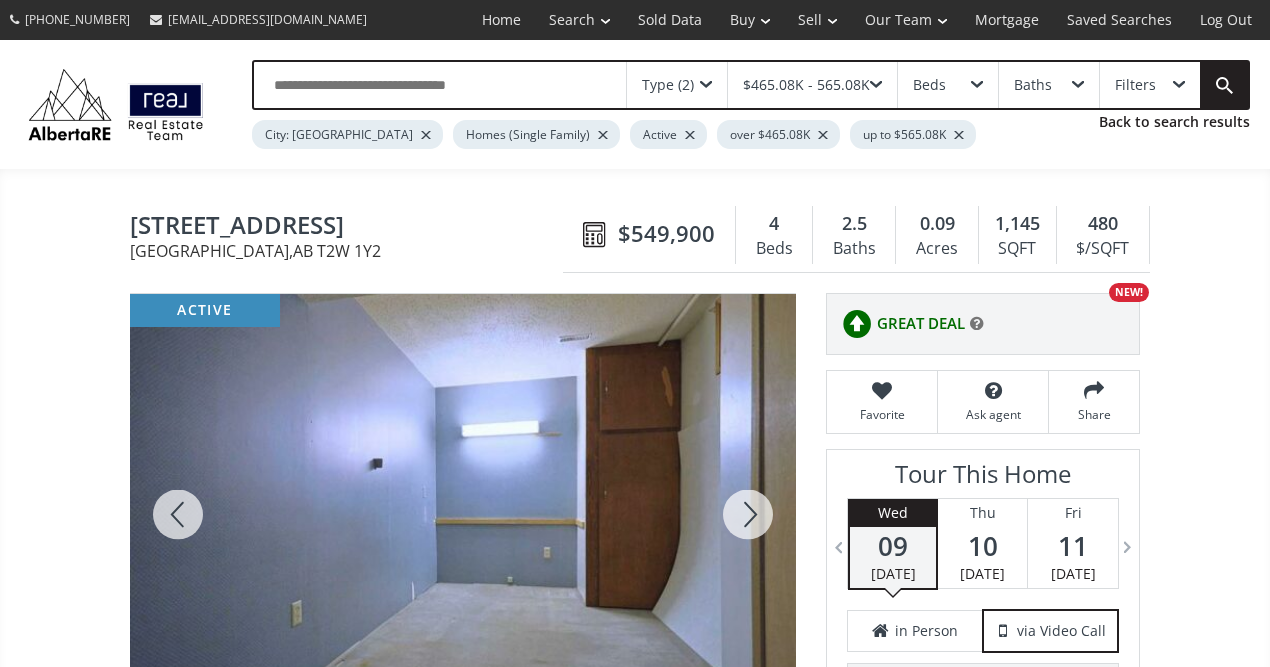 click at bounding box center [748, 514] 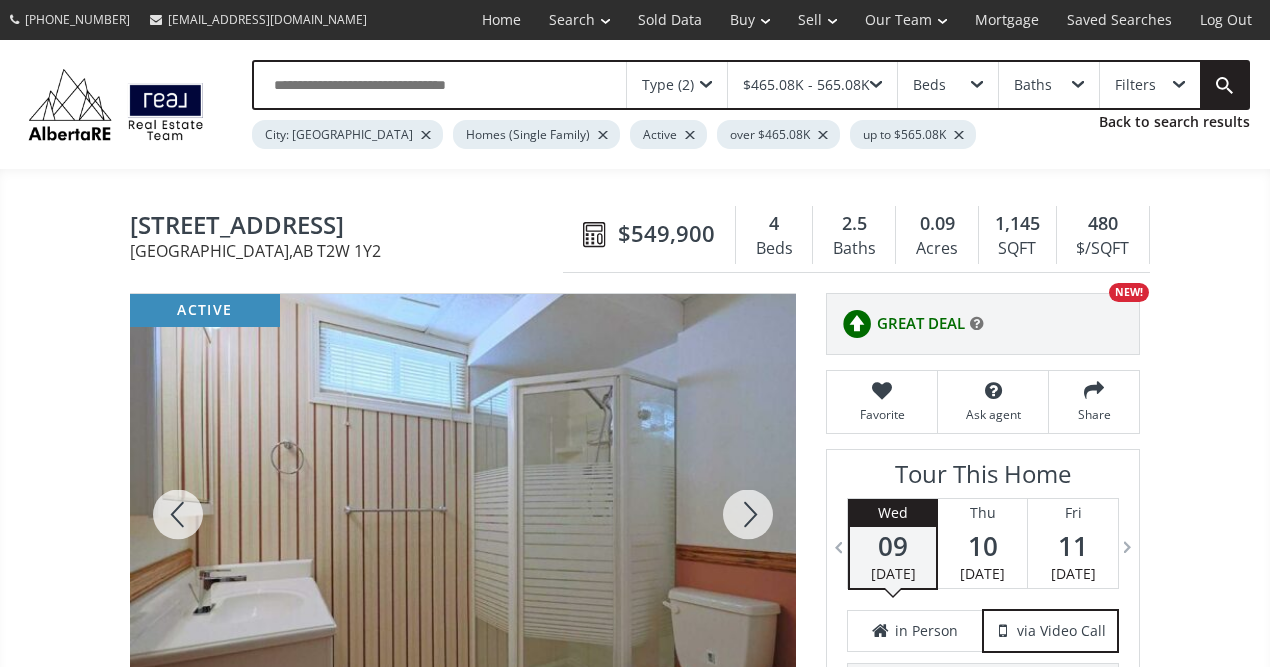 click at bounding box center [748, 514] 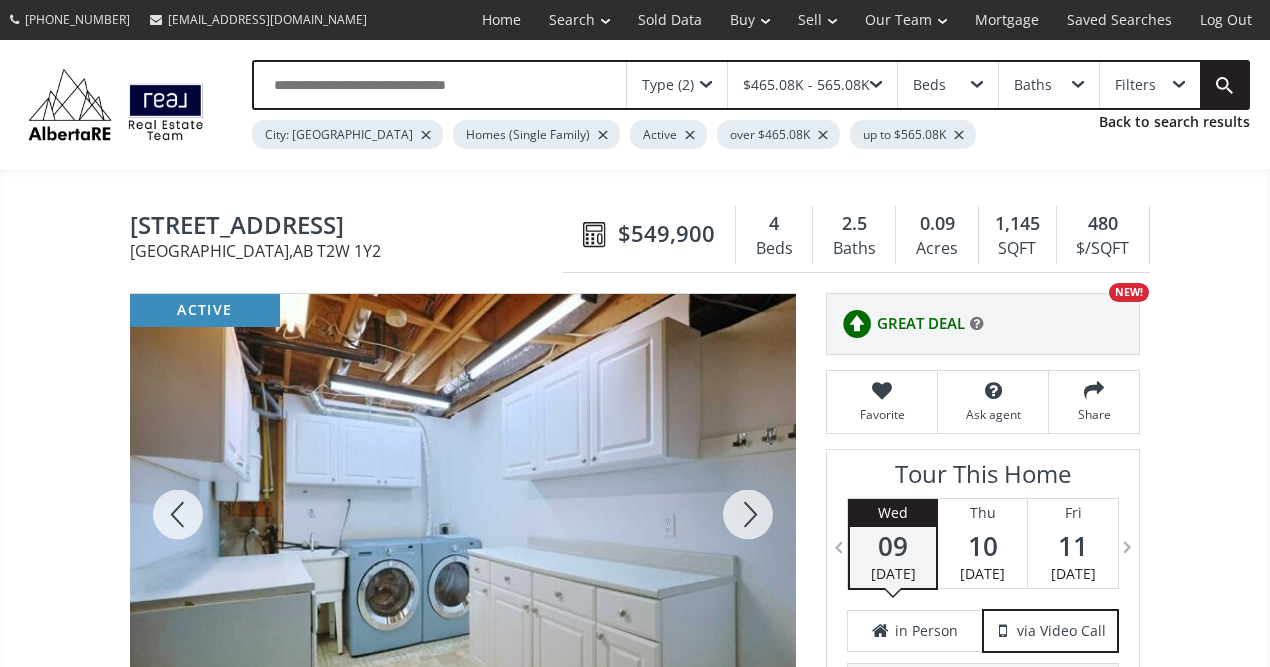 click at bounding box center (748, 514) 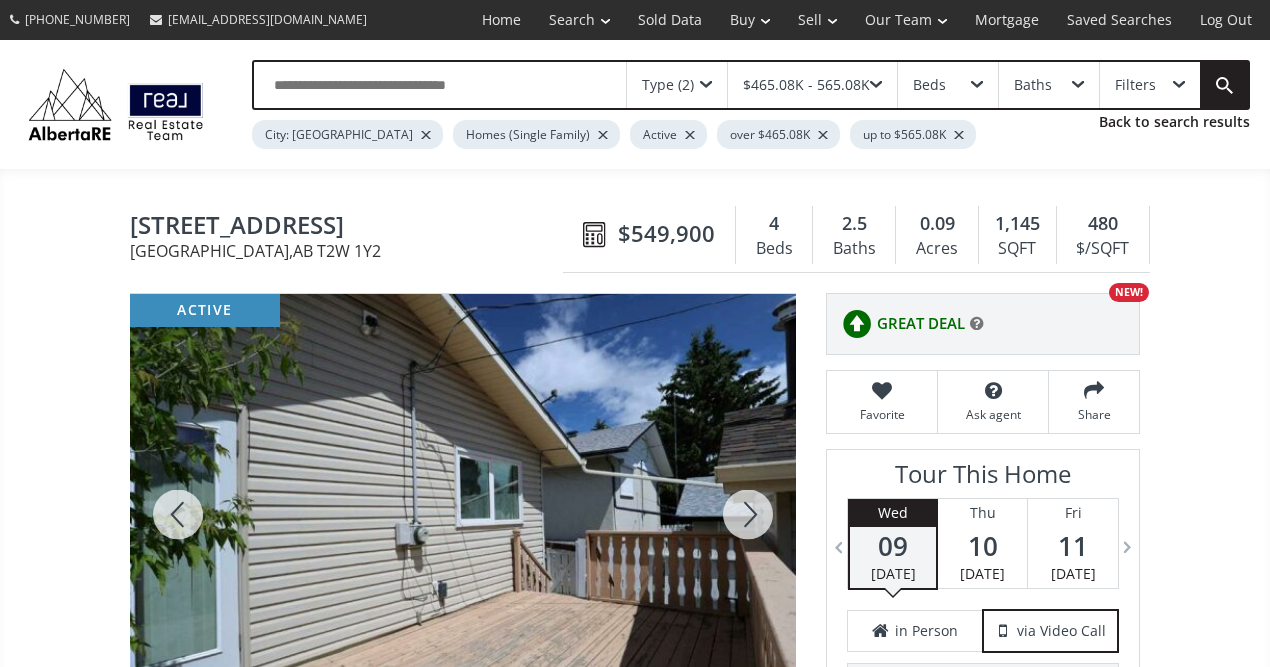 click at bounding box center [748, 514] 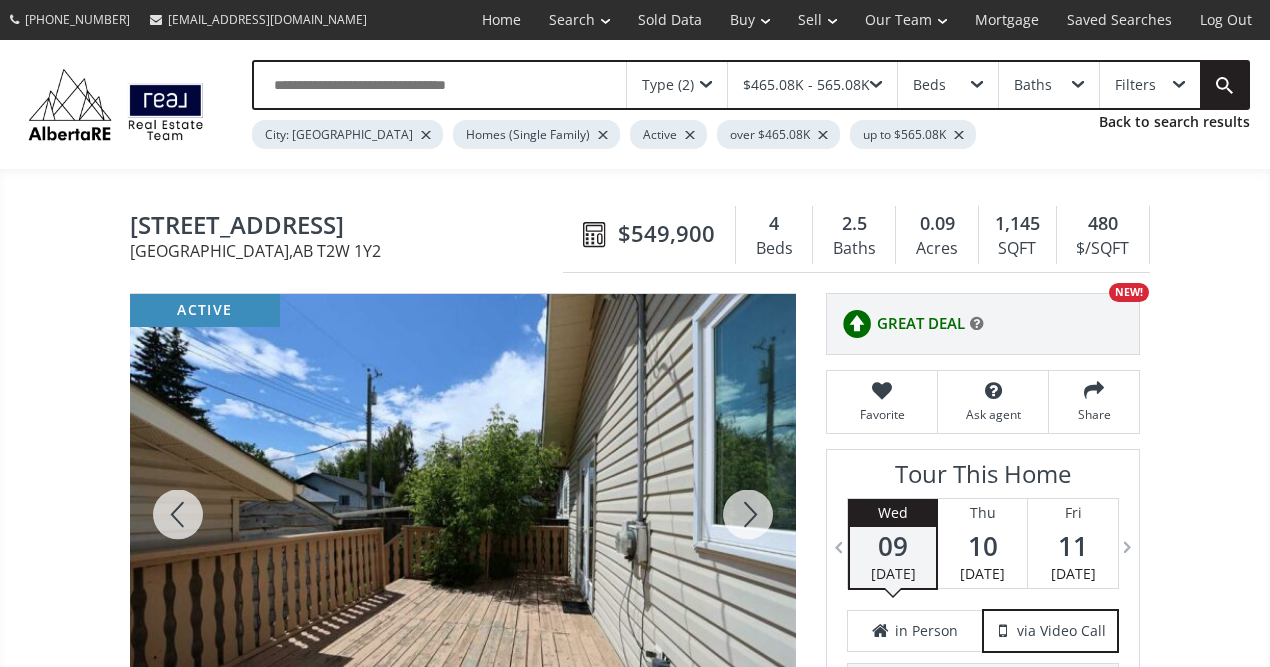 click at bounding box center (748, 514) 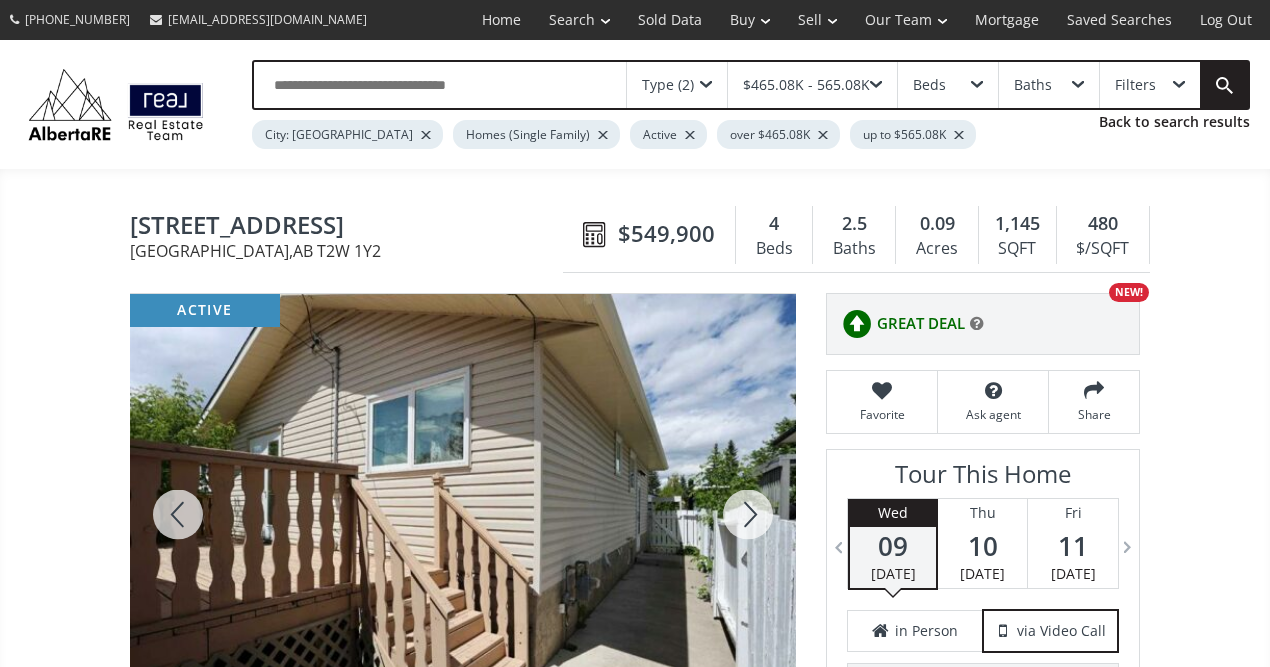 click at bounding box center [748, 514] 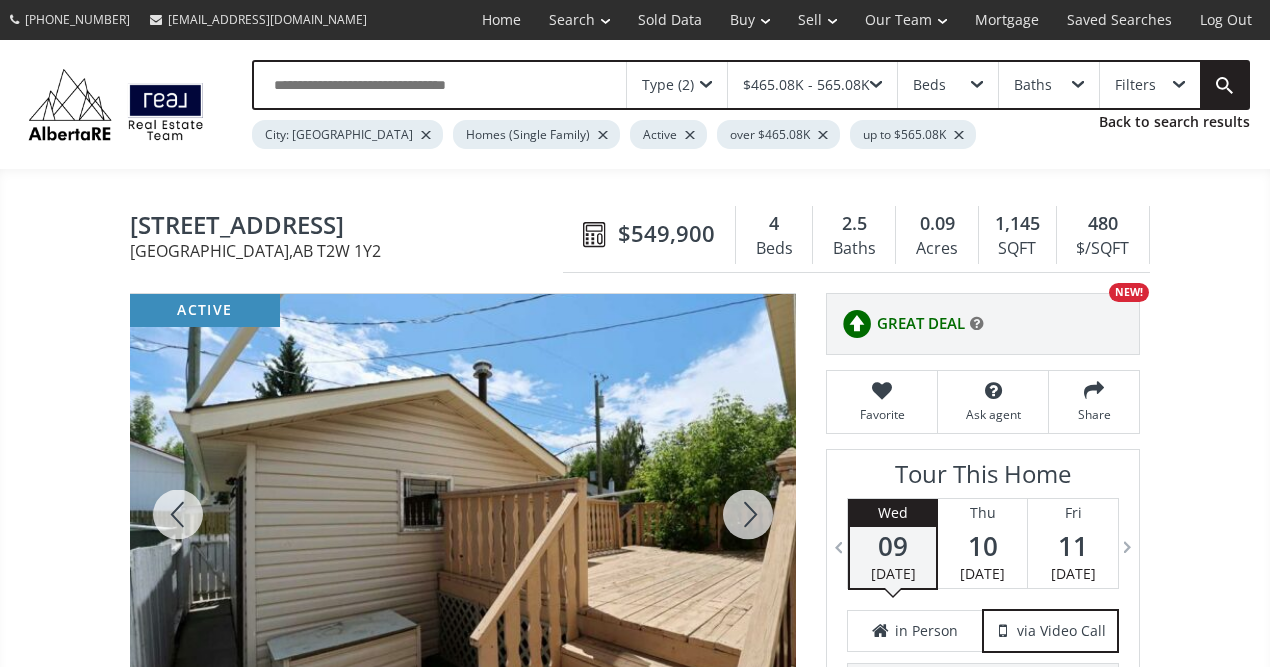 click at bounding box center [748, 514] 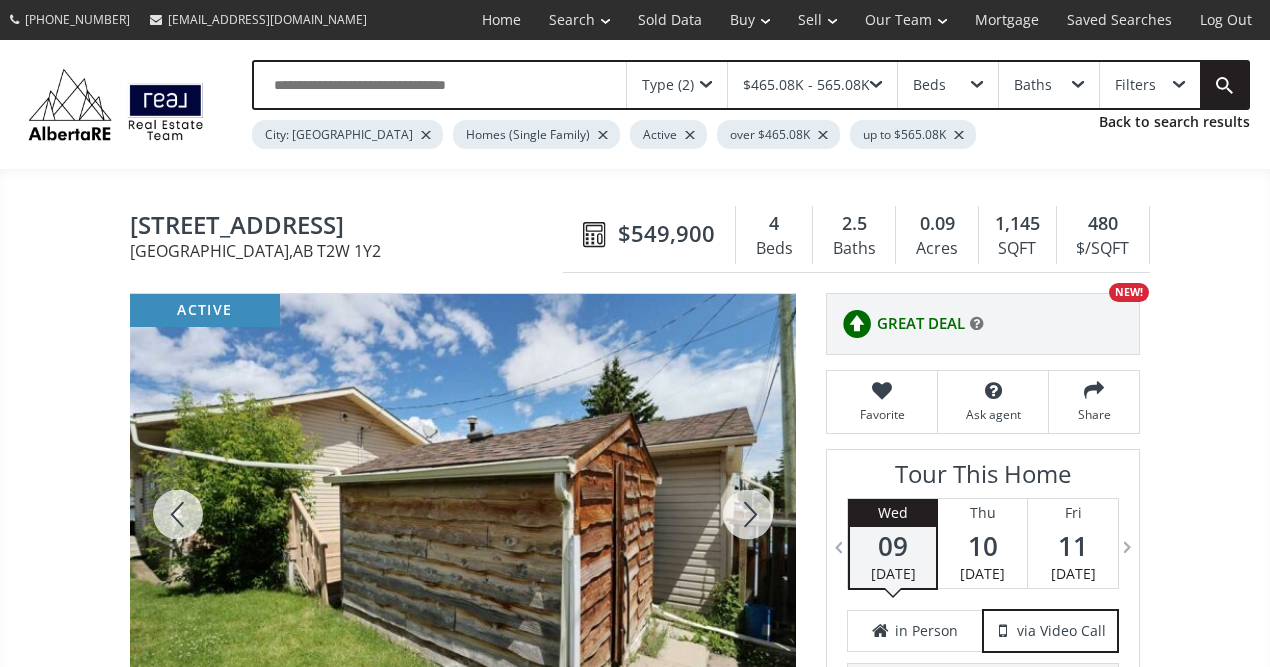 click at bounding box center [748, 514] 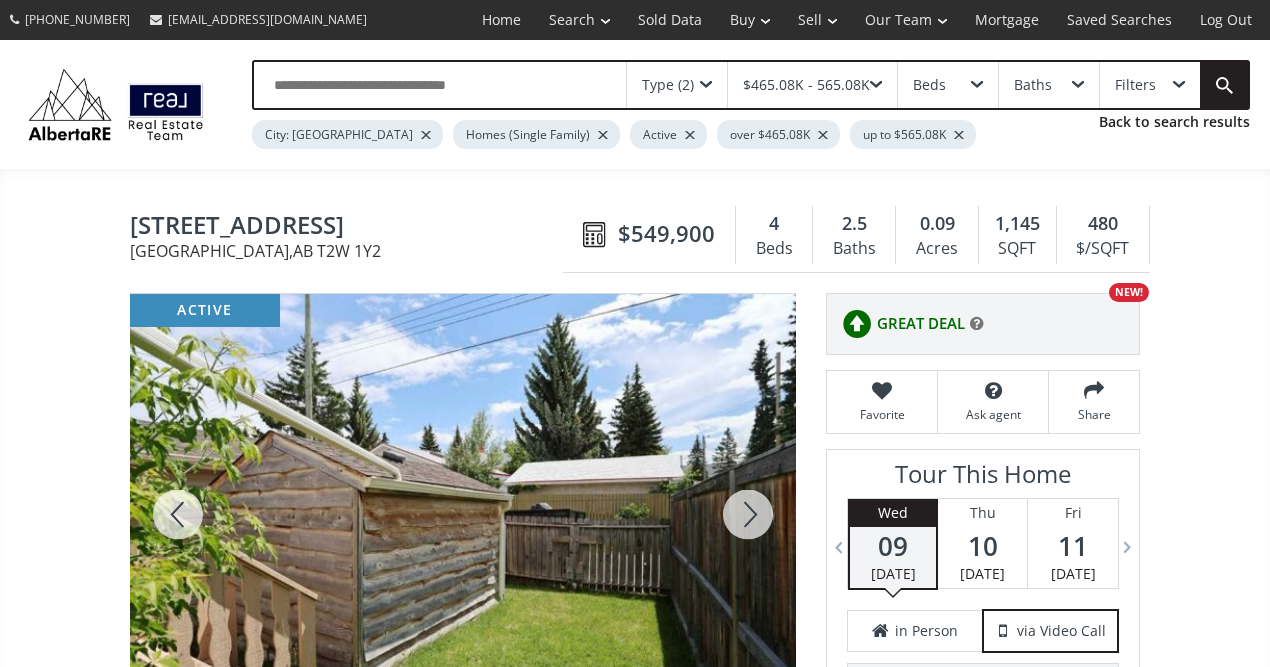 click at bounding box center (748, 514) 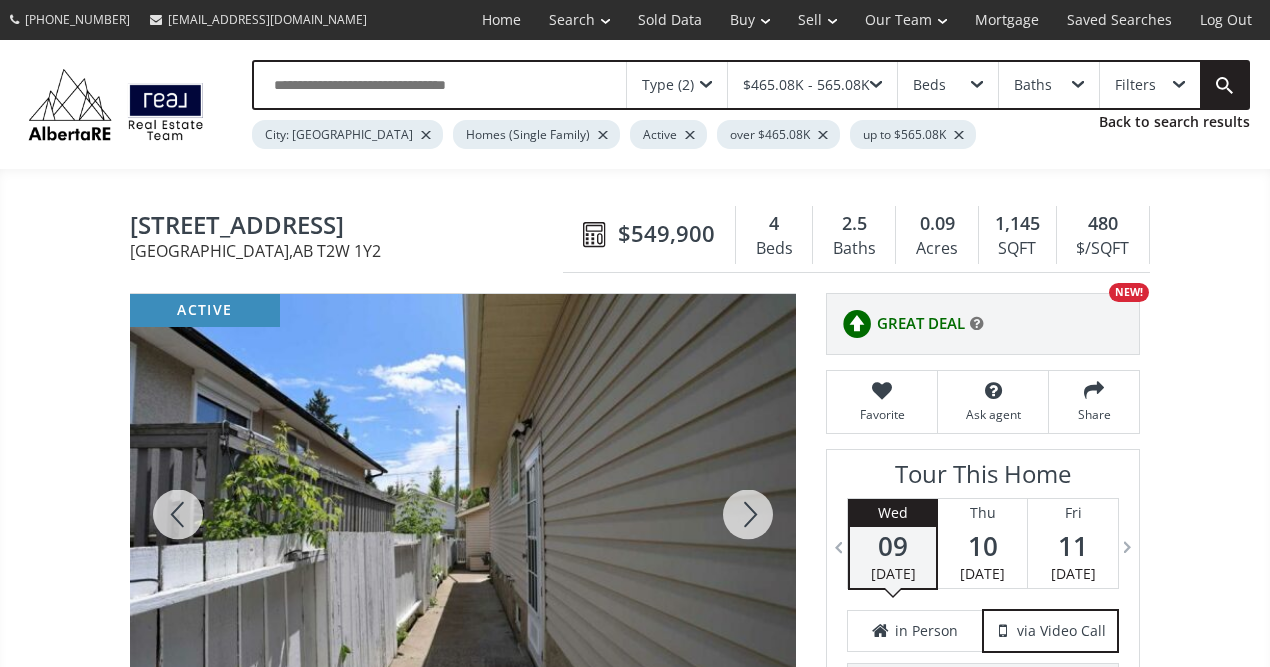 click at bounding box center [748, 514] 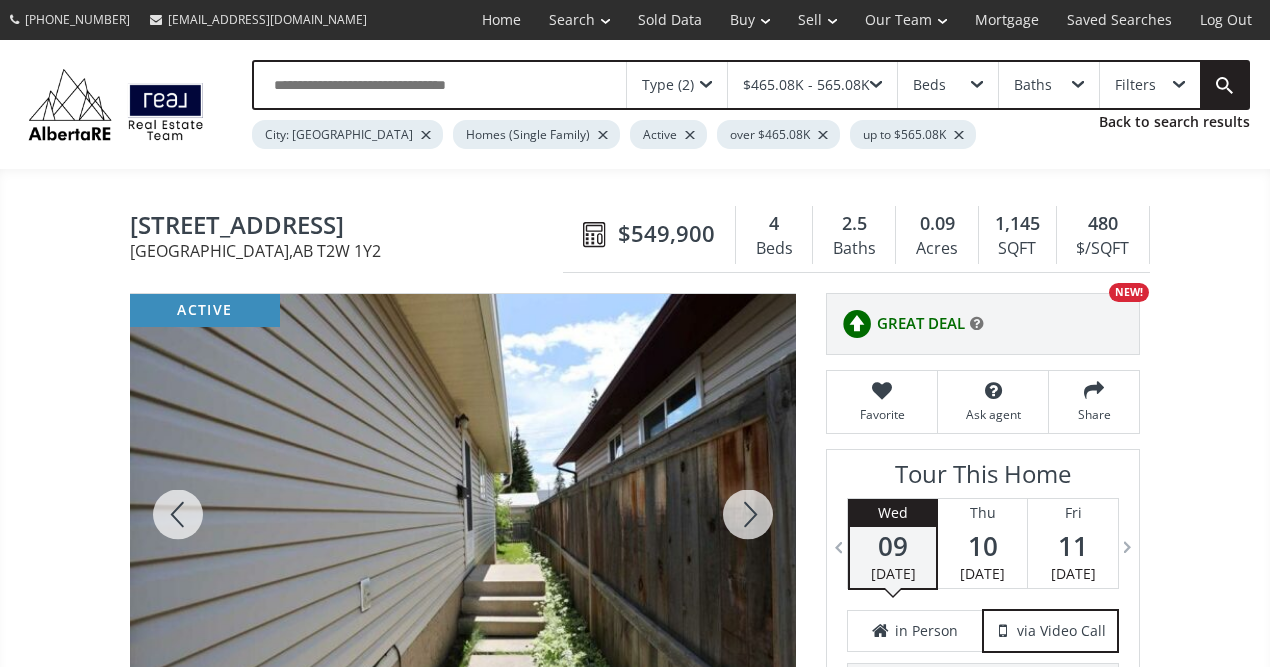 click at bounding box center (748, 514) 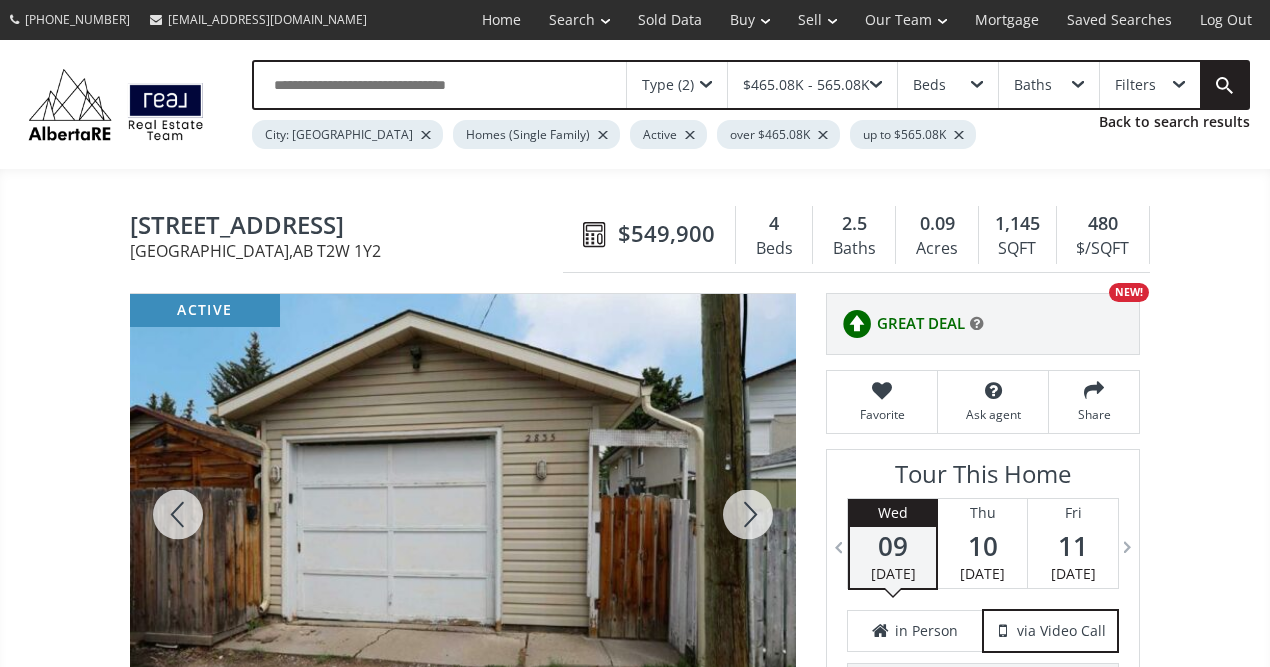 click at bounding box center (748, 514) 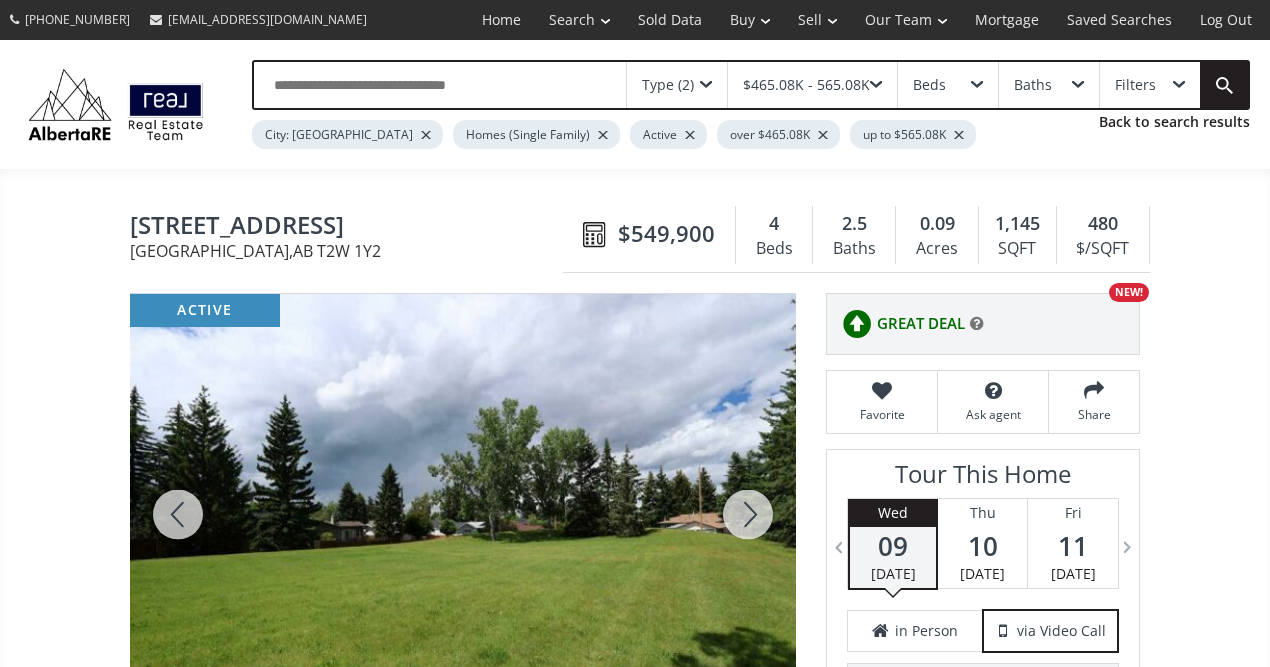 click at bounding box center [748, 514] 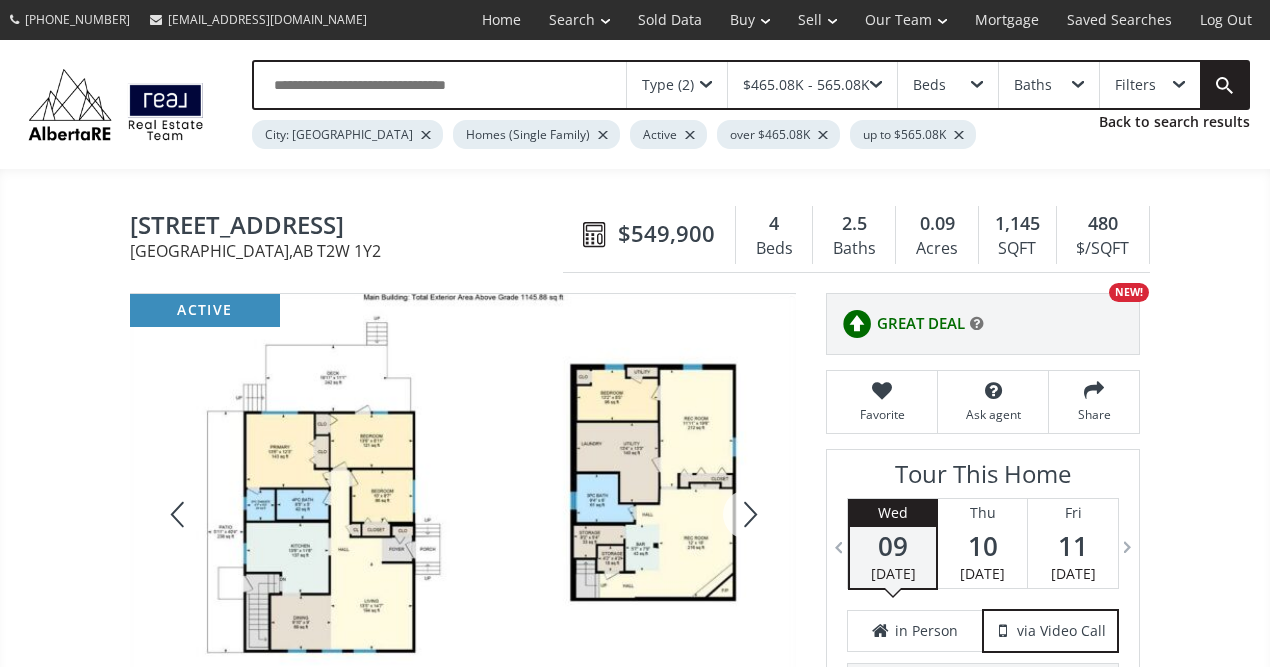 click at bounding box center [748, 514] 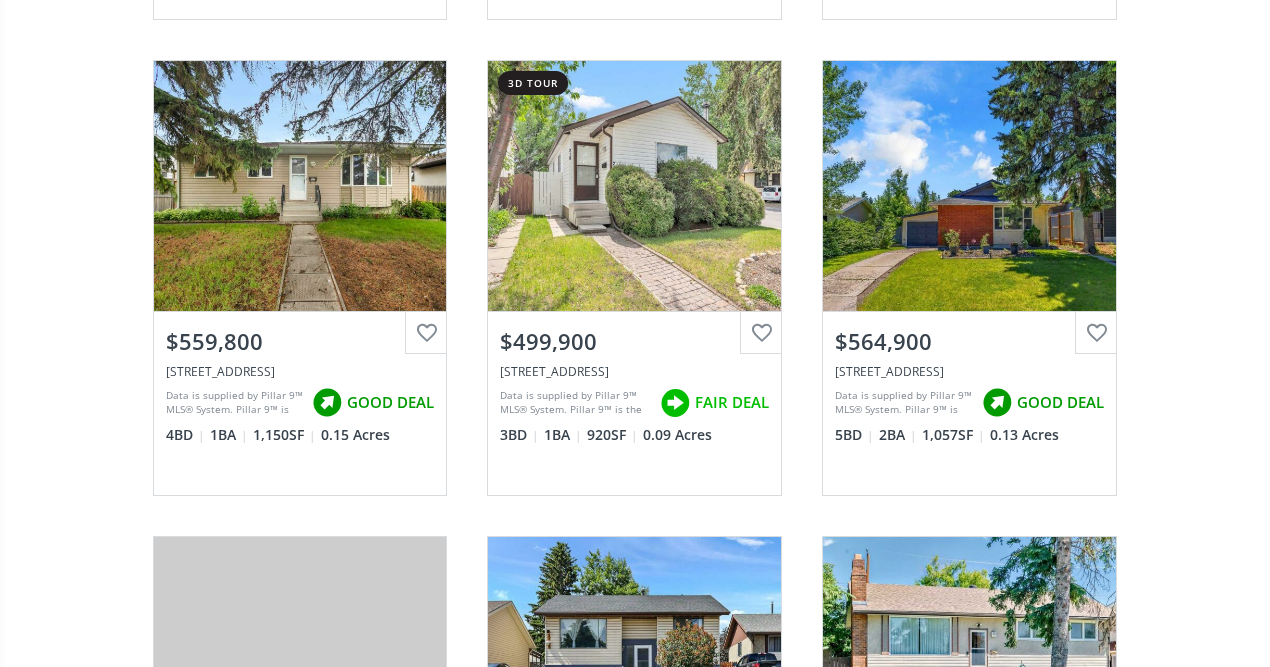 scroll, scrollTop: 6840, scrollLeft: 0, axis: vertical 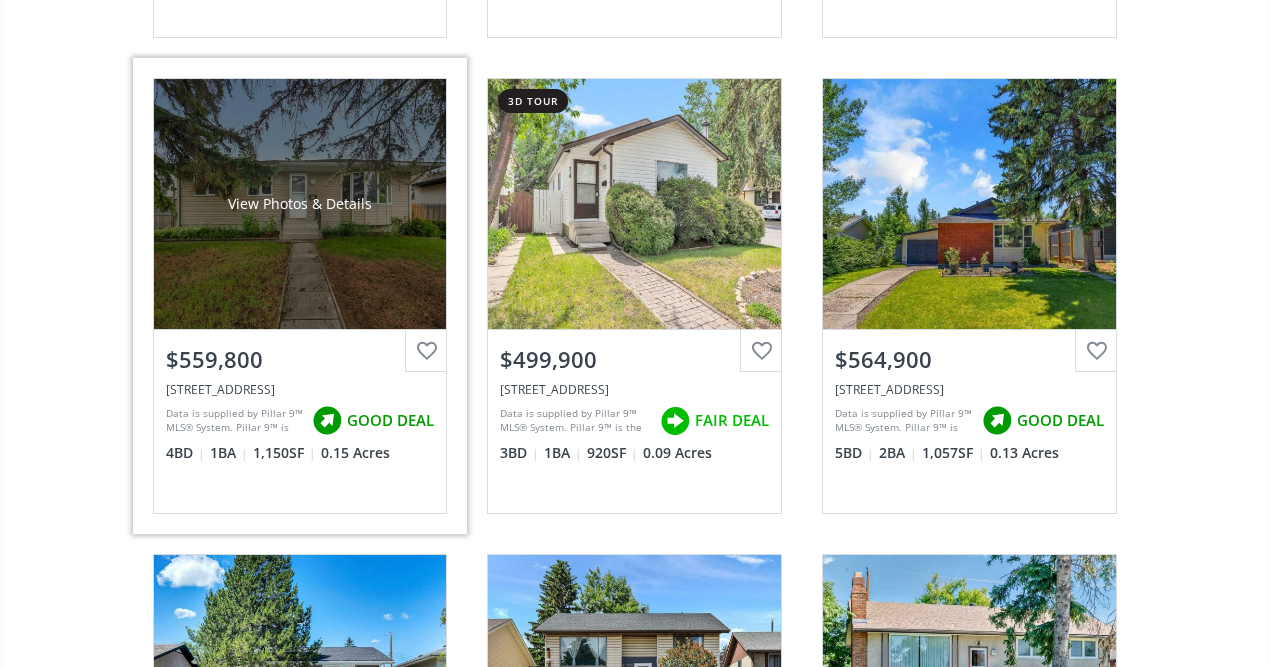 click on "View Photos & Details" at bounding box center [300, 204] 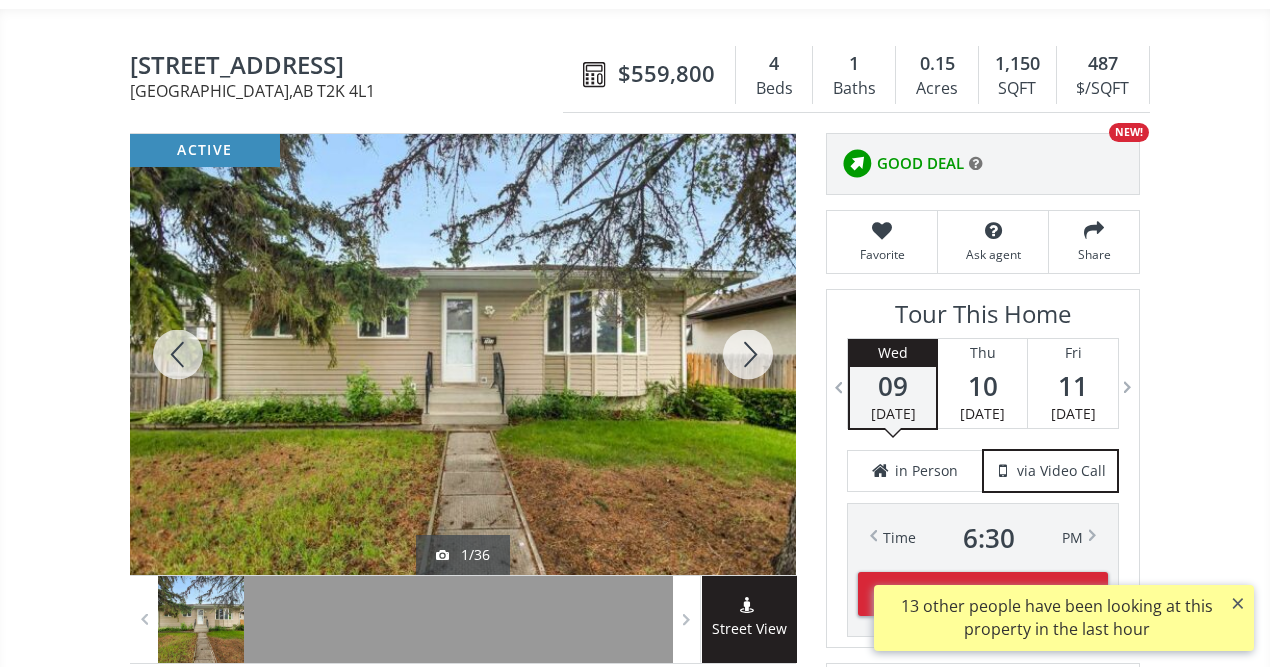 scroll, scrollTop: 120, scrollLeft: 0, axis: vertical 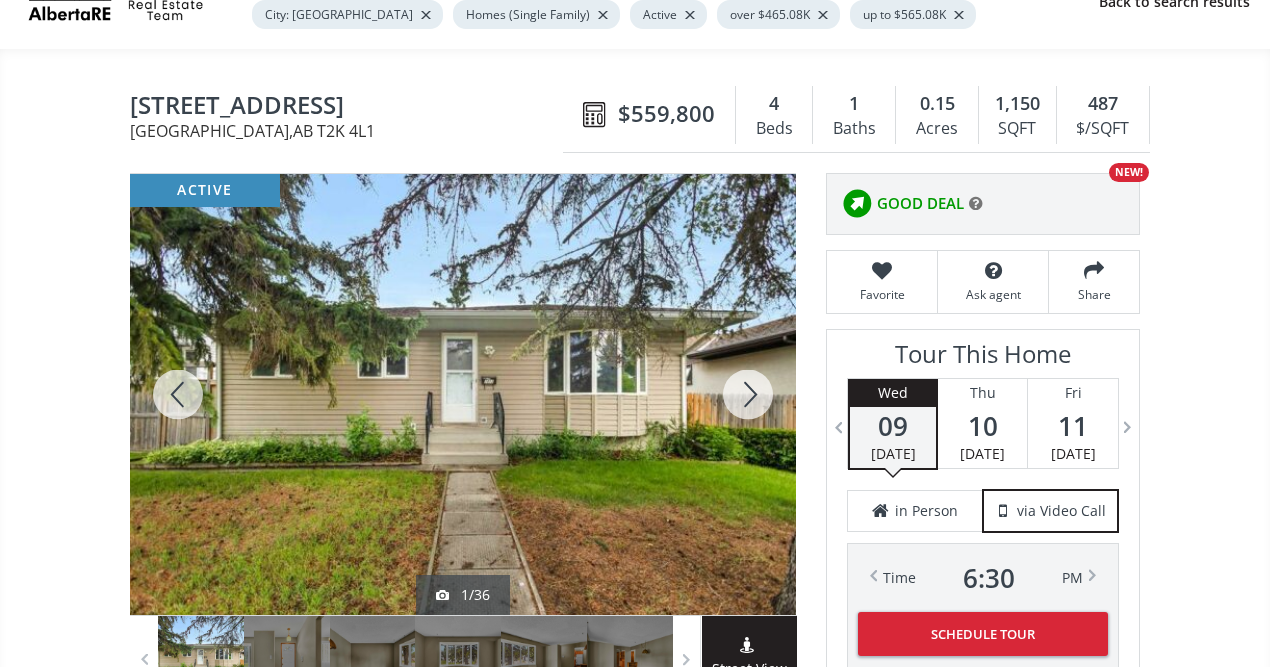 click at bounding box center (748, 394) 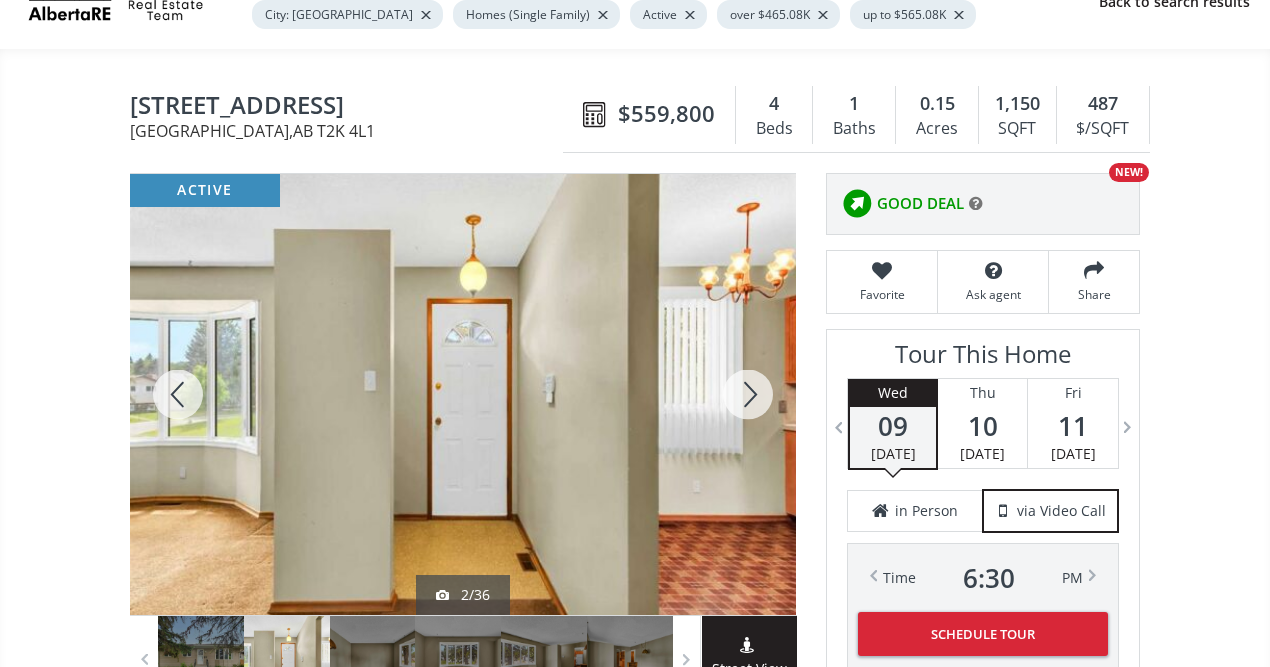 click at bounding box center (748, 394) 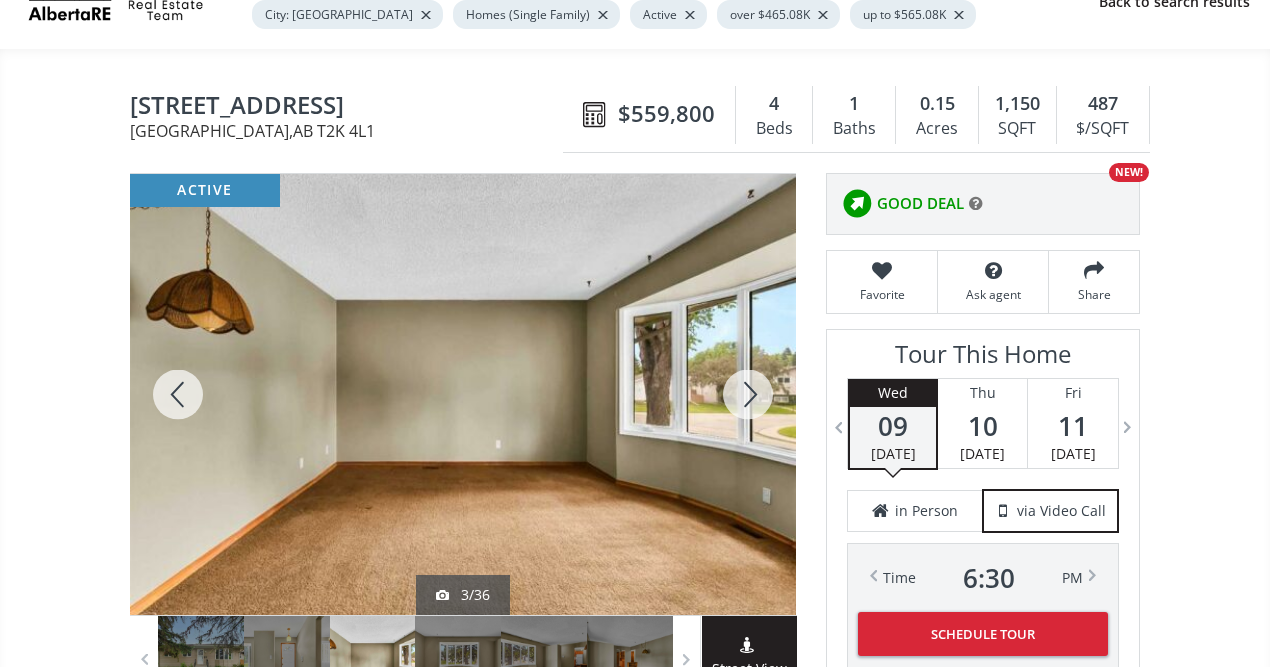 click at bounding box center [748, 394] 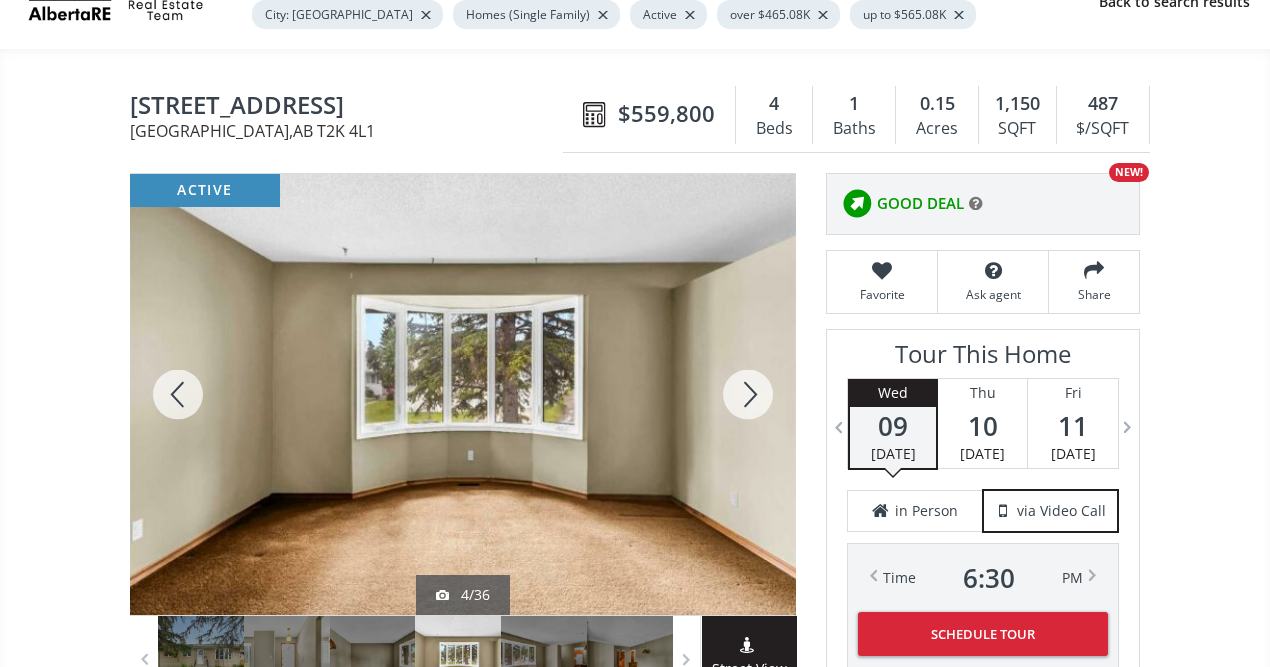 click at bounding box center (748, 394) 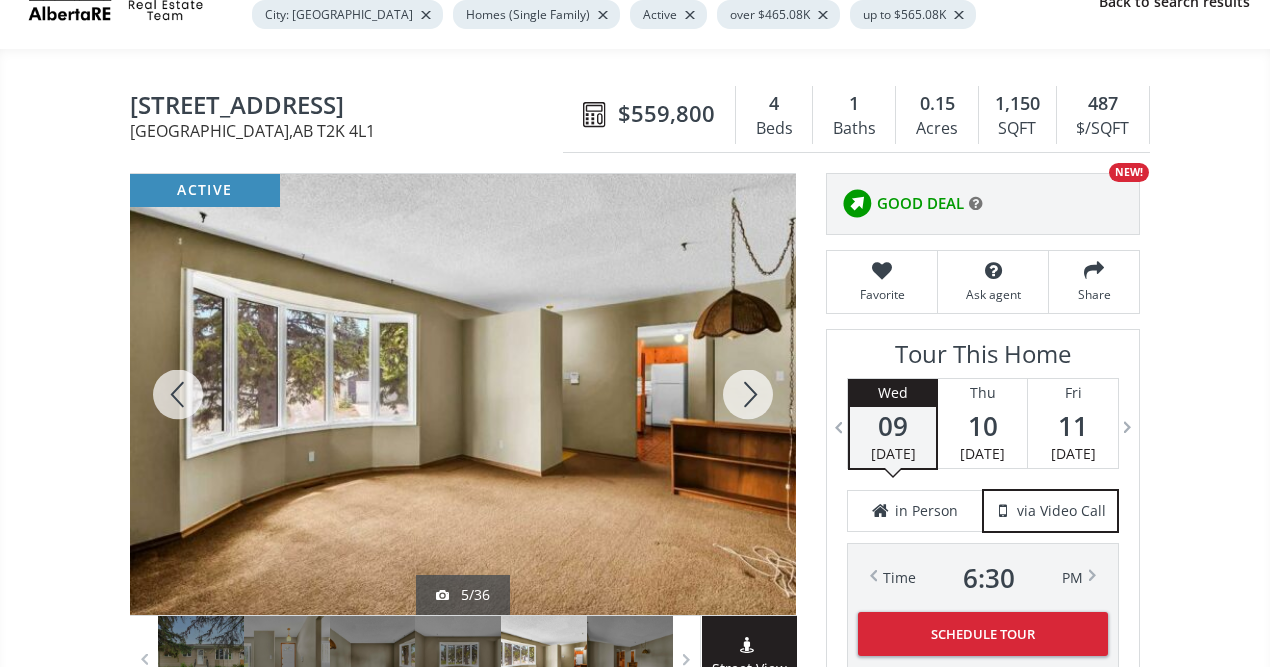 click at bounding box center (748, 394) 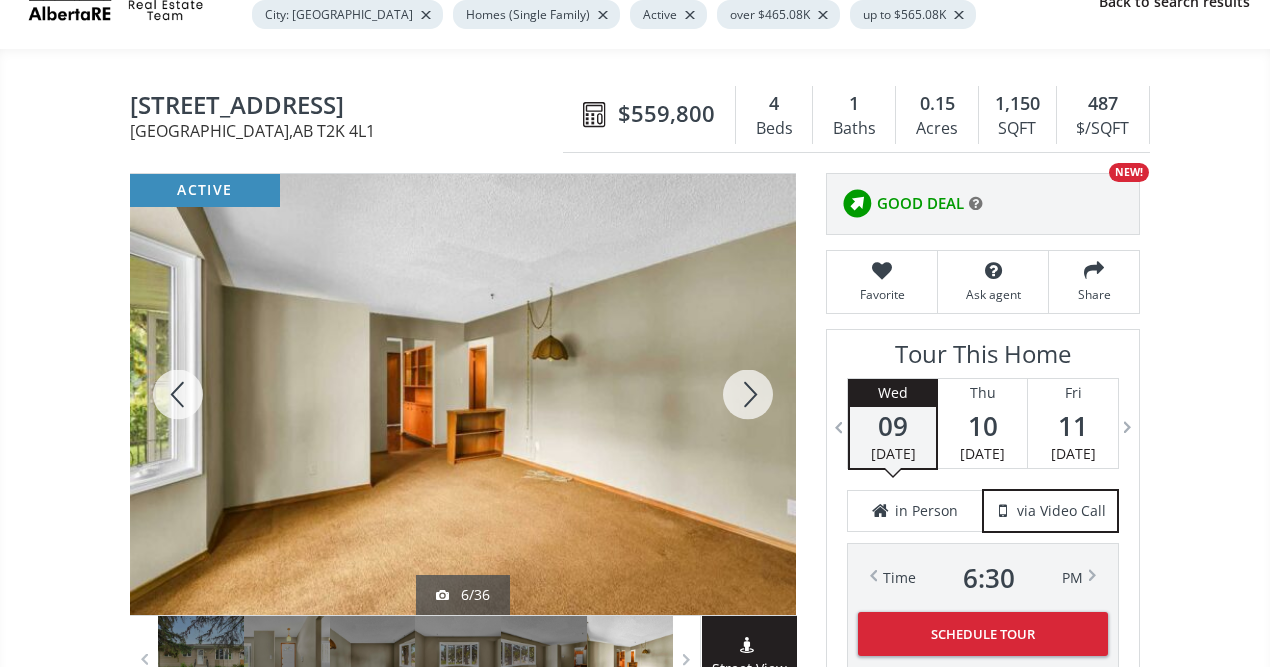 click at bounding box center (748, 394) 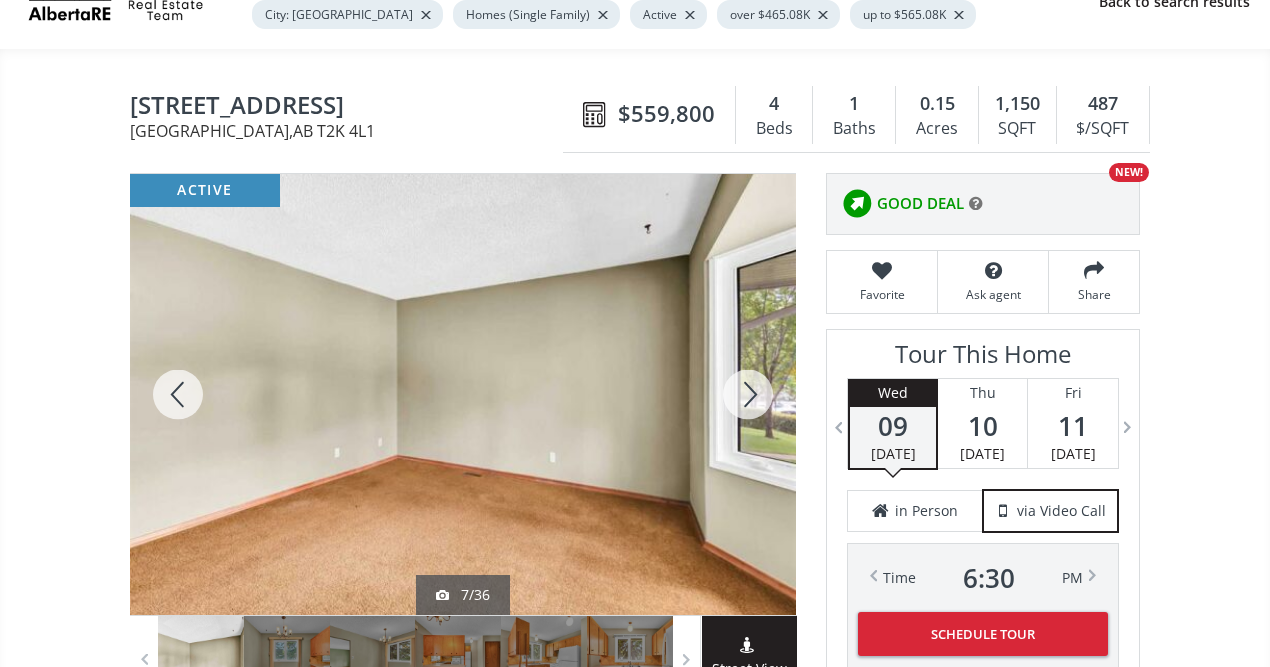 click at bounding box center (748, 394) 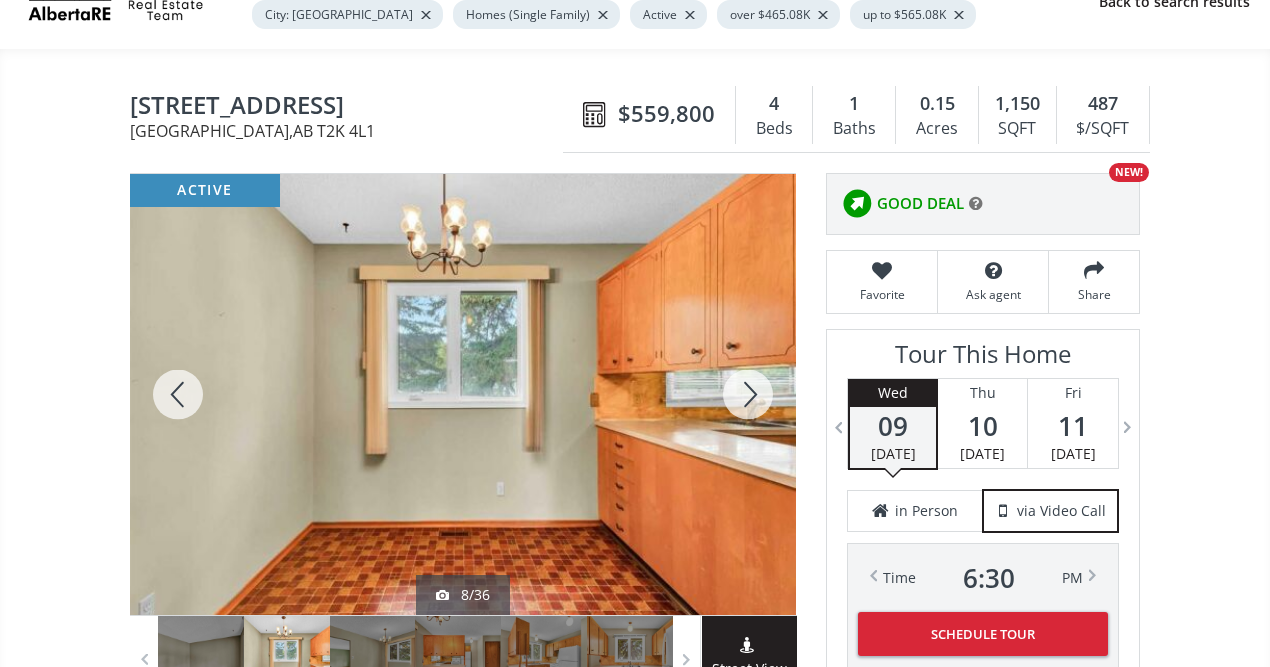 click at bounding box center [748, 394] 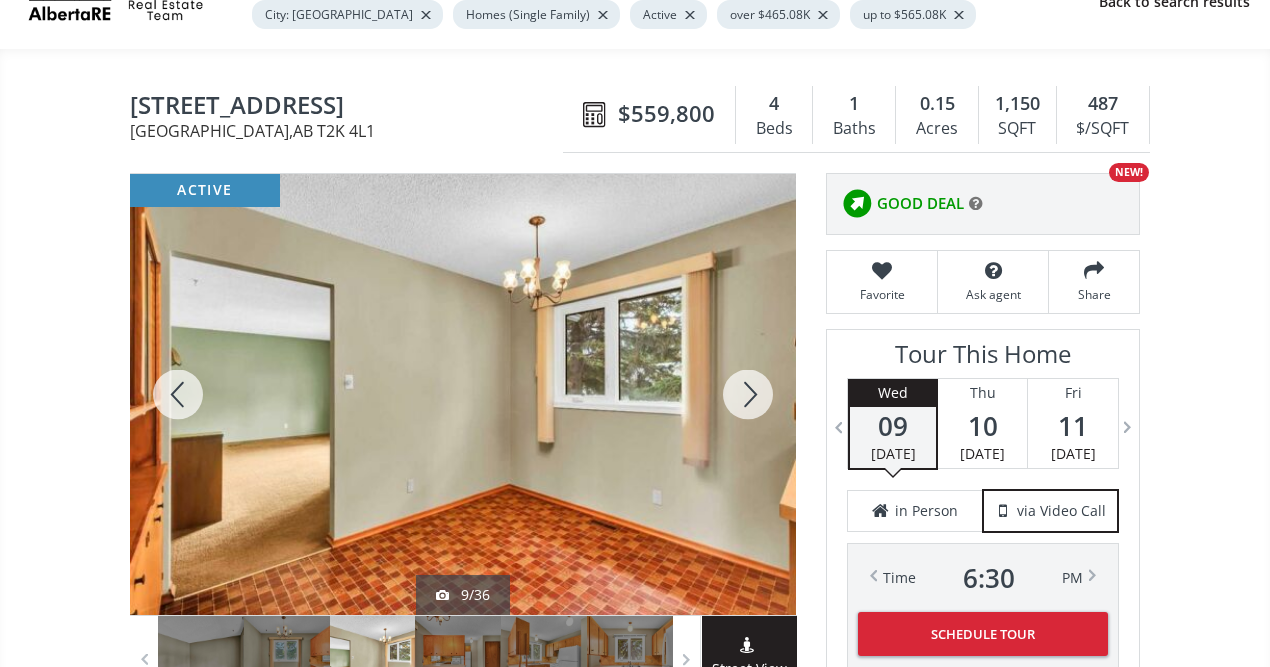 click at bounding box center (748, 394) 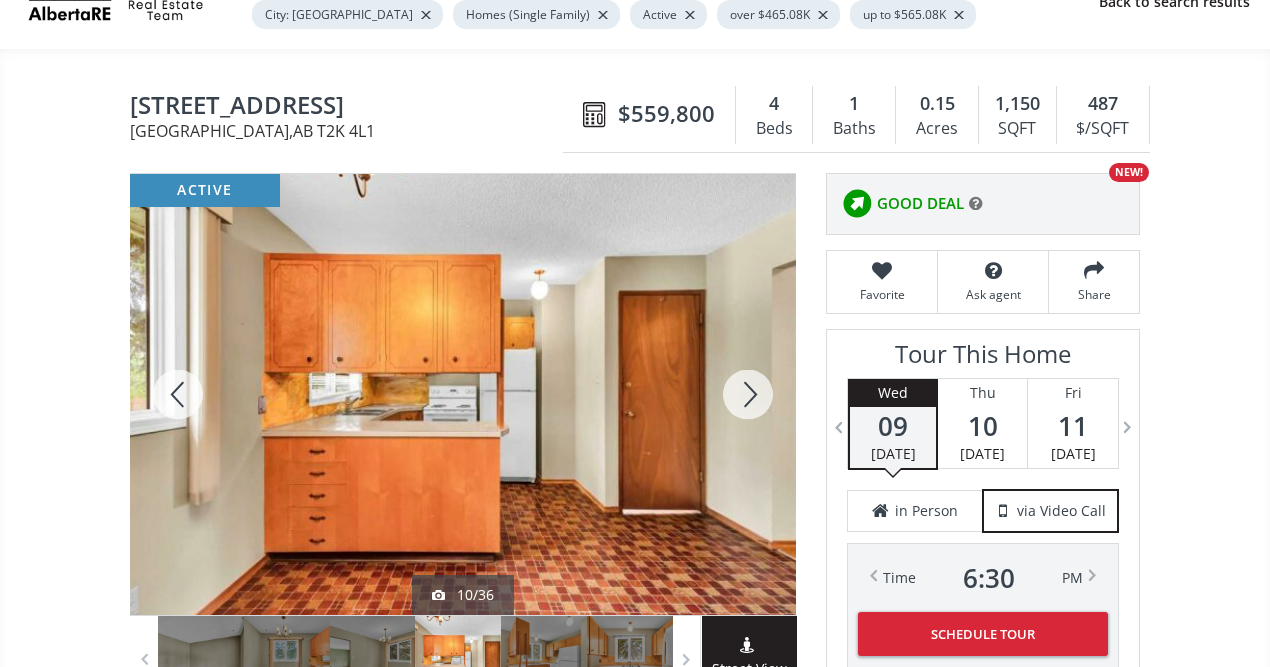 click at bounding box center [748, 394] 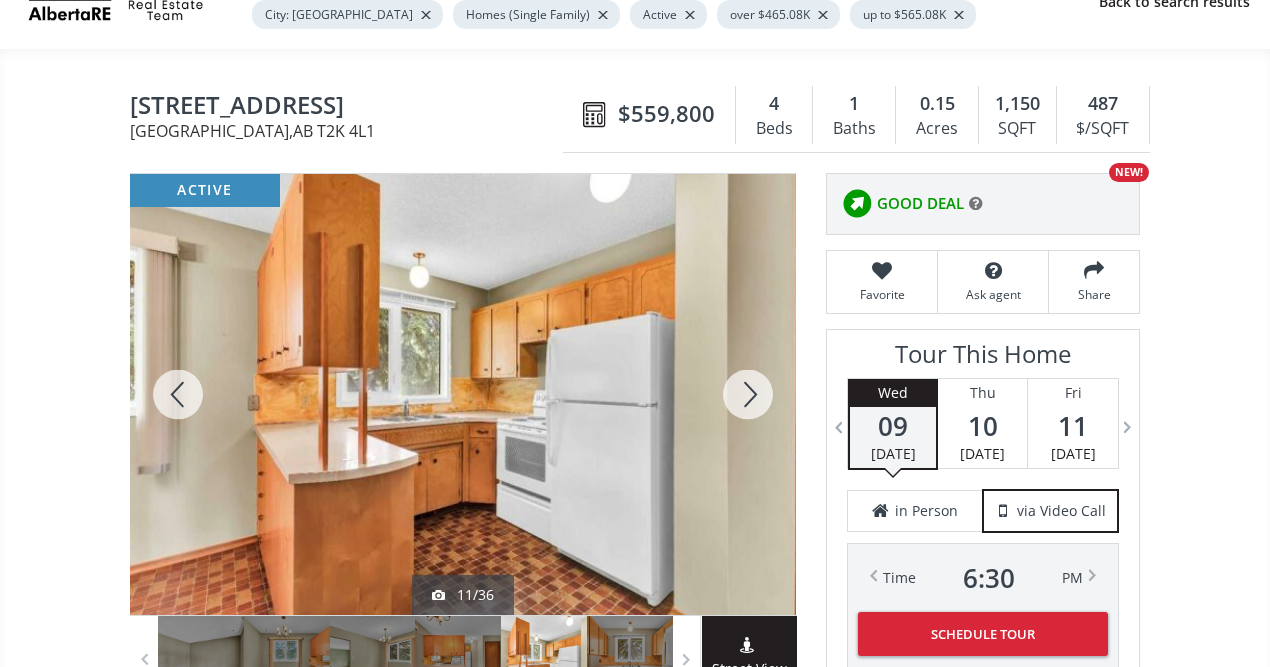 click at bounding box center [748, 394] 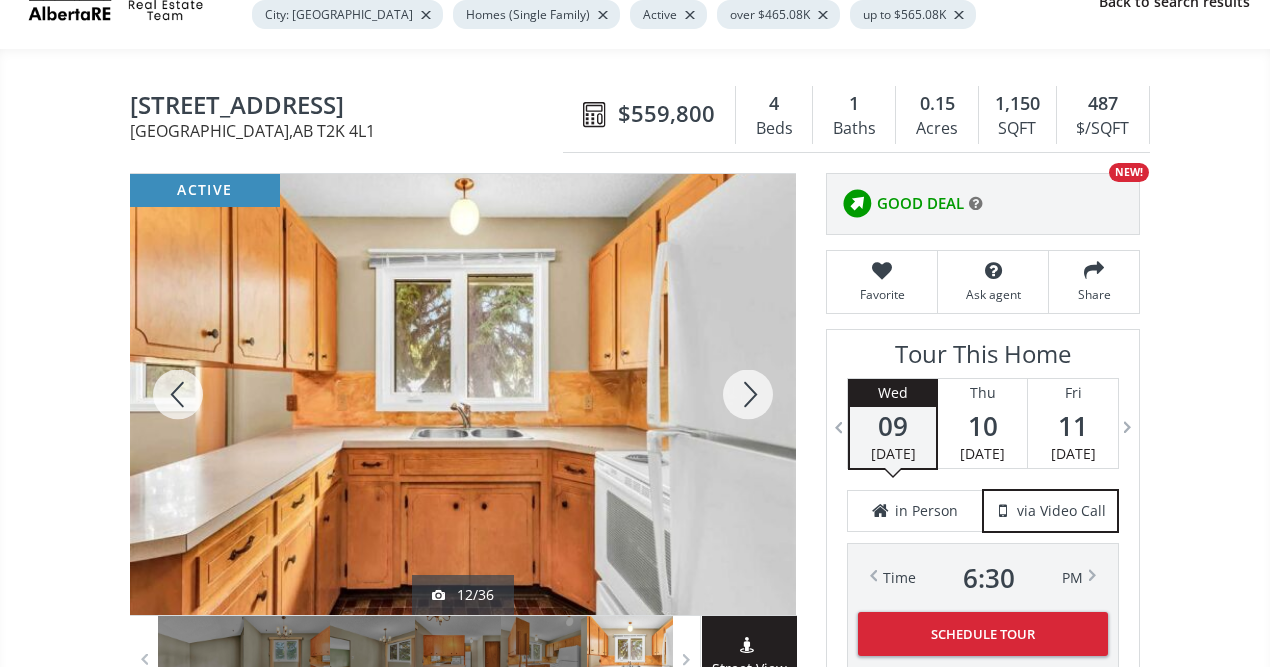 click at bounding box center (748, 394) 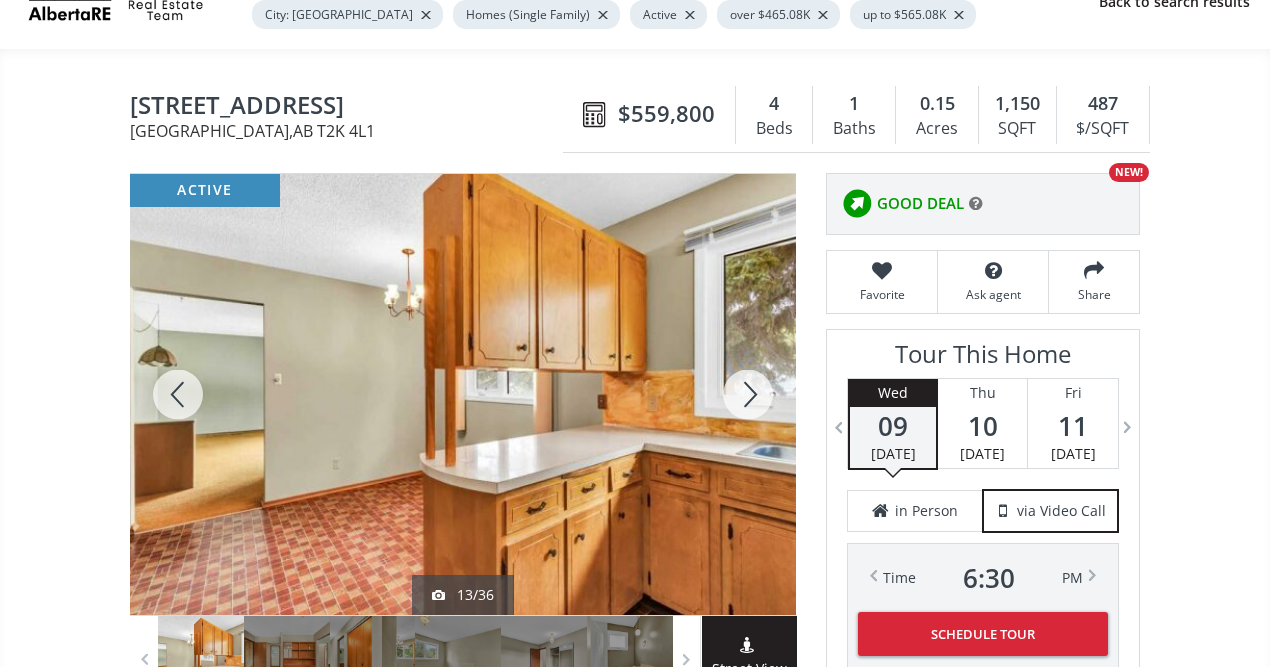 drag, startPoint x: 746, startPoint y: 394, endPoint x: 746, endPoint y: 376, distance: 18 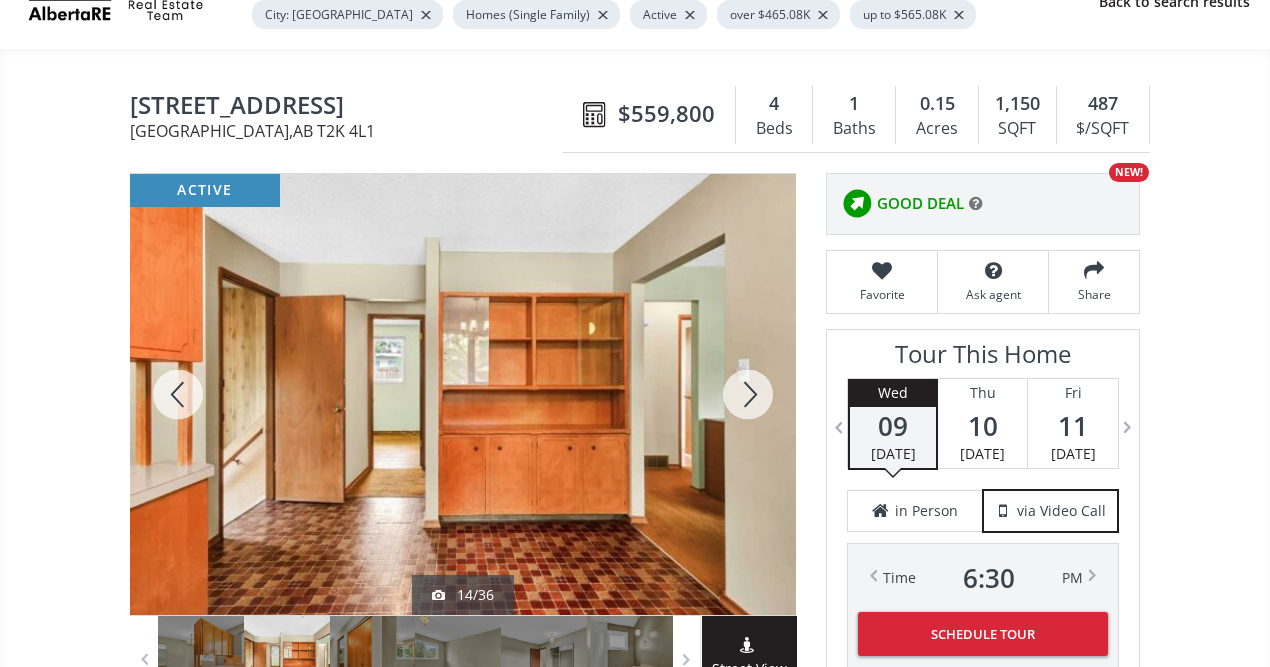 click at bounding box center (748, 394) 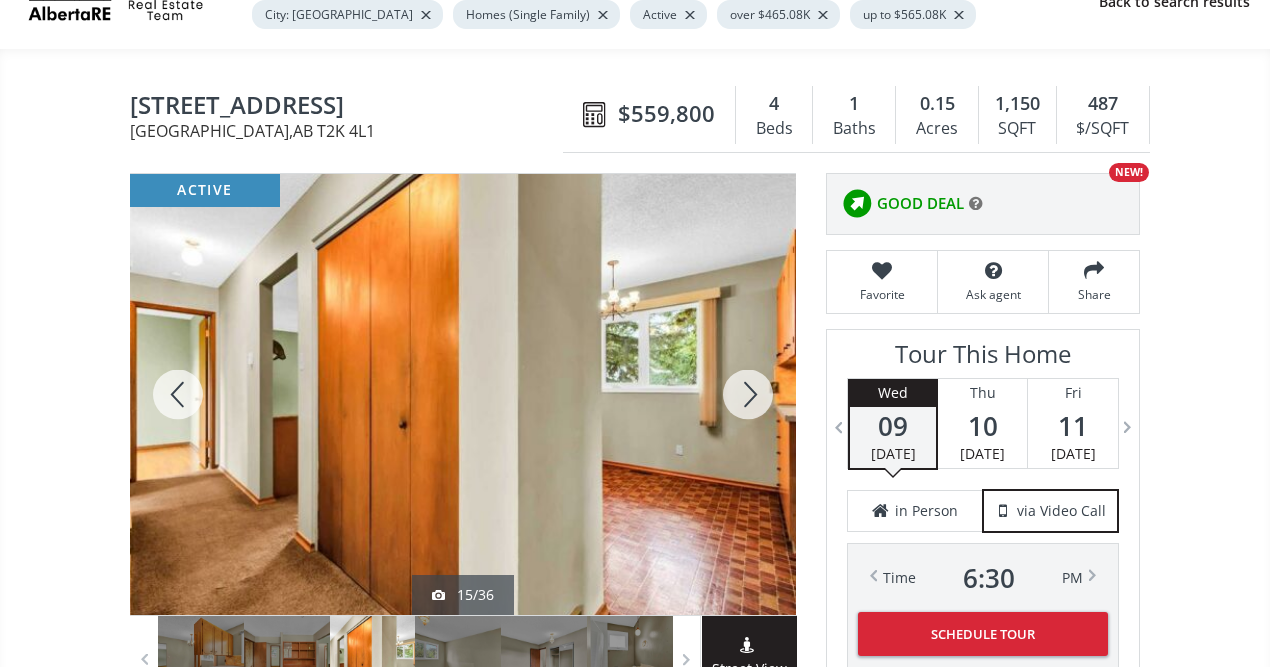 click at bounding box center (748, 394) 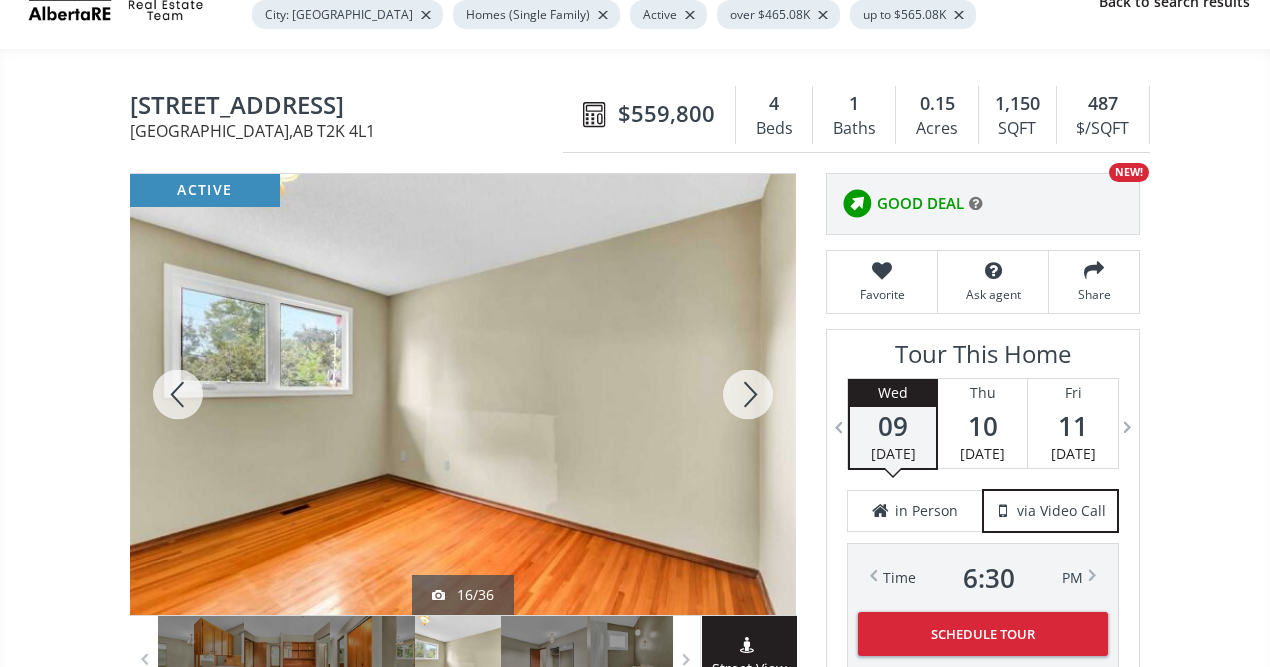 click at bounding box center [748, 394] 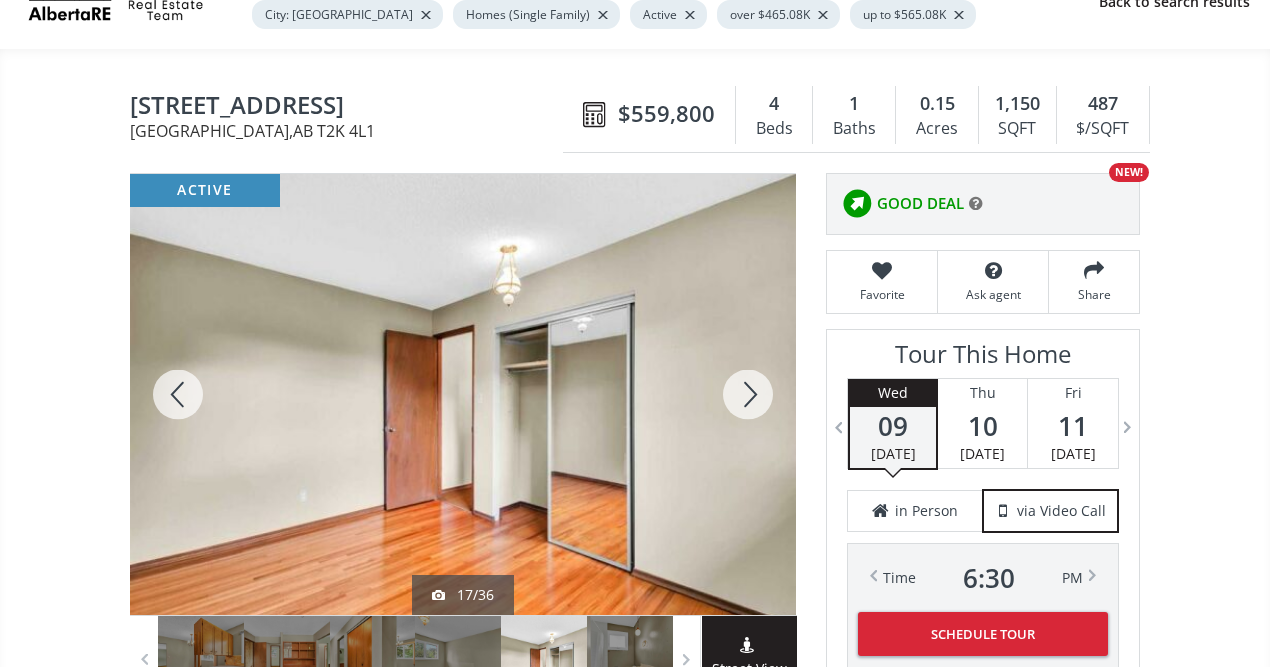 click at bounding box center [748, 394] 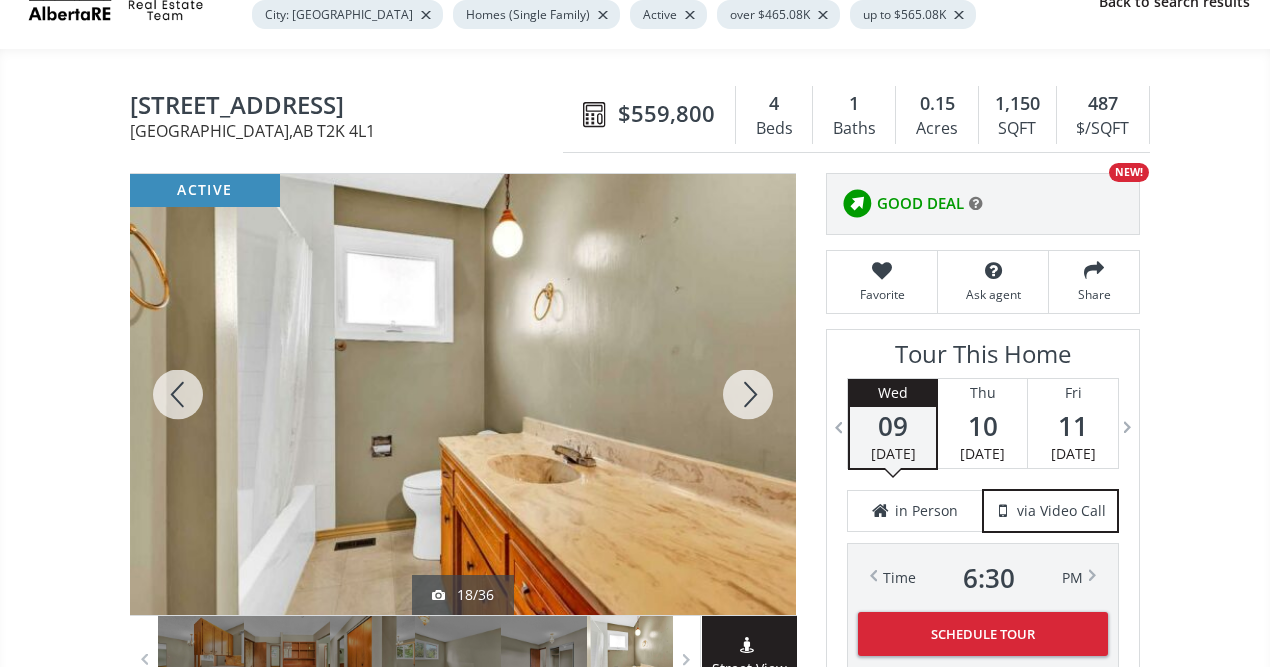 click at bounding box center [748, 394] 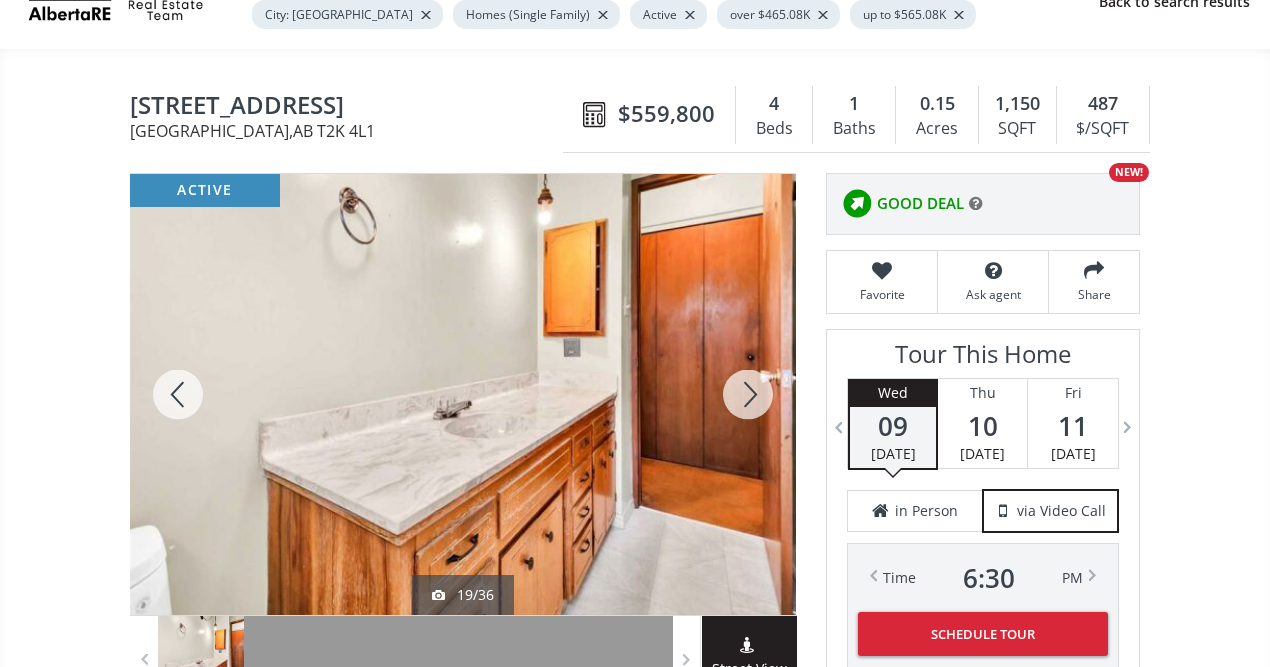 click at bounding box center [748, 394] 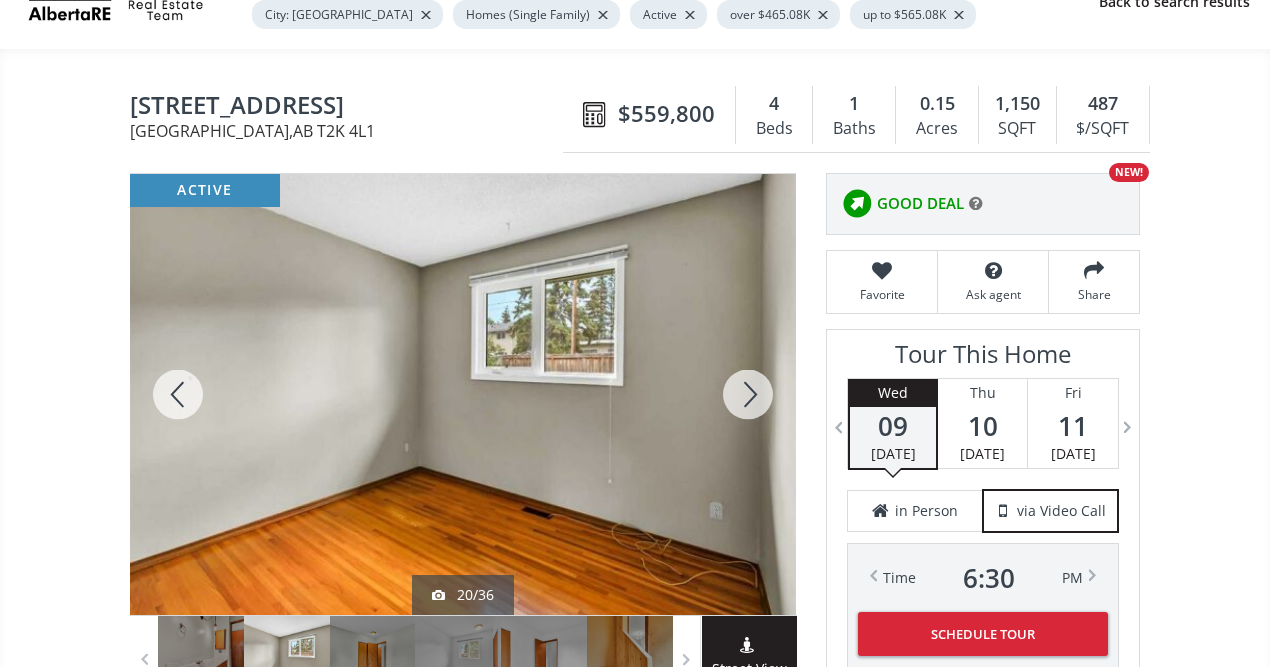 click at bounding box center (748, 394) 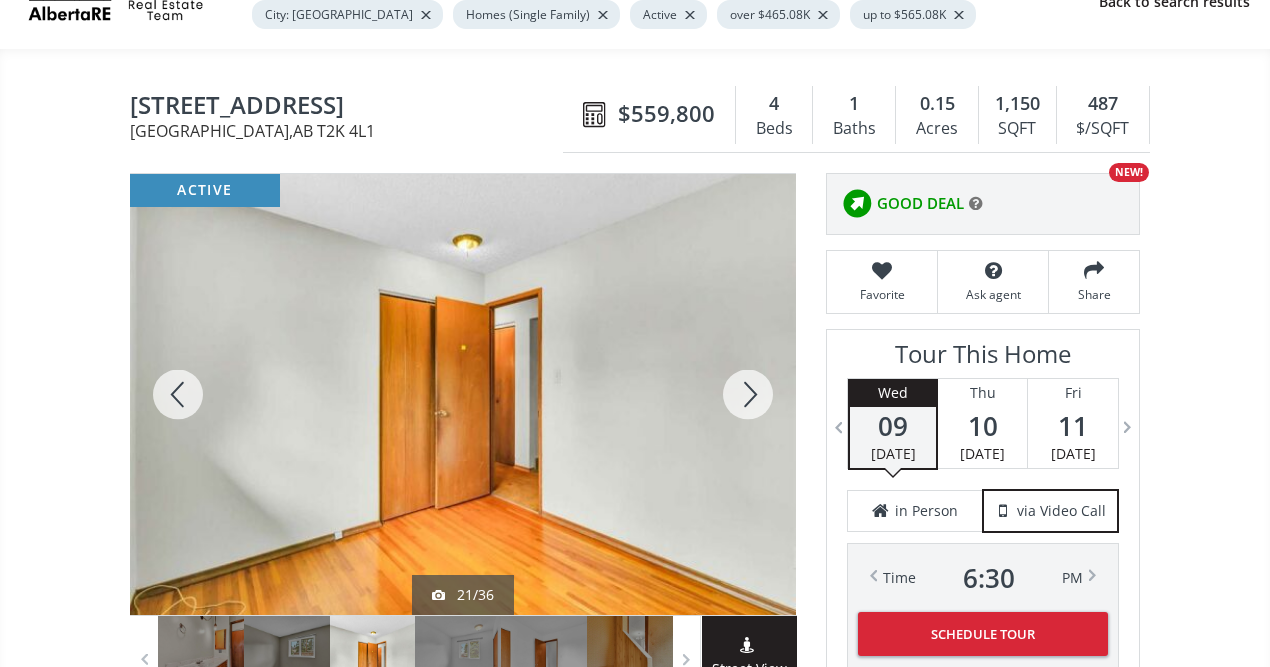 click at bounding box center (748, 394) 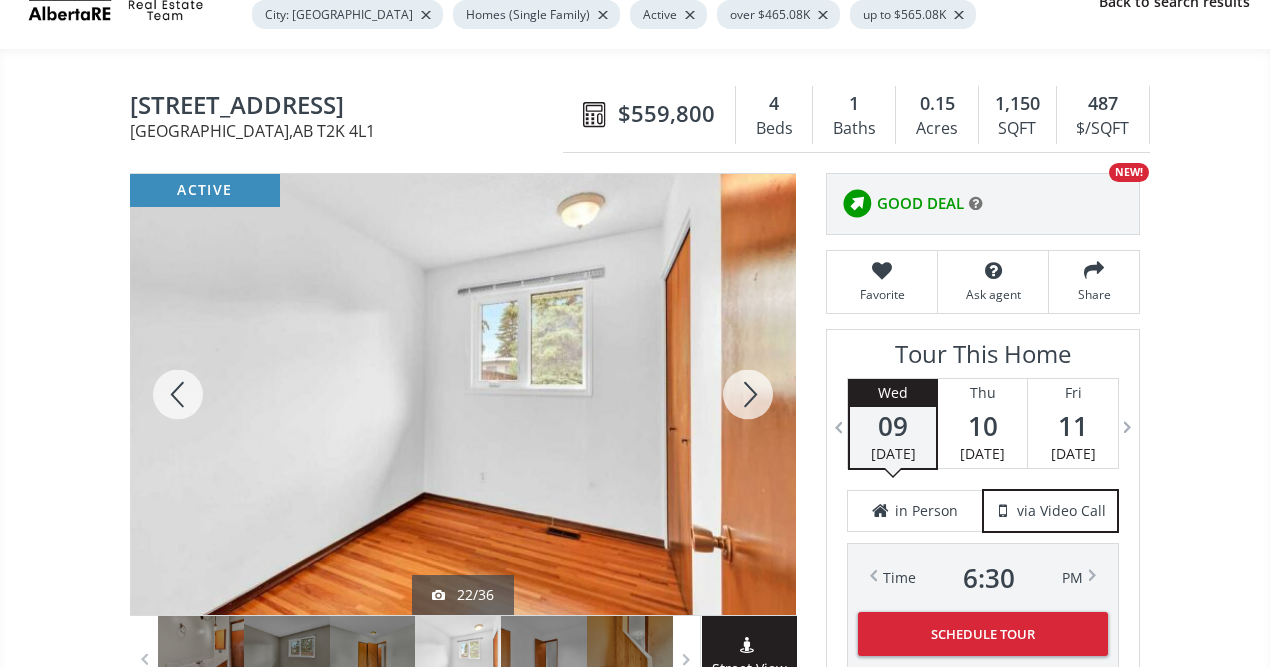click at bounding box center (748, 394) 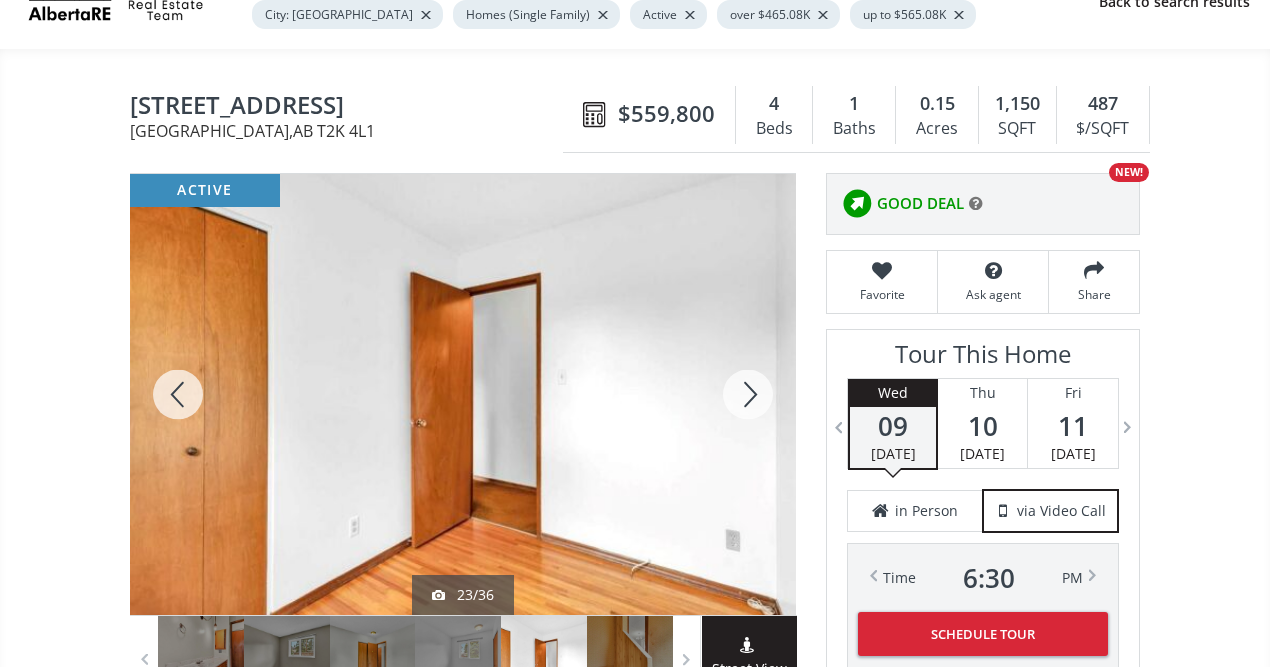 click at bounding box center (748, 394) 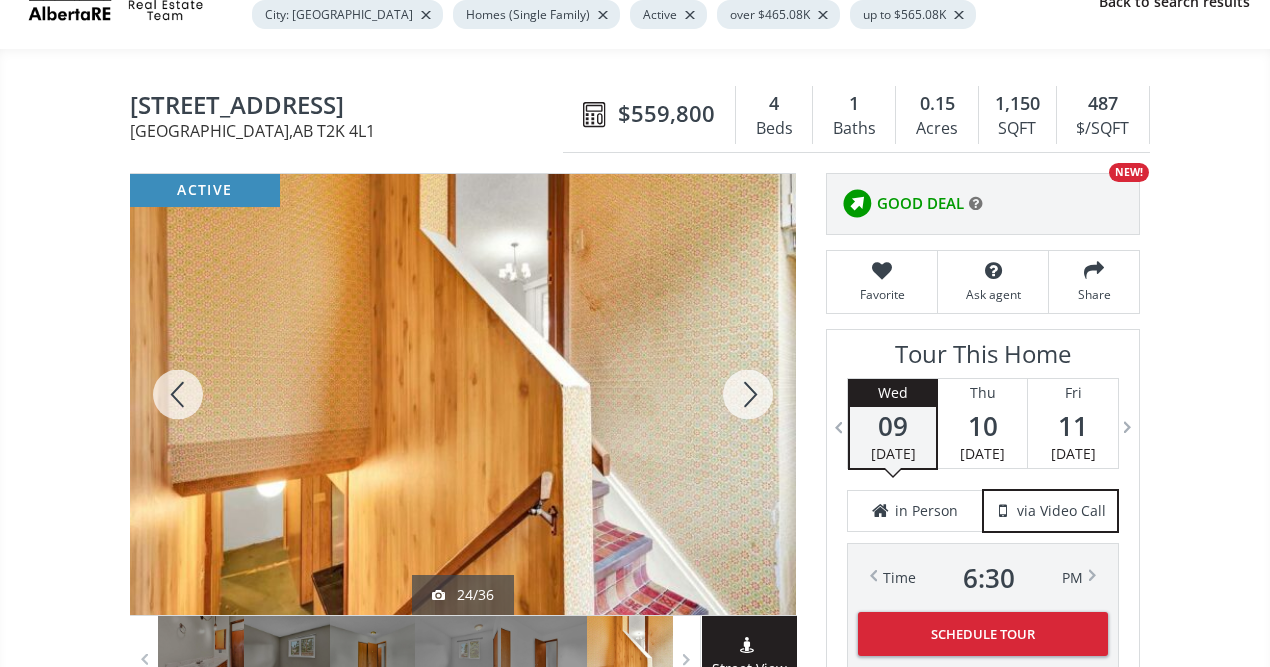 click at bounding box center [748, 394] 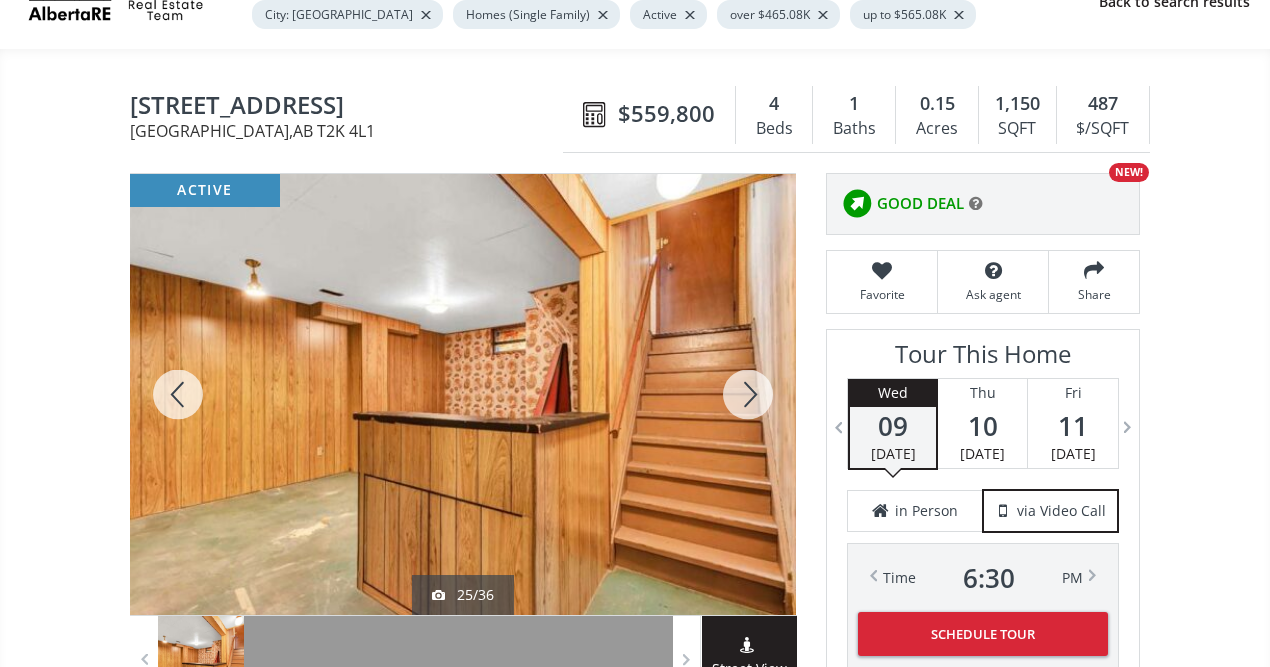 click at bounding box center (748, 394) 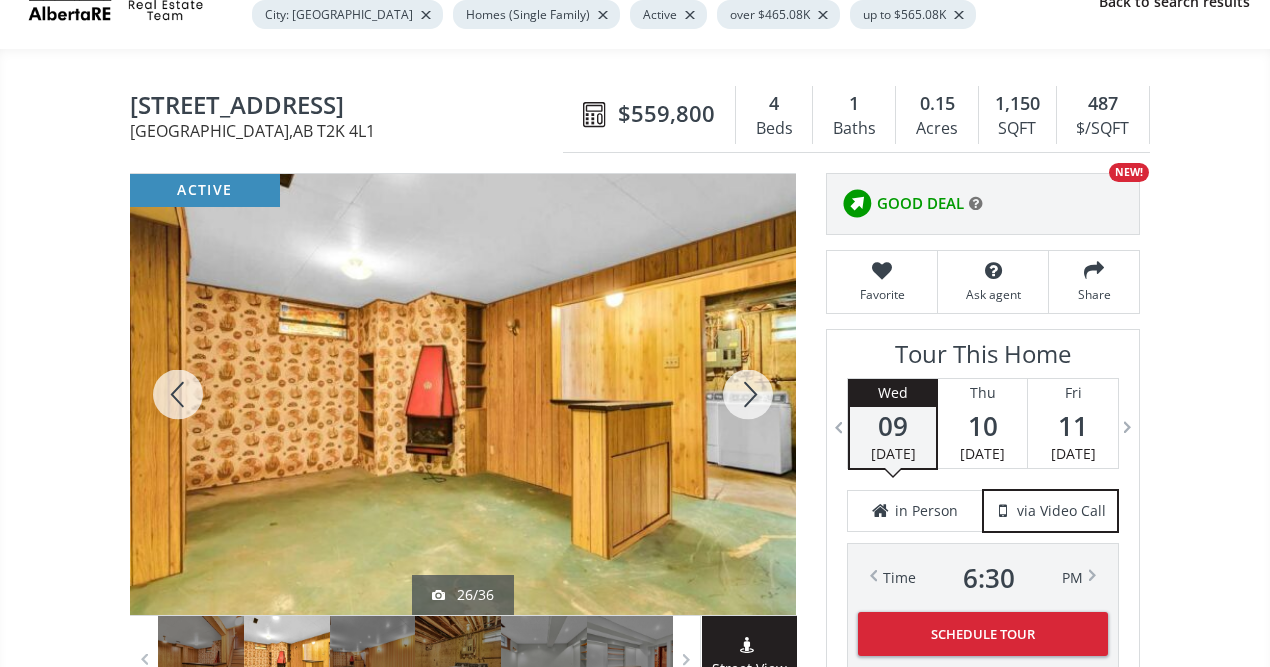 click at bounding box center (748, 394) 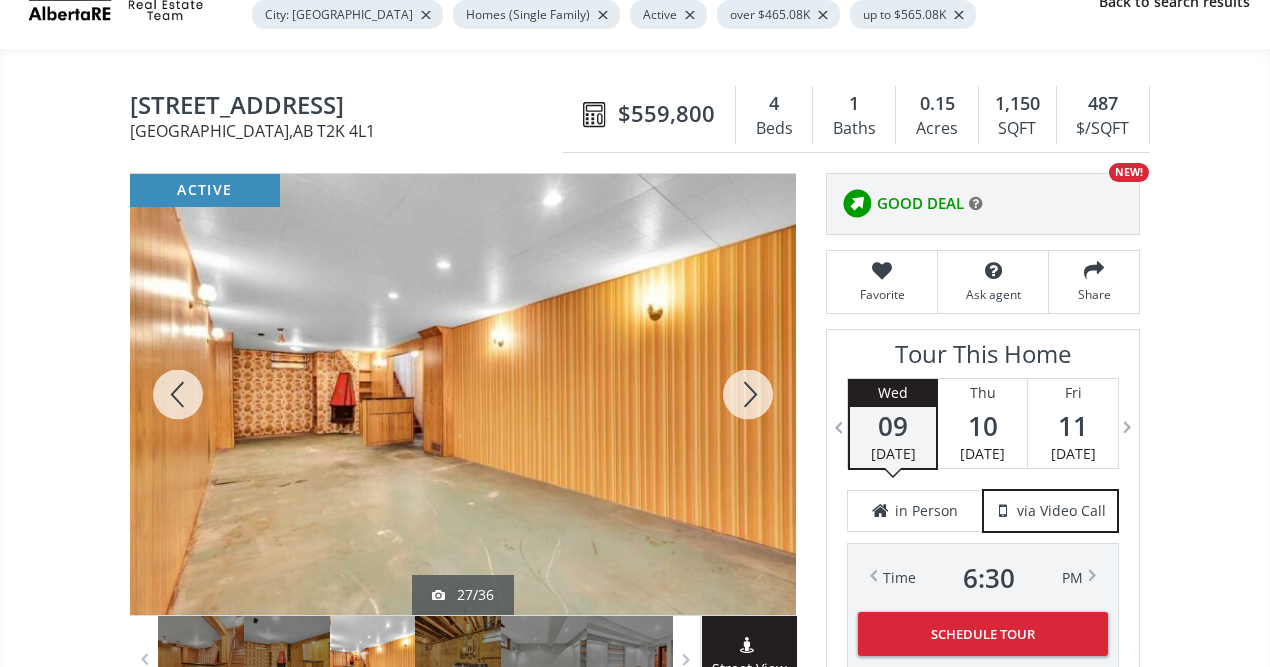 click at bounding box center [748, 394] 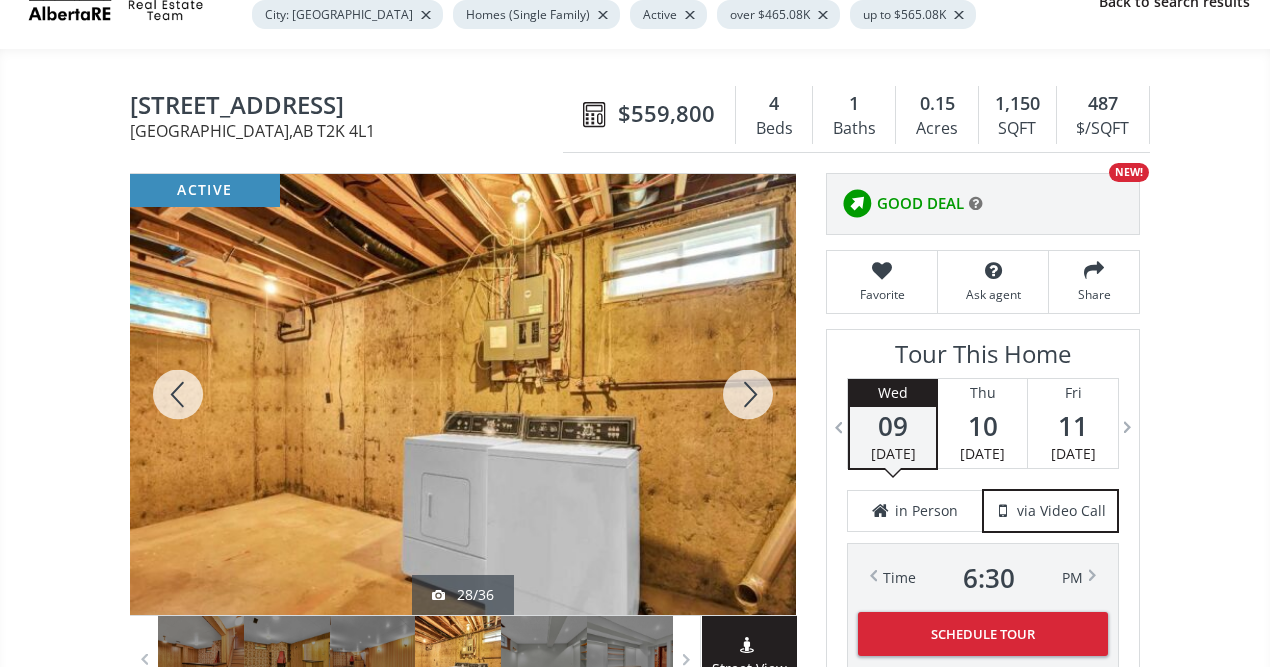 click at bounding box center [748, 394] 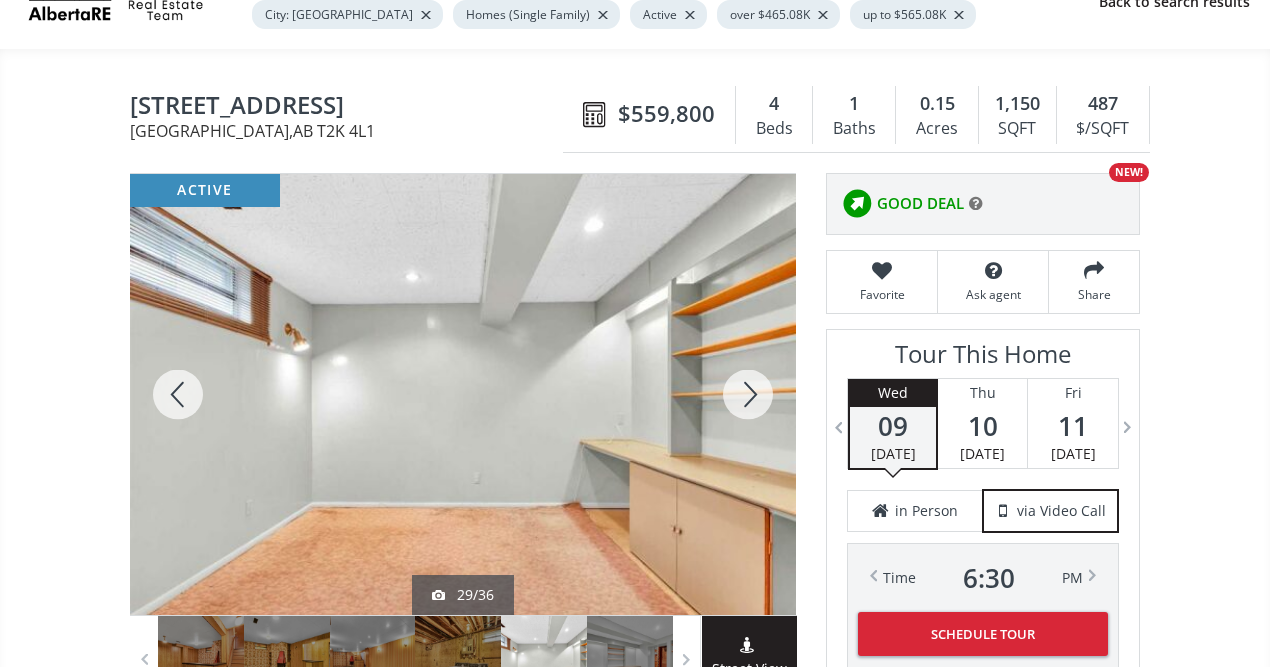 click at bounding box center (748, 394) 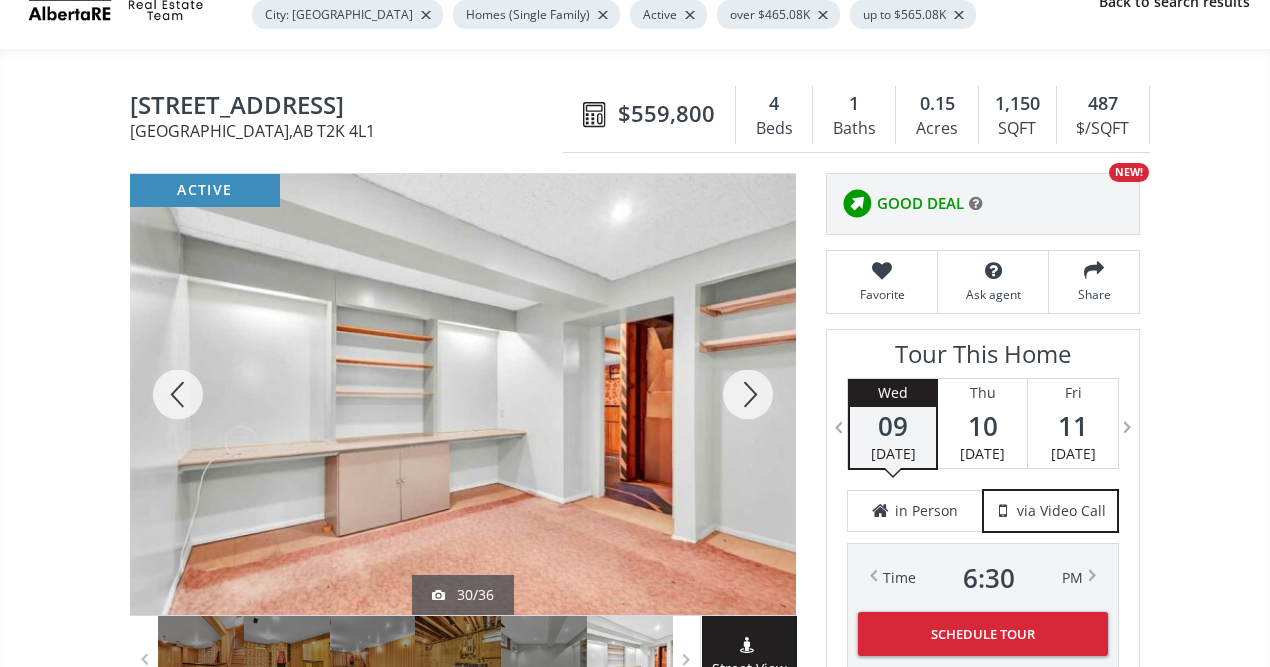 click at bounding box center [748, 394] 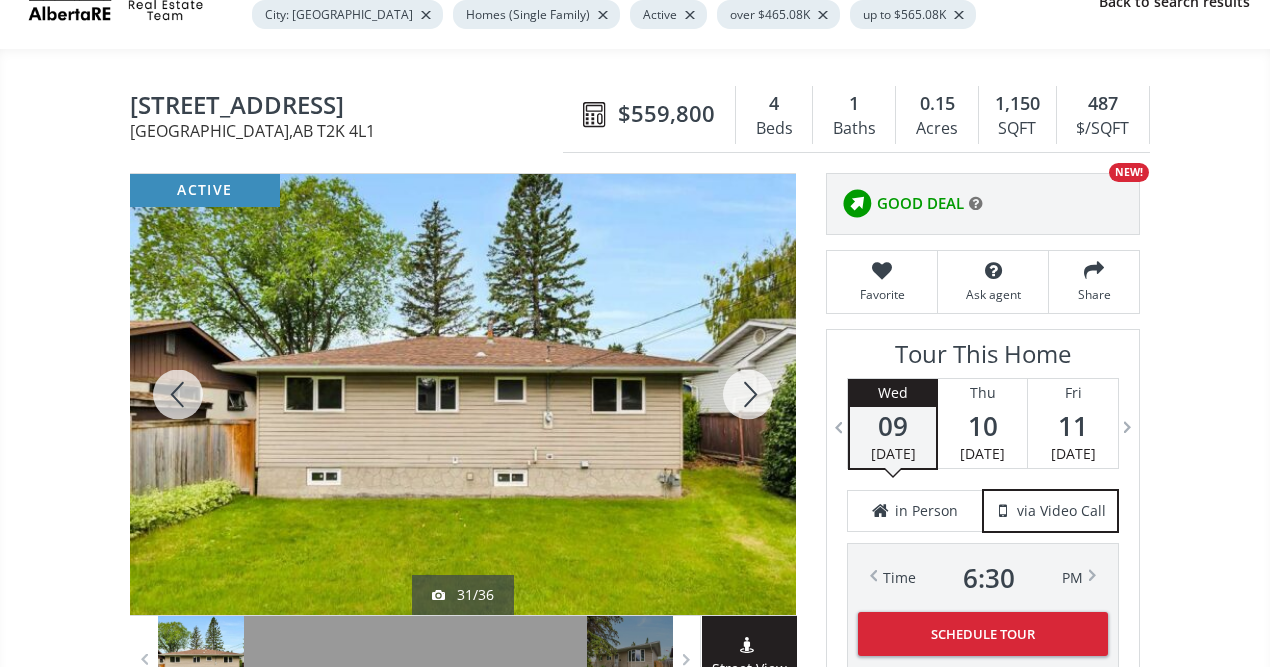 click at bounding box center [748, 394] 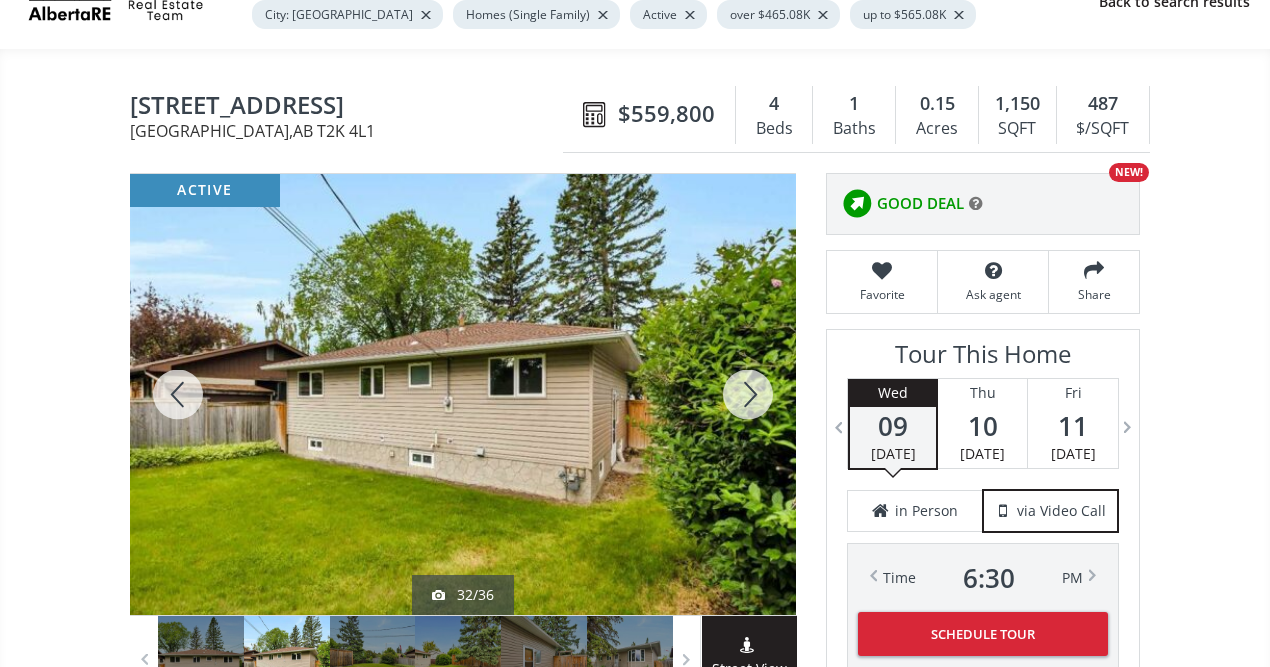 click at bounding box center [748, 394] 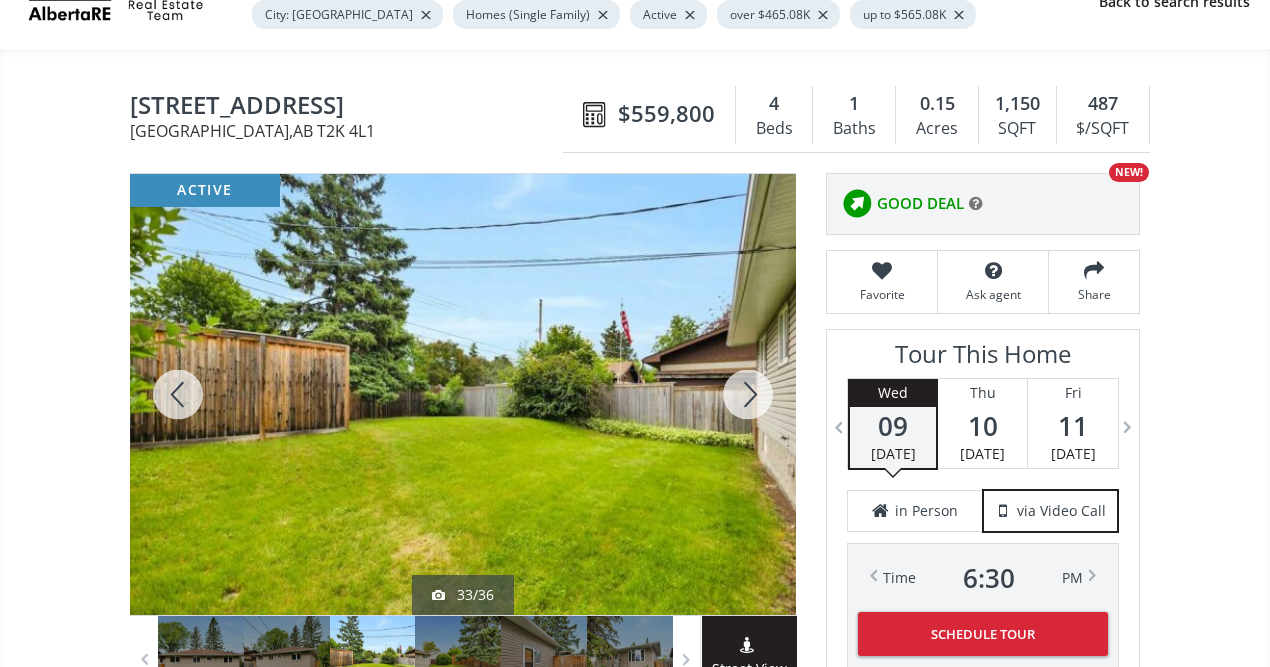 click at bounding box center (748, 394) 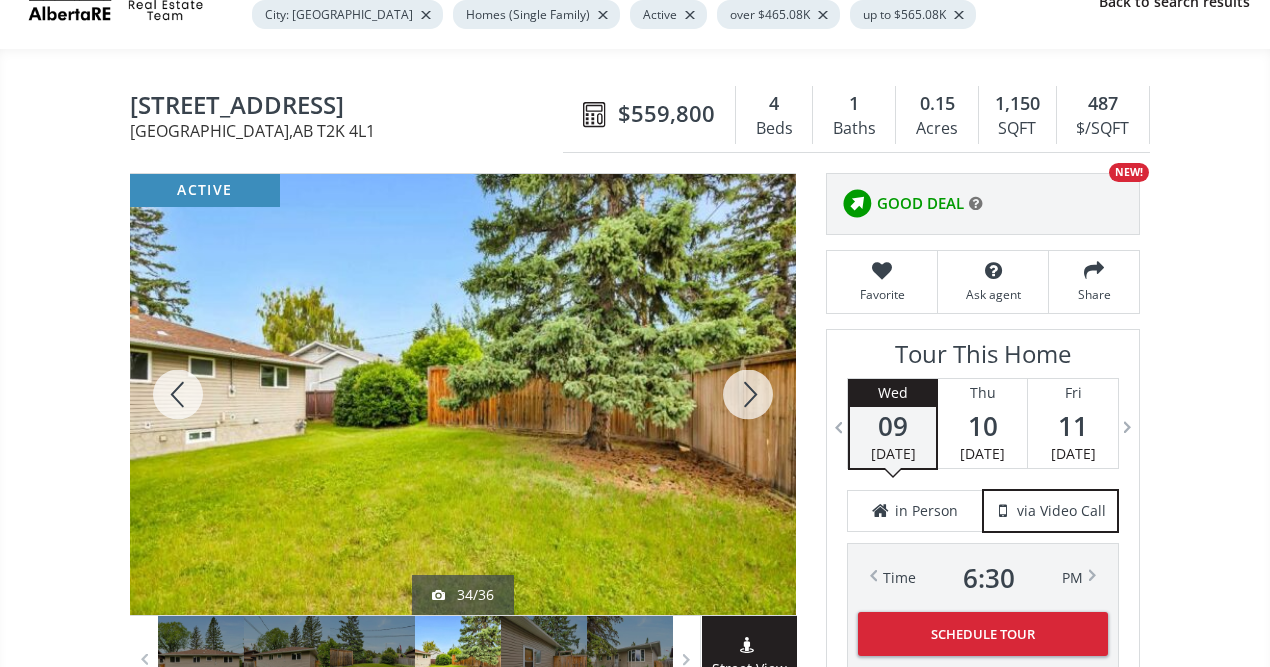 click at bounding box center (748, 394) 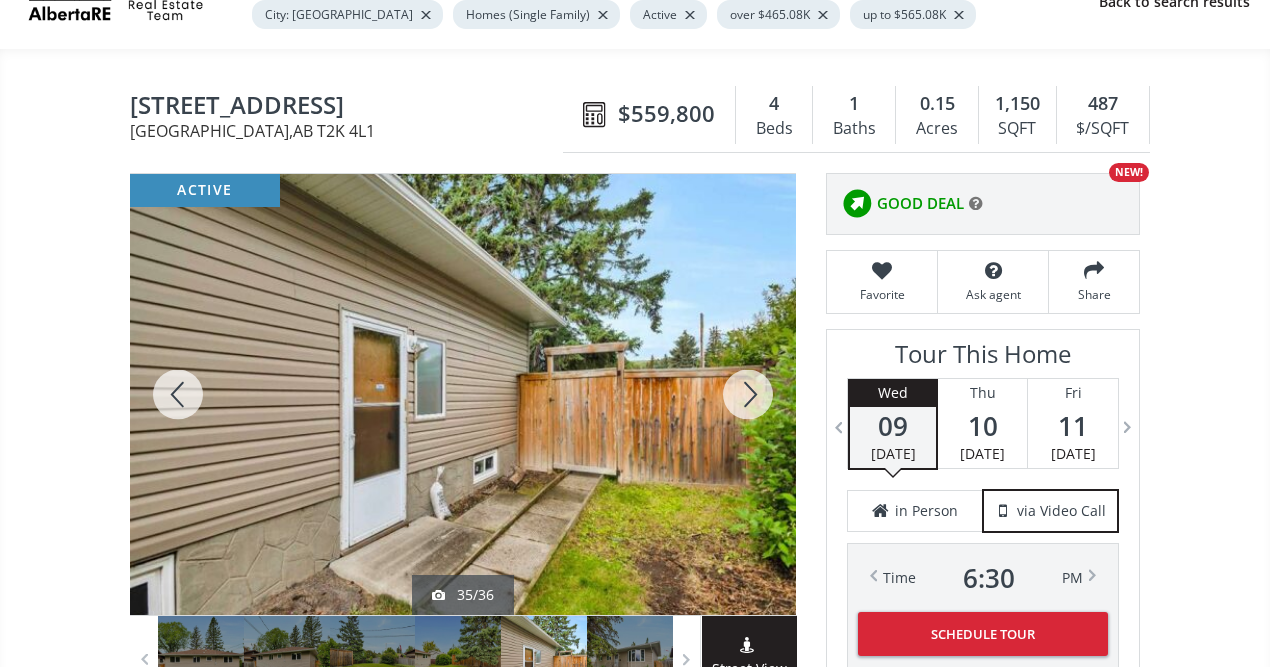 click at bounding box center (748, 394) 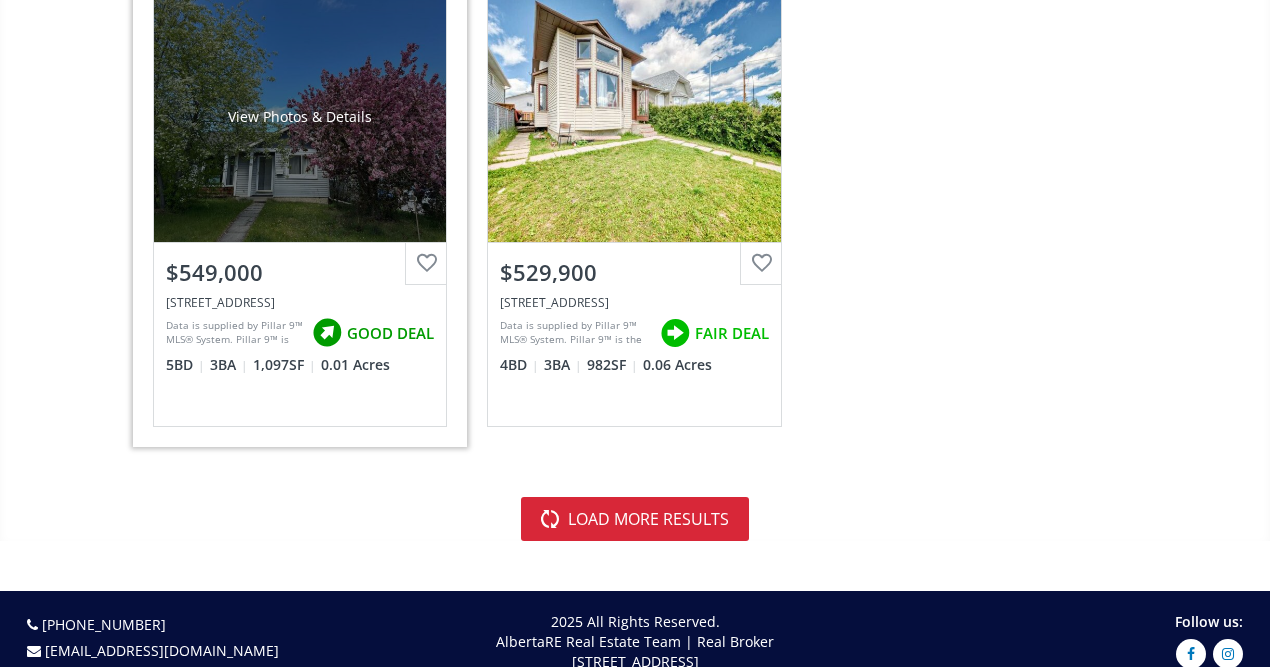 scroll, scrollTop: 7760, scrollLeft: 0, axis: vertical 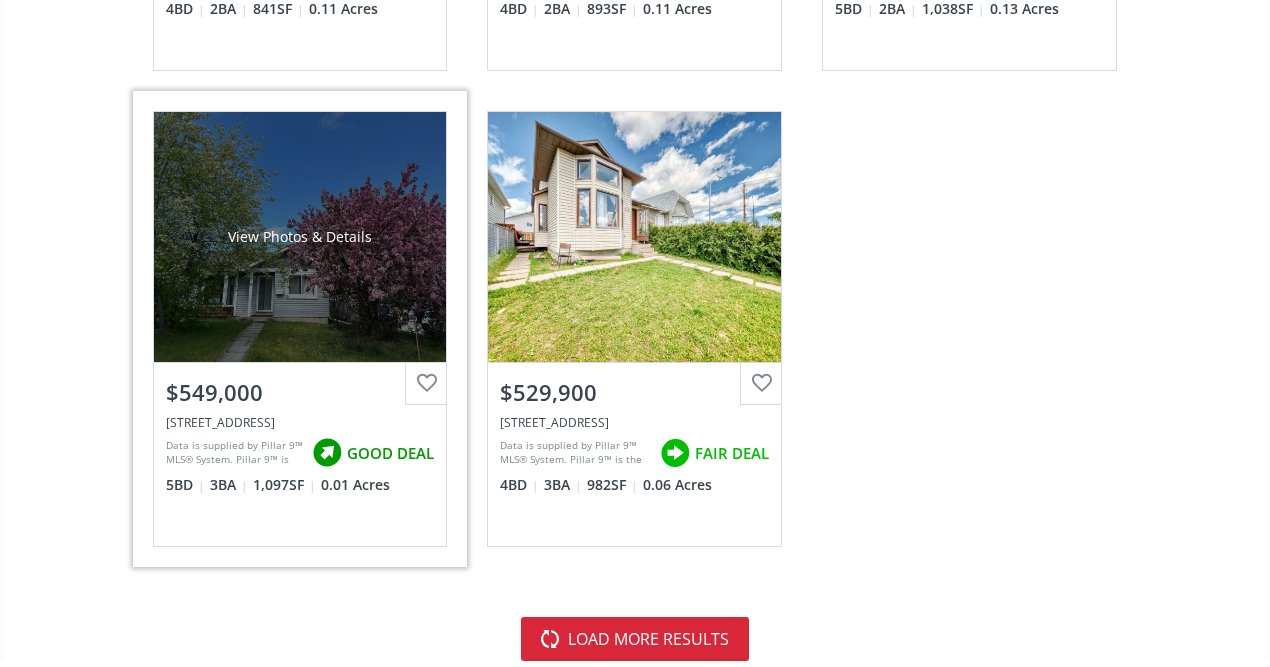 click on "View Photos & Details" at bounding box center [300, 237] 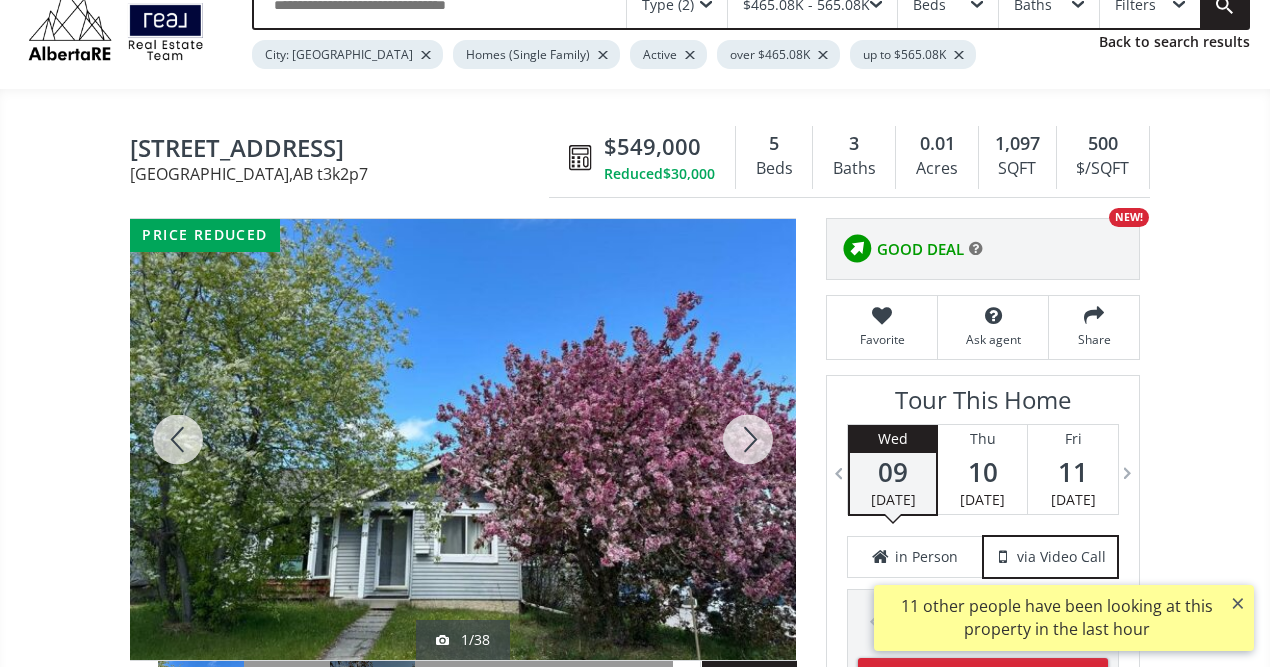 scroll, scrollTop: 120, scrollLeft: 0, axis: vertical 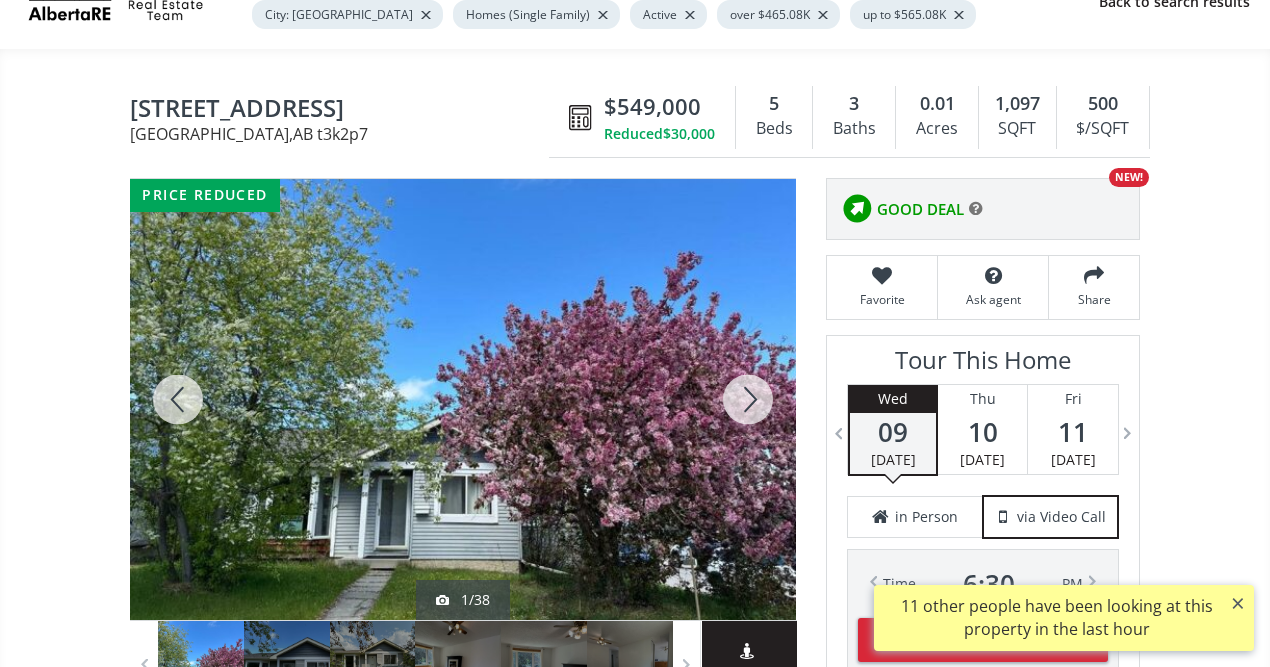 click at bounding box center [748, 399] 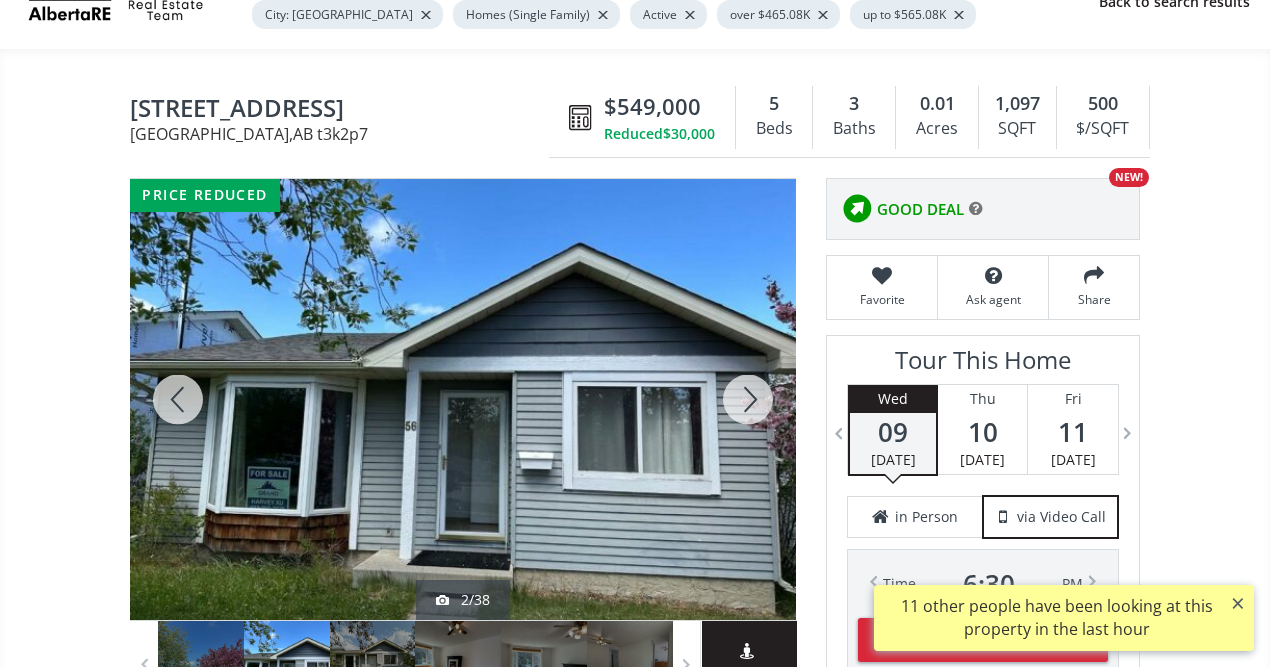 click at bounding box center [748, 399] 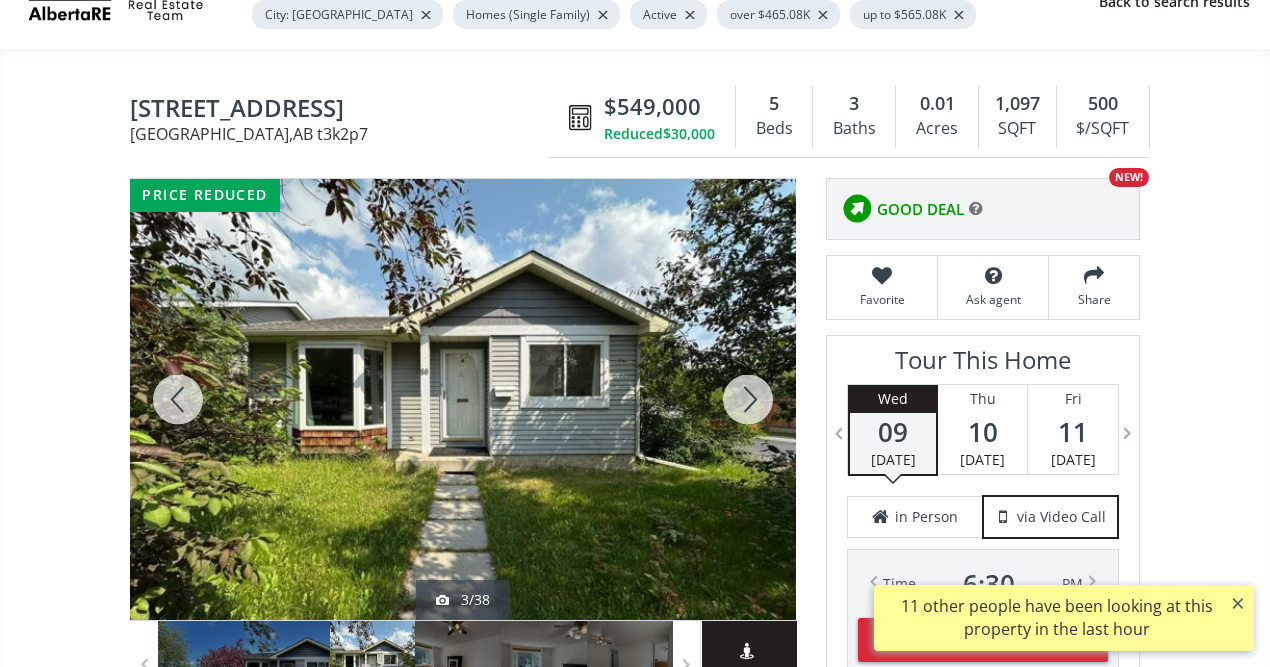 click at bounding box center [748, 399] 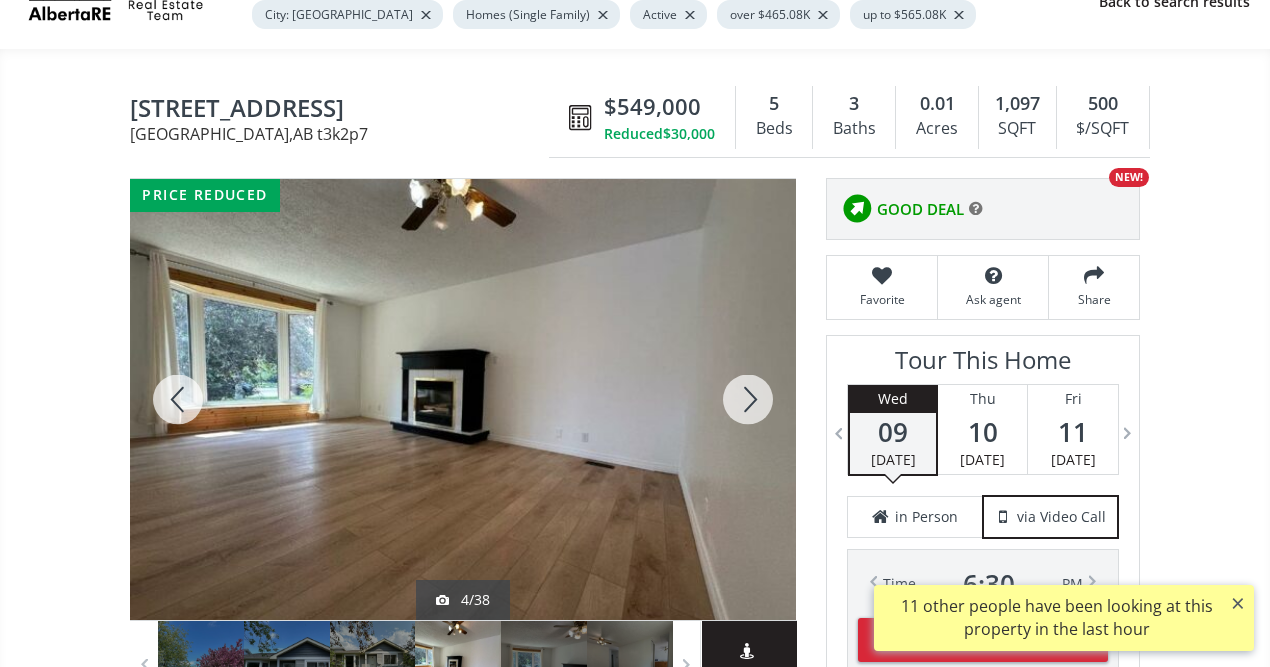 click at bounding box center [748, 399] 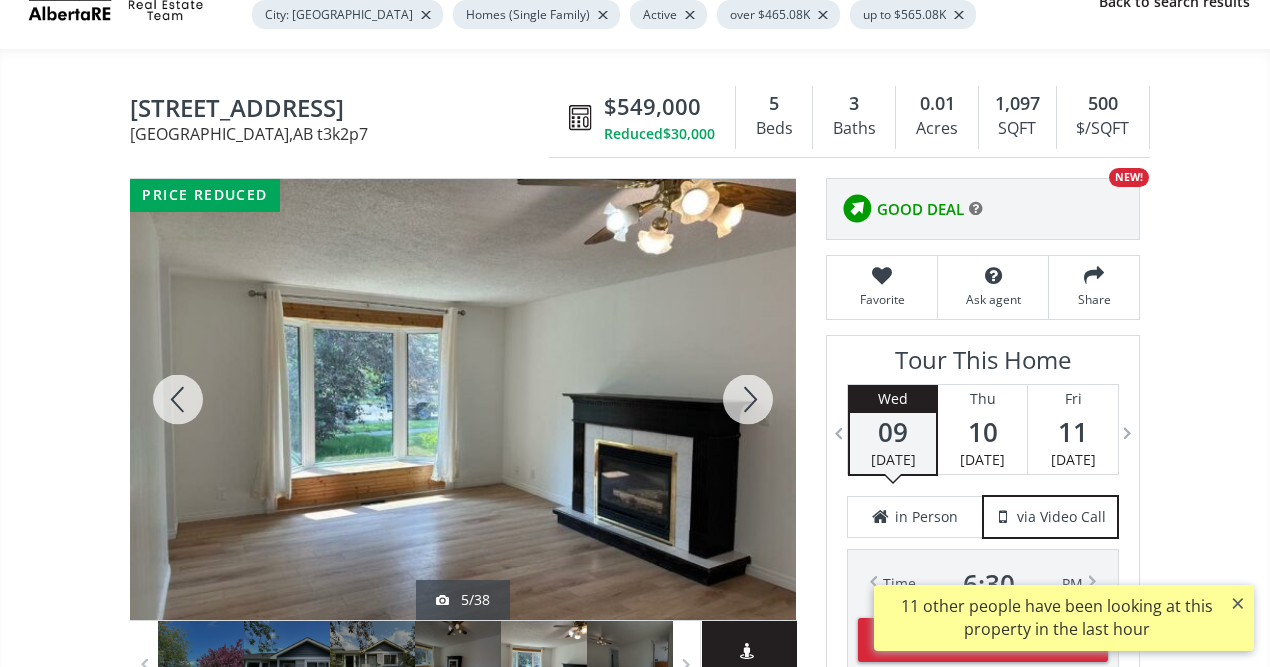click at bounding box center [748, 399] 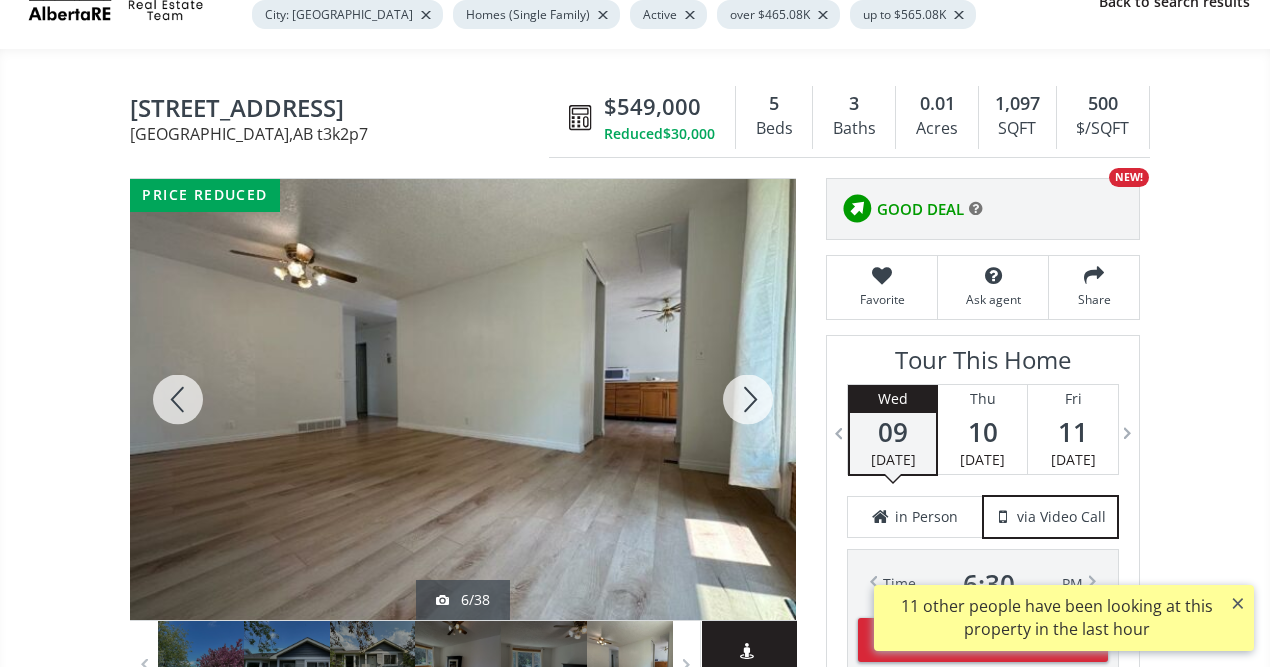 click at bounding box center [748, 399] 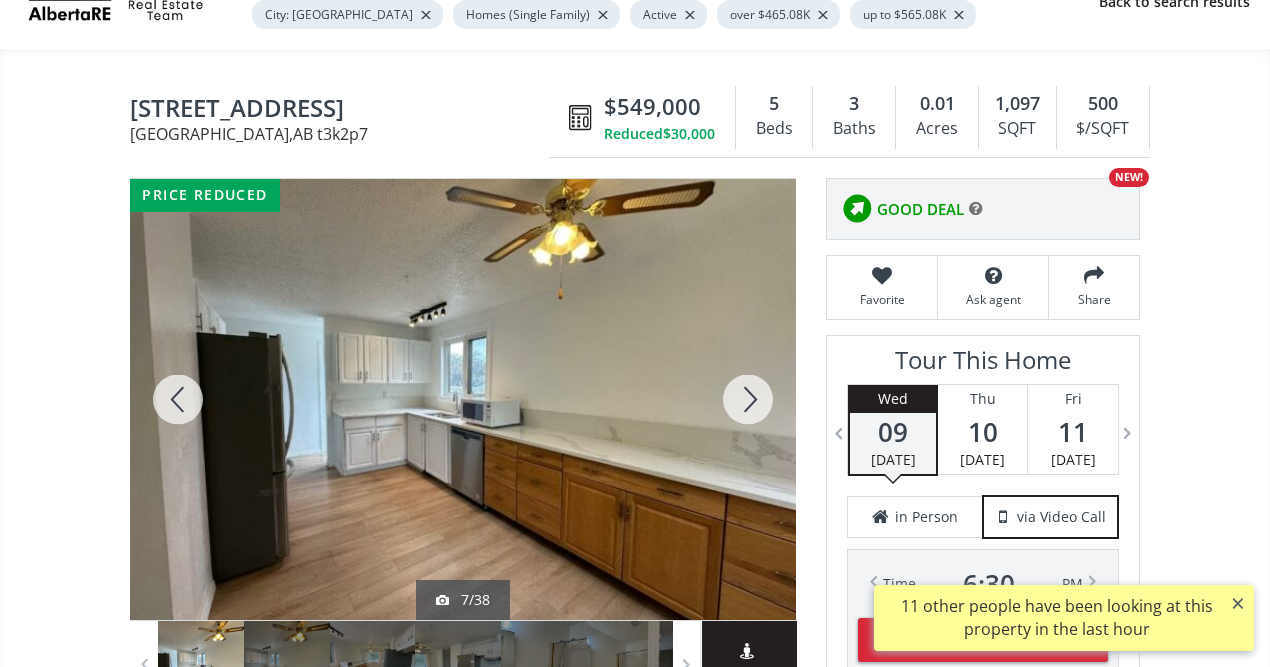 click at bounding box center (748, 399) 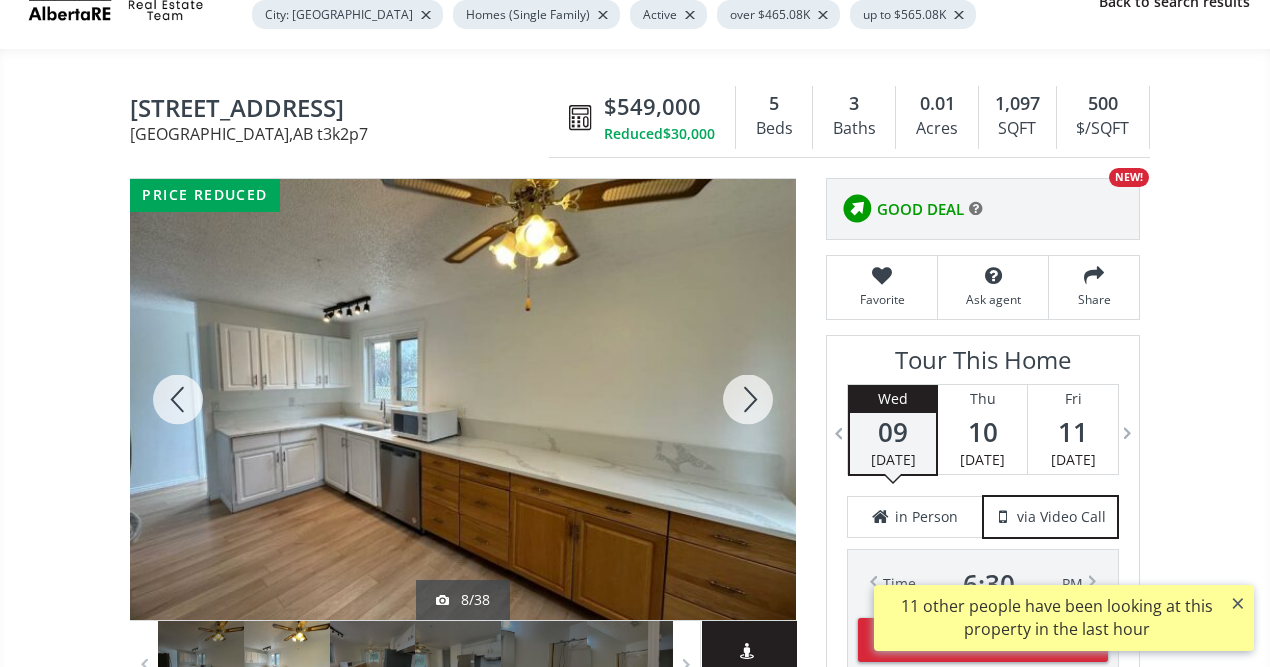 click at bounding box center [748, 399] 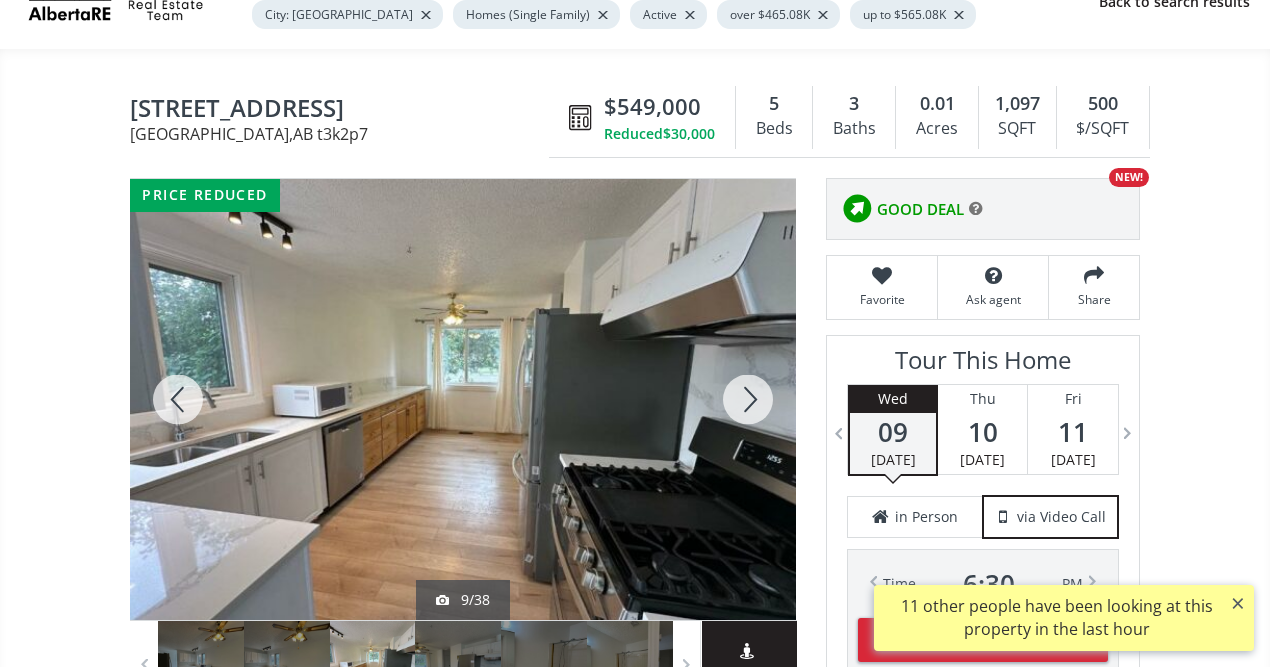 click at bounding box center [748, 399] 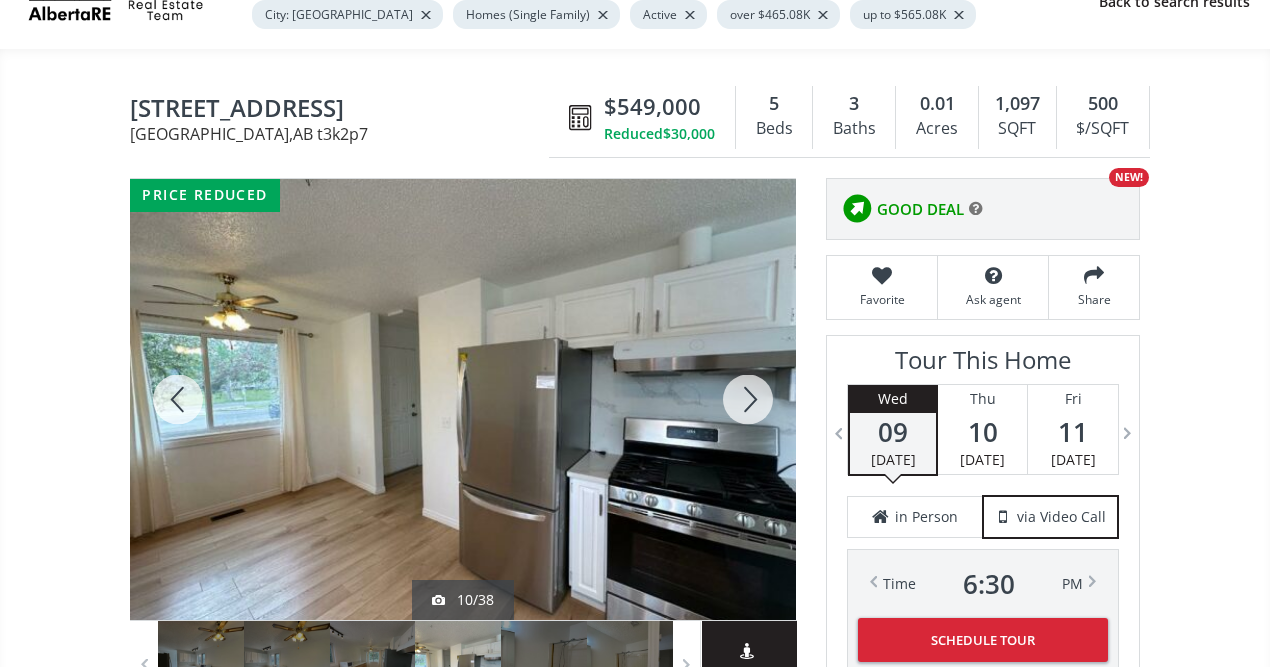 click at bounding box center [748, 399] 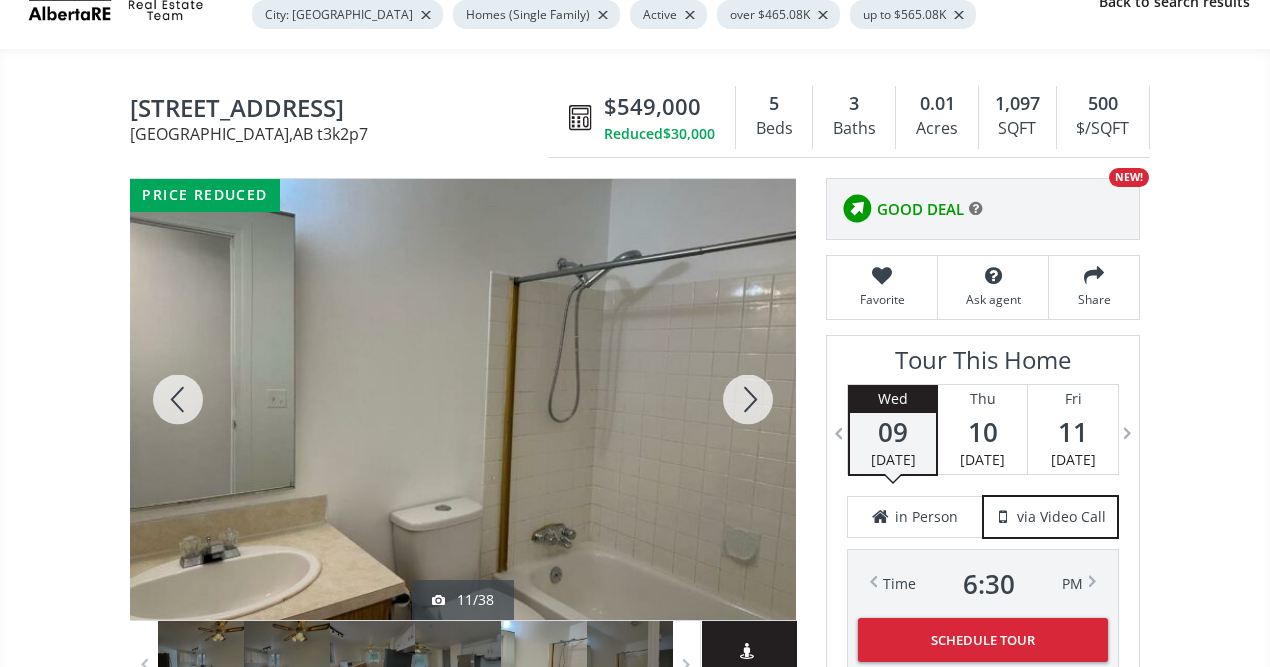 click at bounding box center (748, 399) 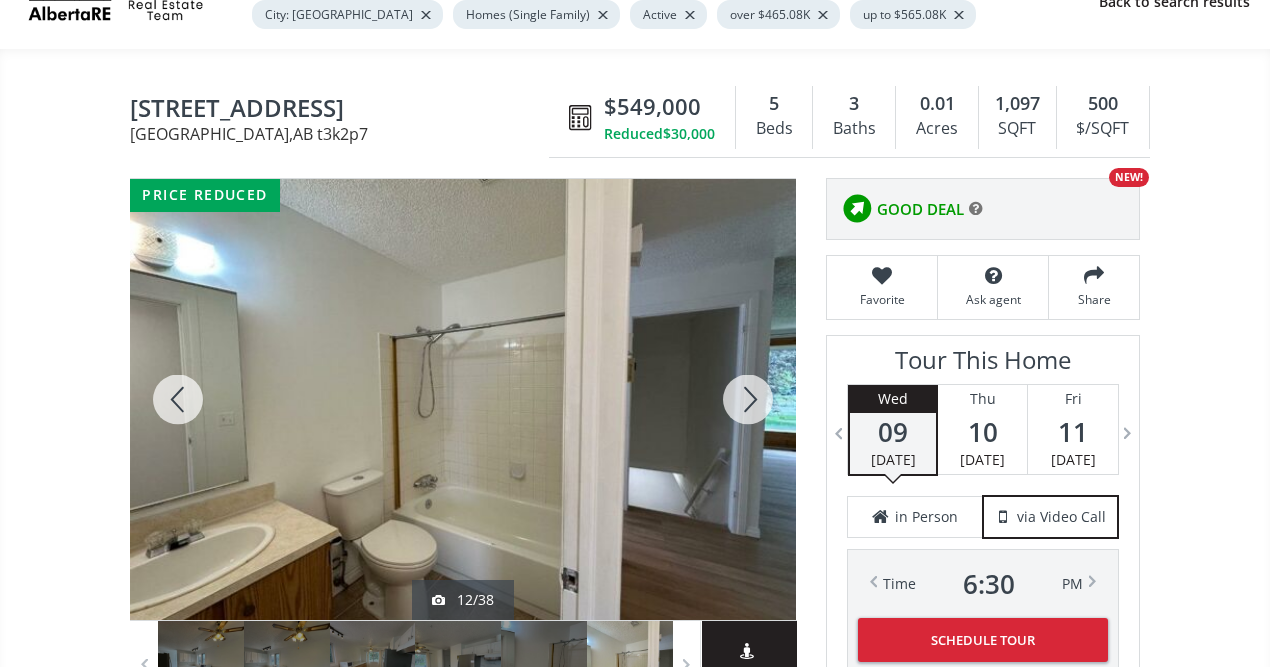 click at bounding box center [748, 399] 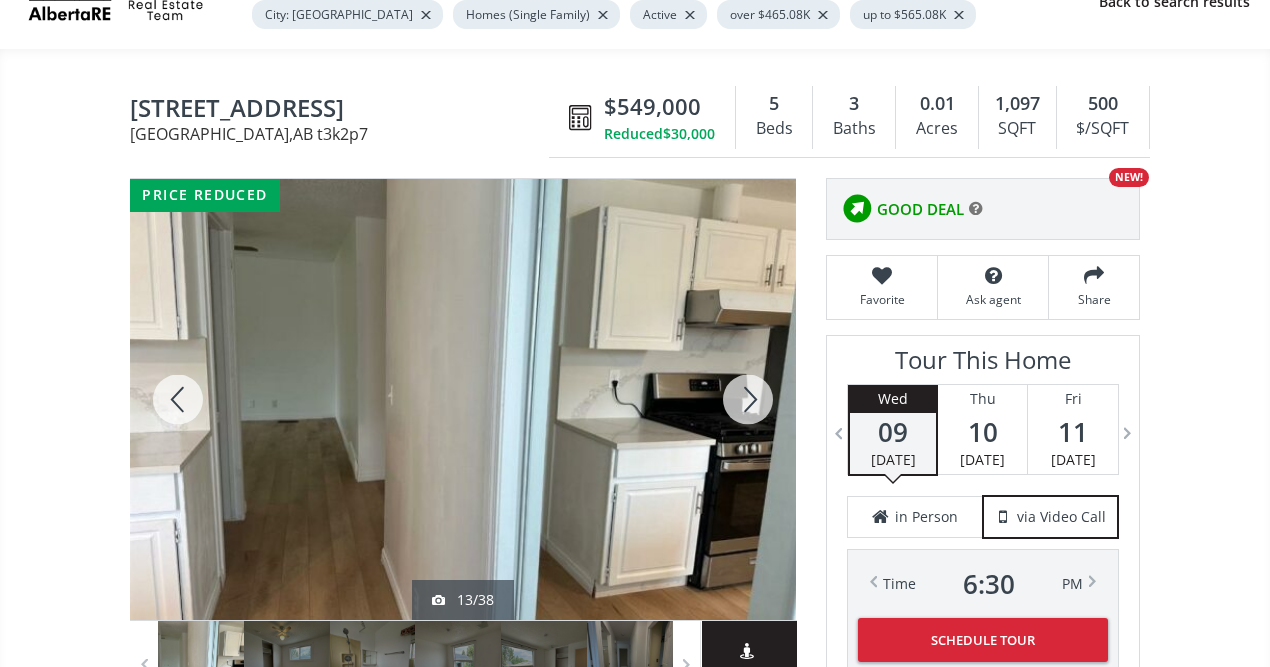 click at bounding box center (748, 399) 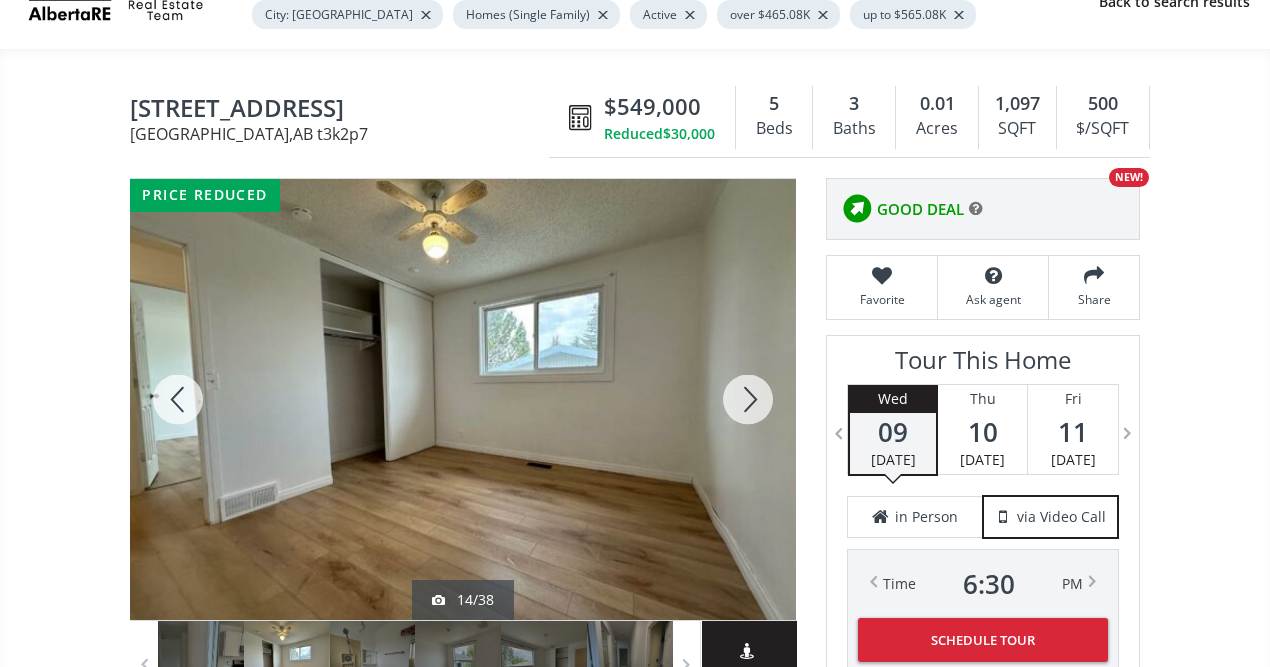 click at bounding box center (748, 399) 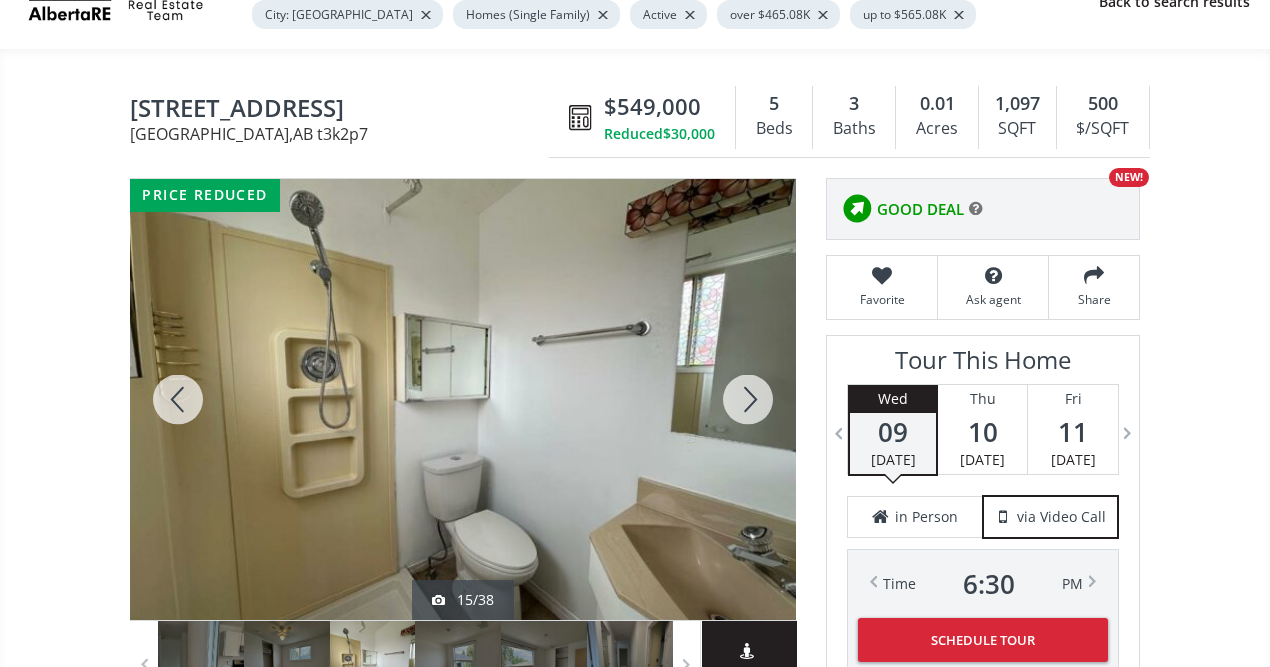 click at bounding box center (748, 399) 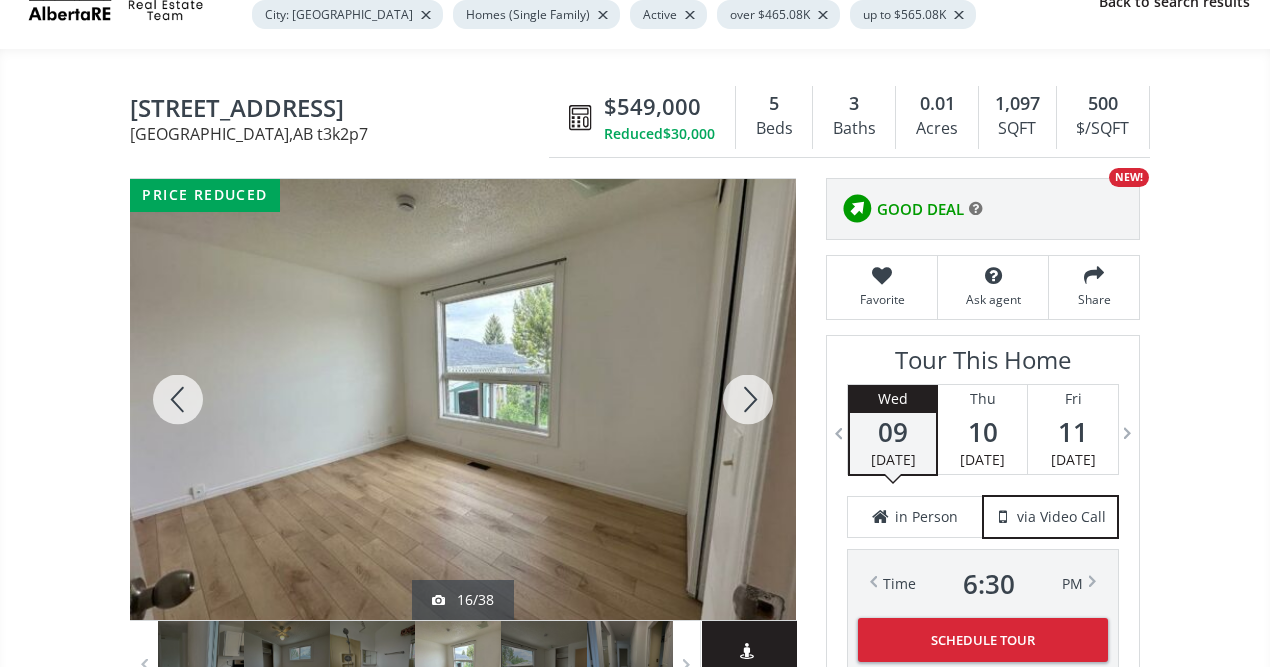click at bounding box center [748, 399] 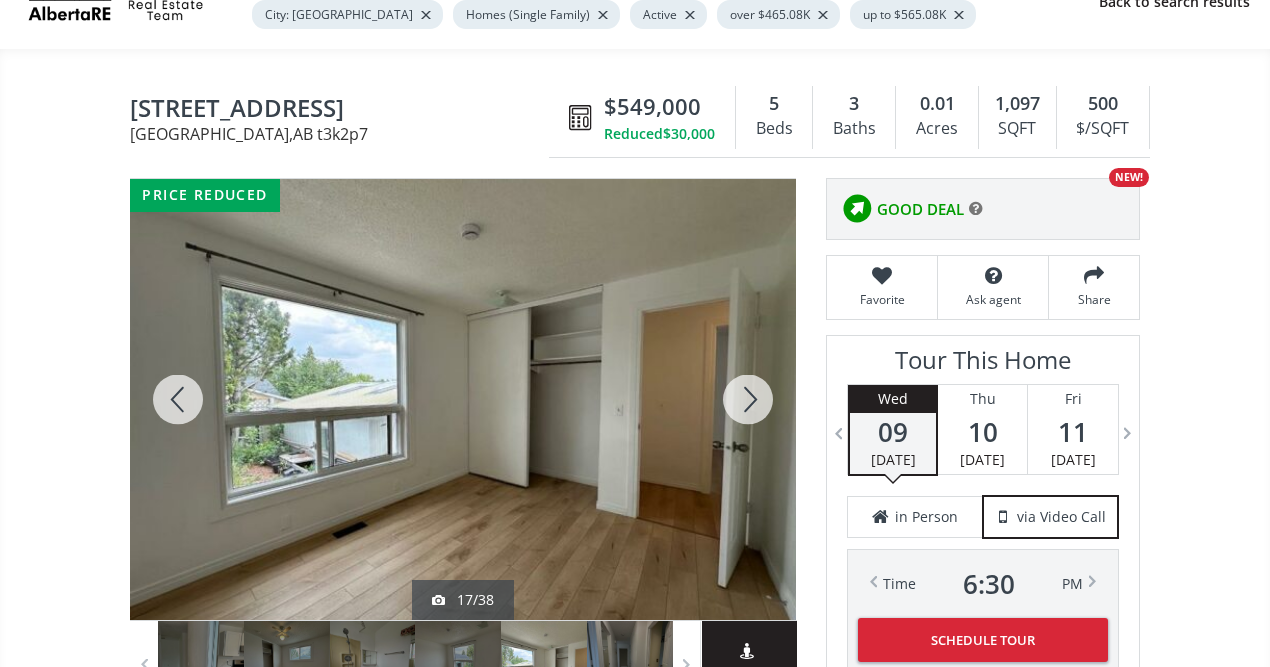 click at bounding box center [748, 399] 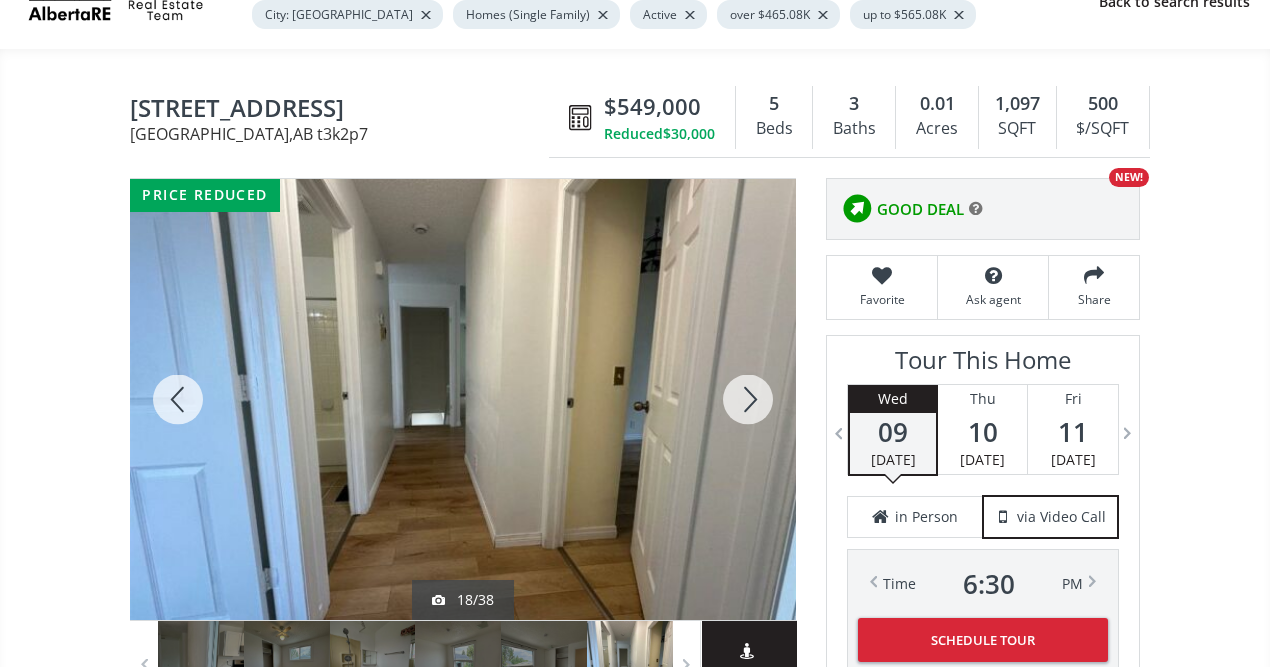 click at bounding box center (748, 399) 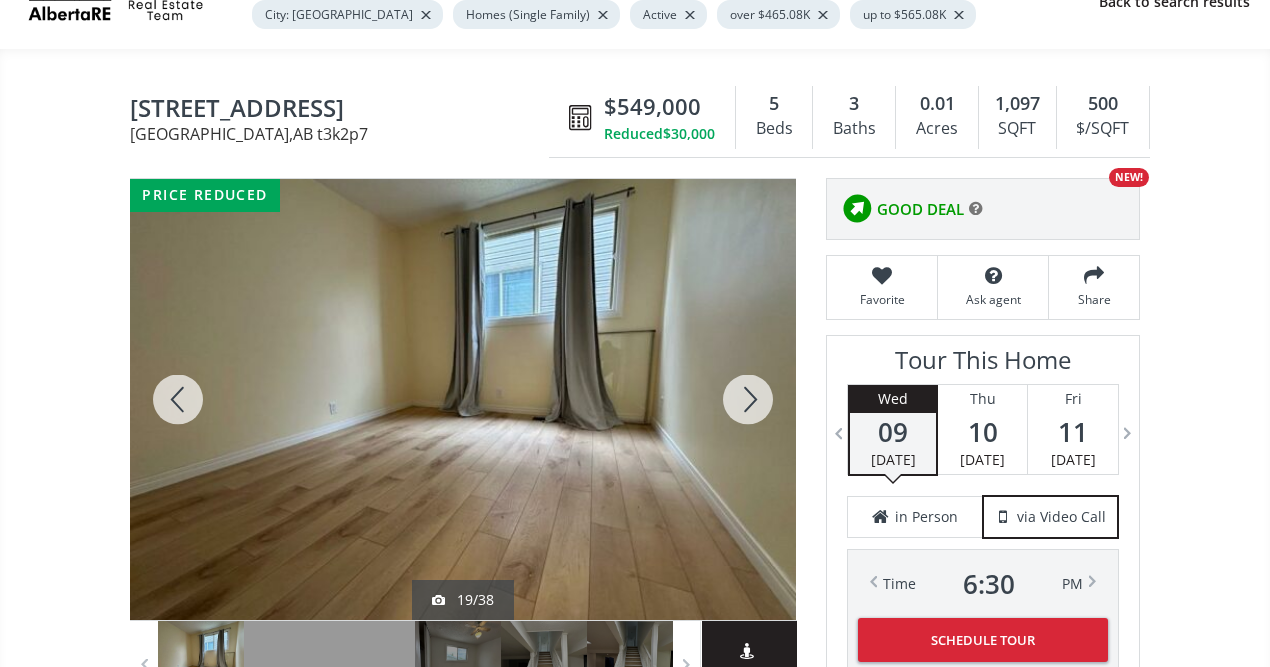 click at bounding box center [748, 399] 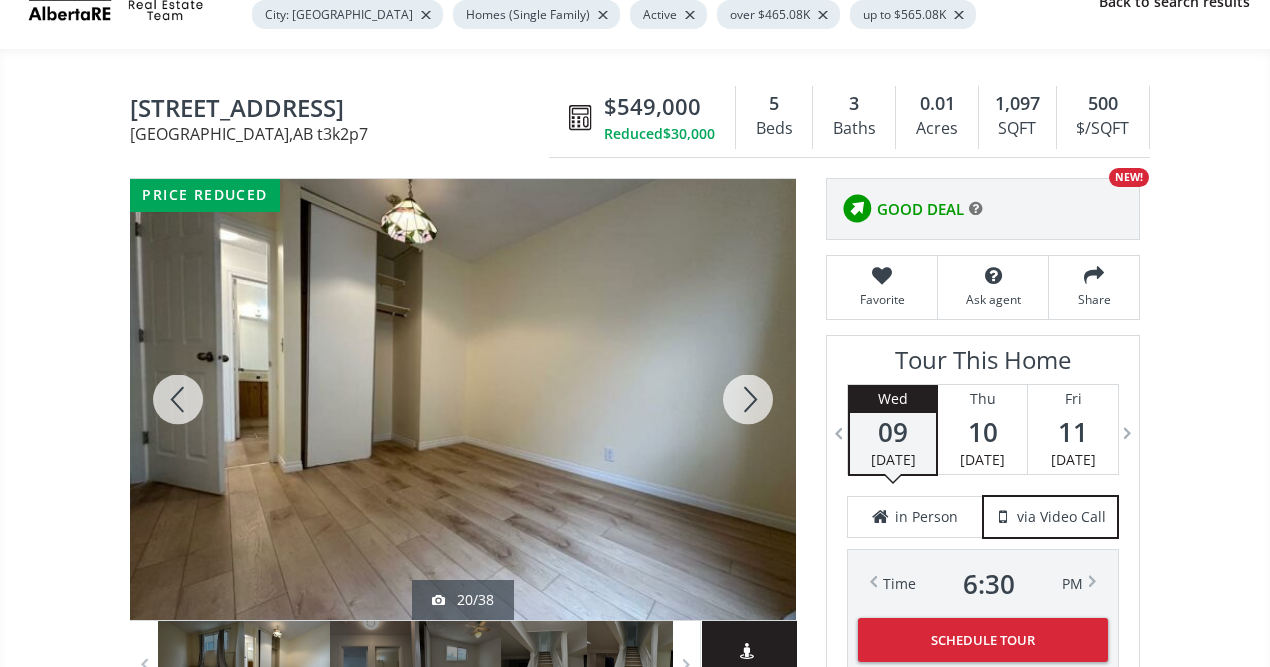 click at bounding box center [748, 399] 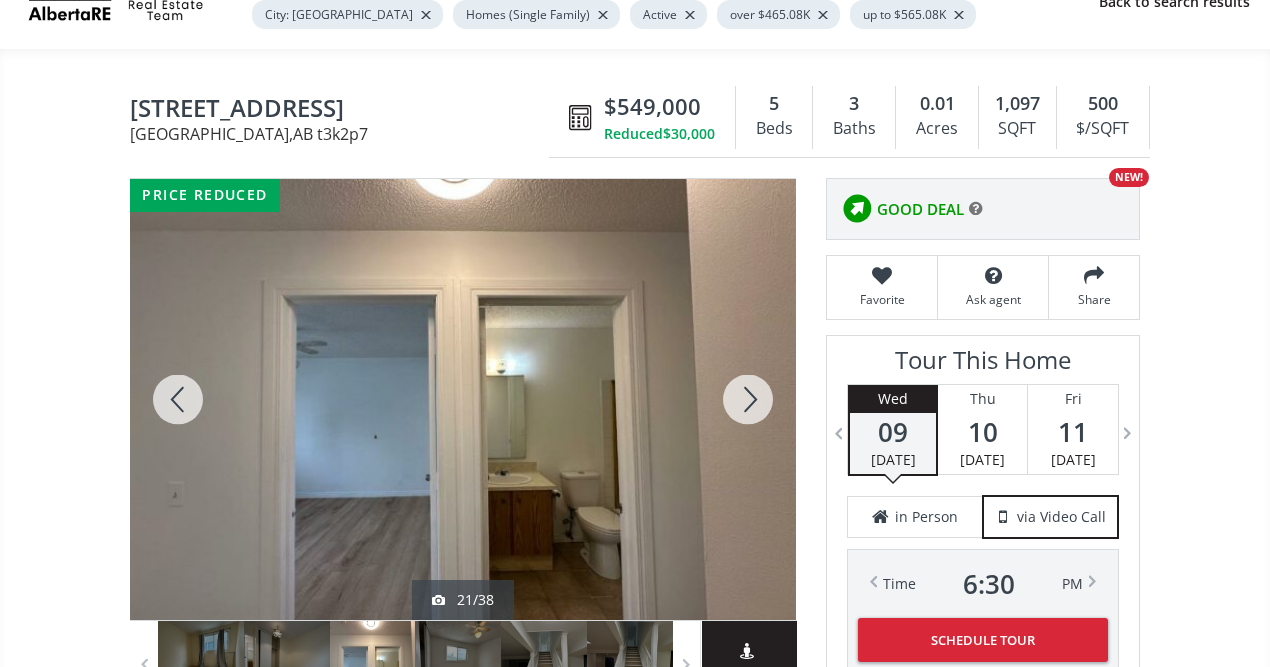 click at bounding box center (748, 399) 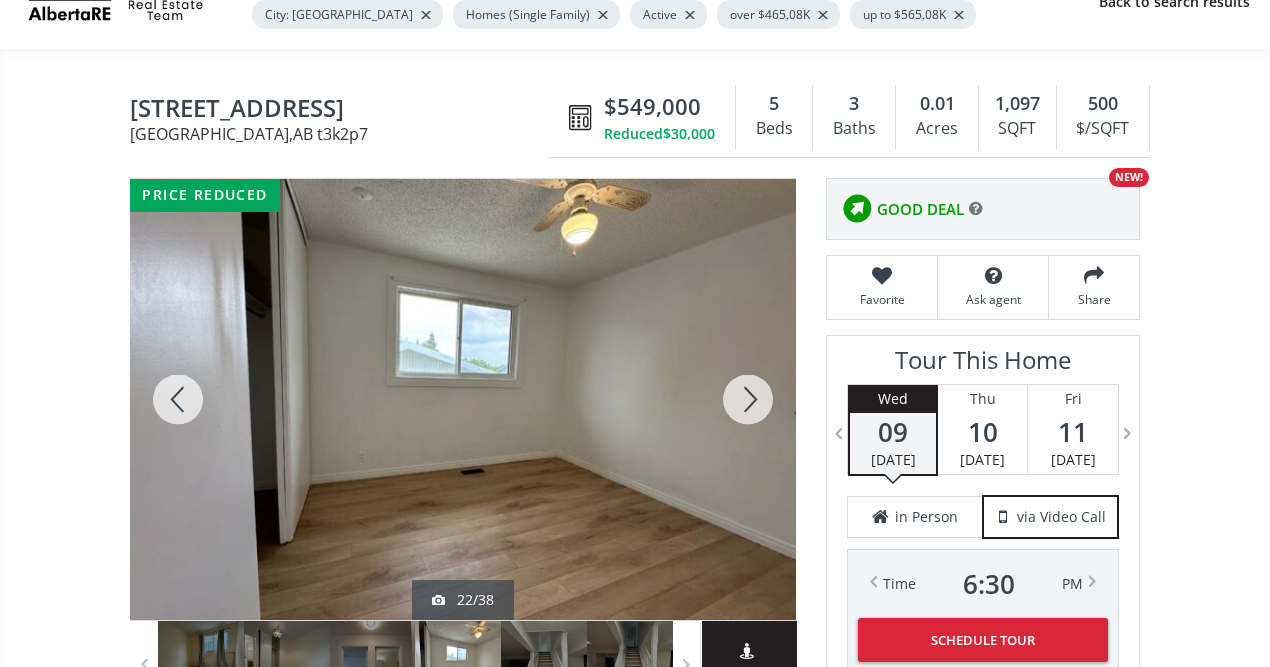 click at bounding box center (748, 399) 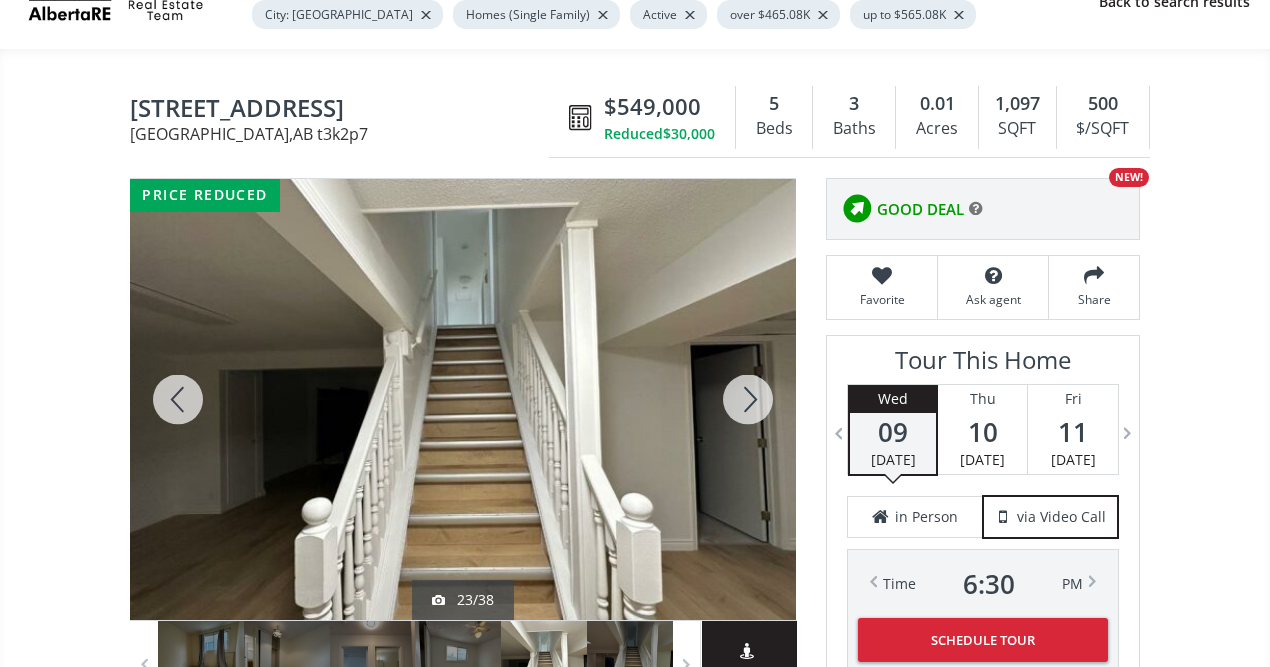 click at bounding box center [748, 399] 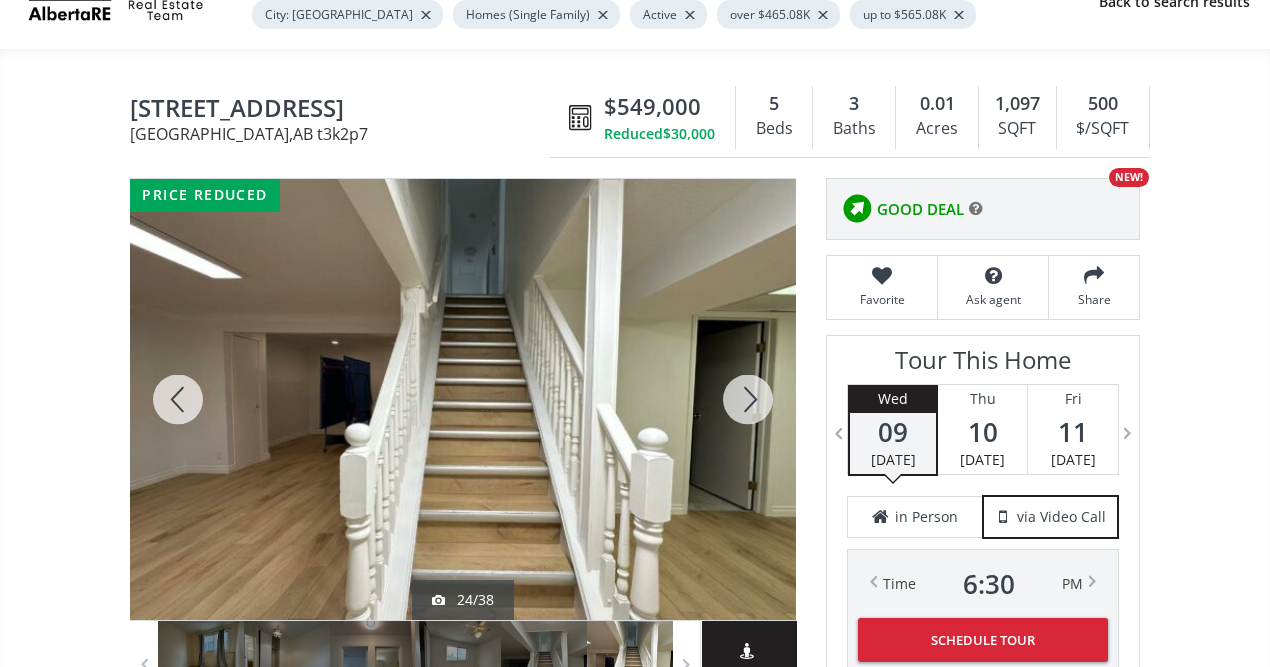 click at bounding box center [748, 399] 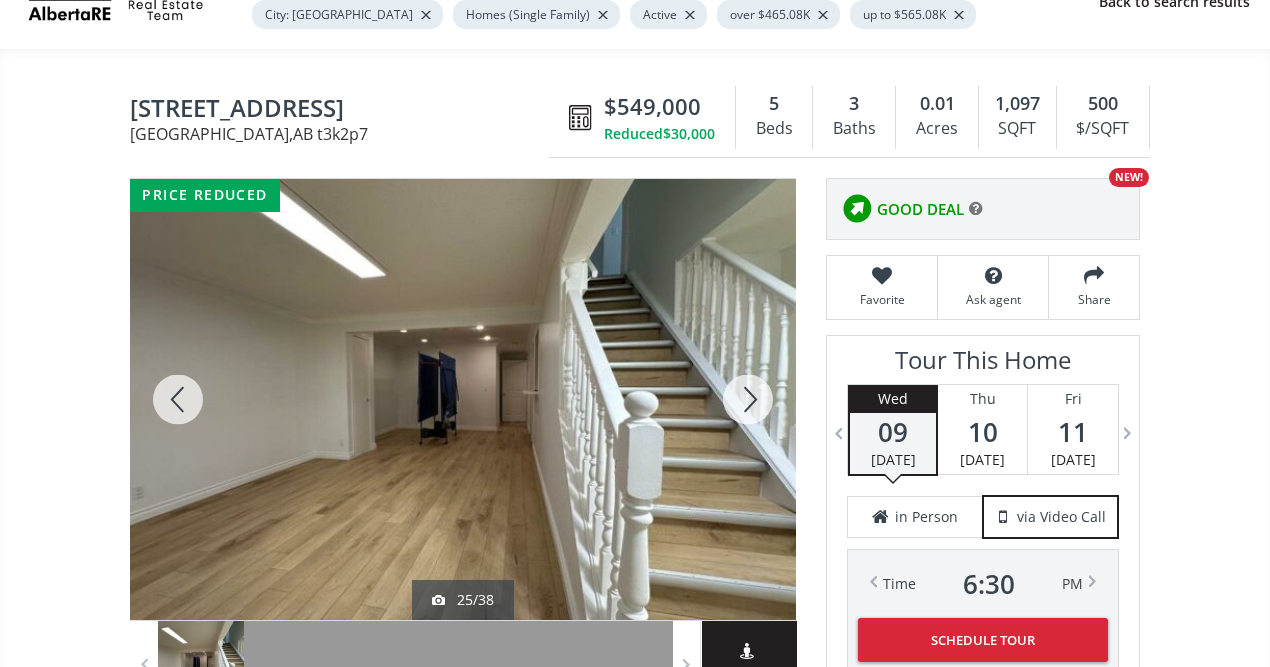 click at bounding box center (748, 399) 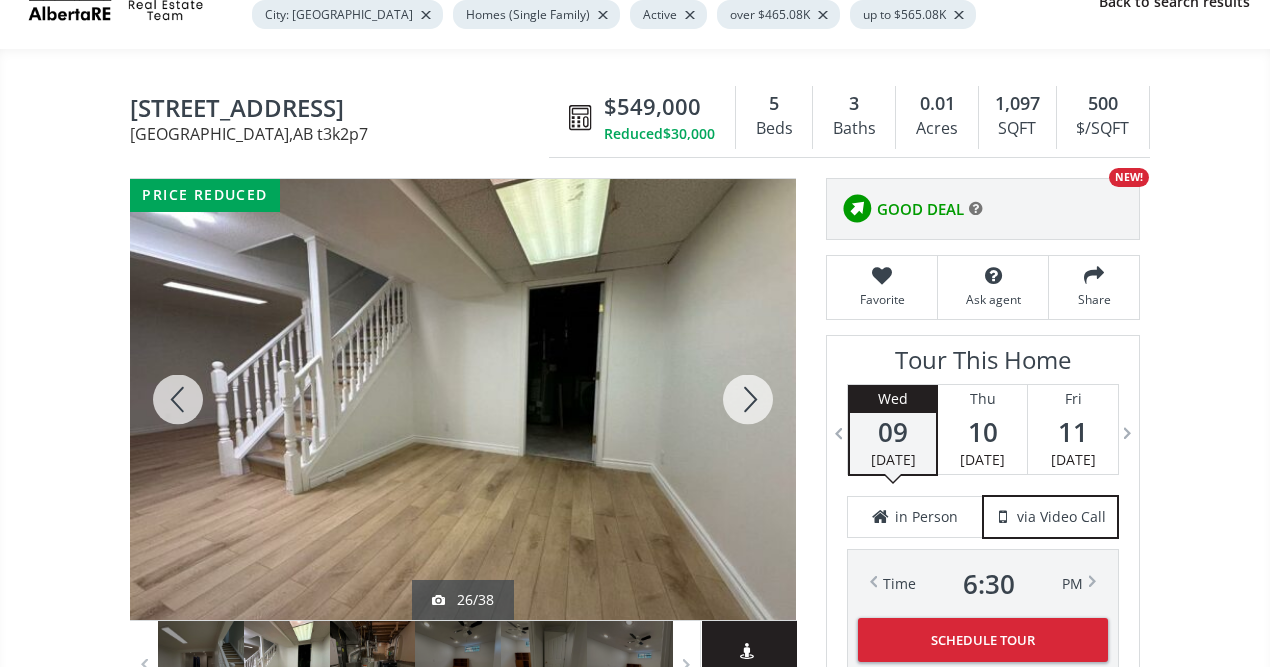 click at bounding box center (748, 399) 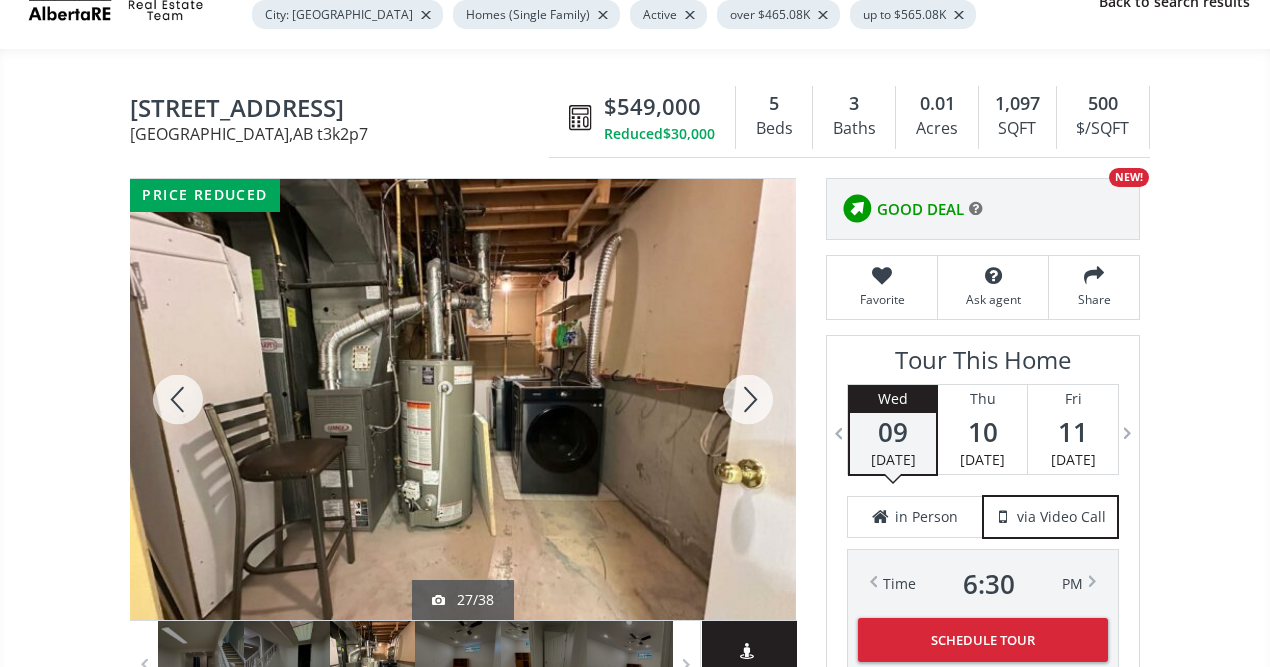 click at bounding box center (748, 399) 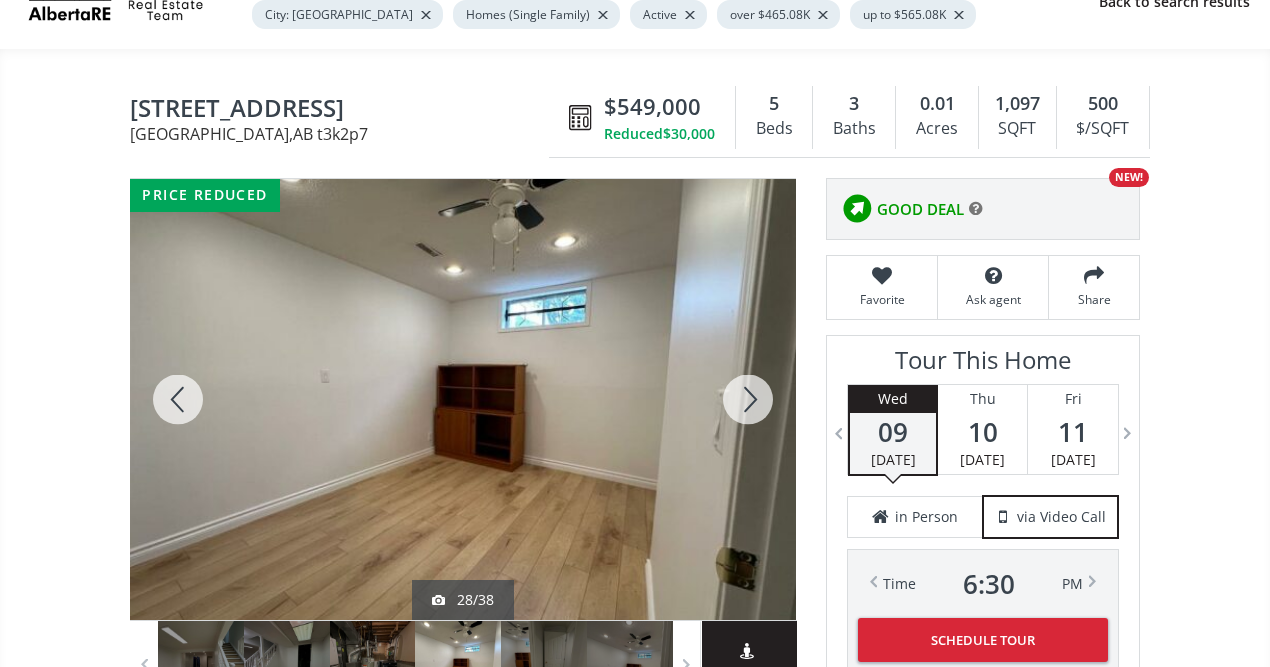 click at bounding box center [748, 399] 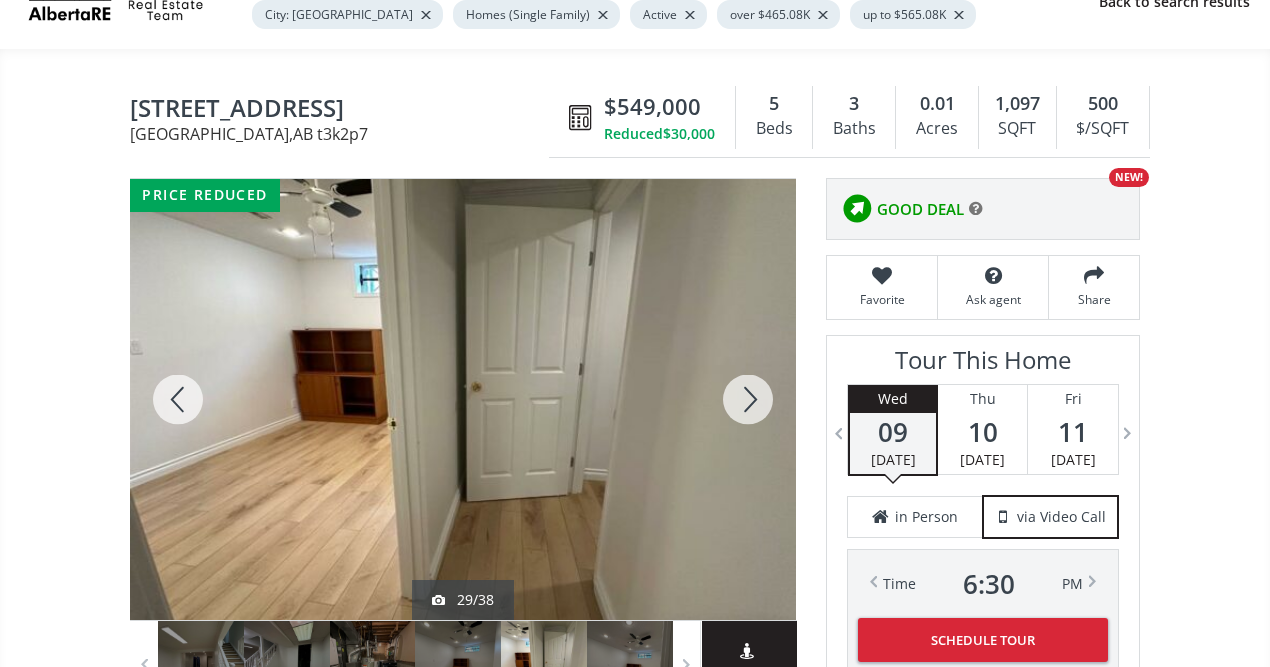 click at bounding box center [748, 399] 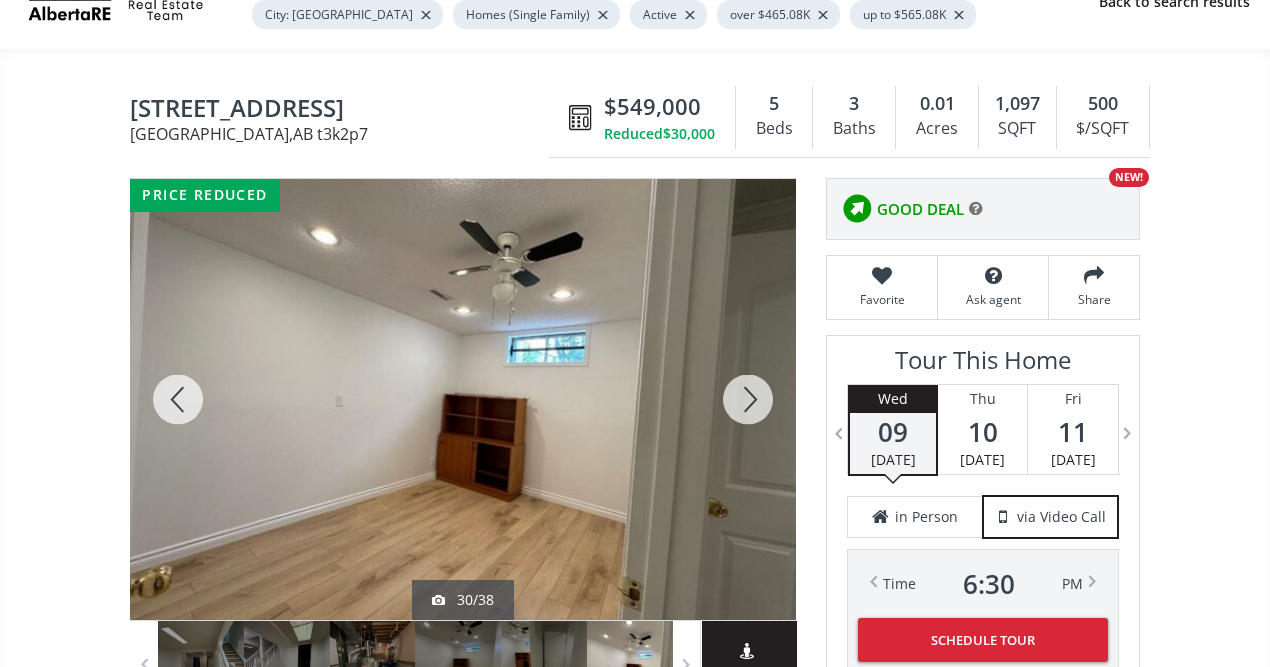 click at bounding box center (748, 399) 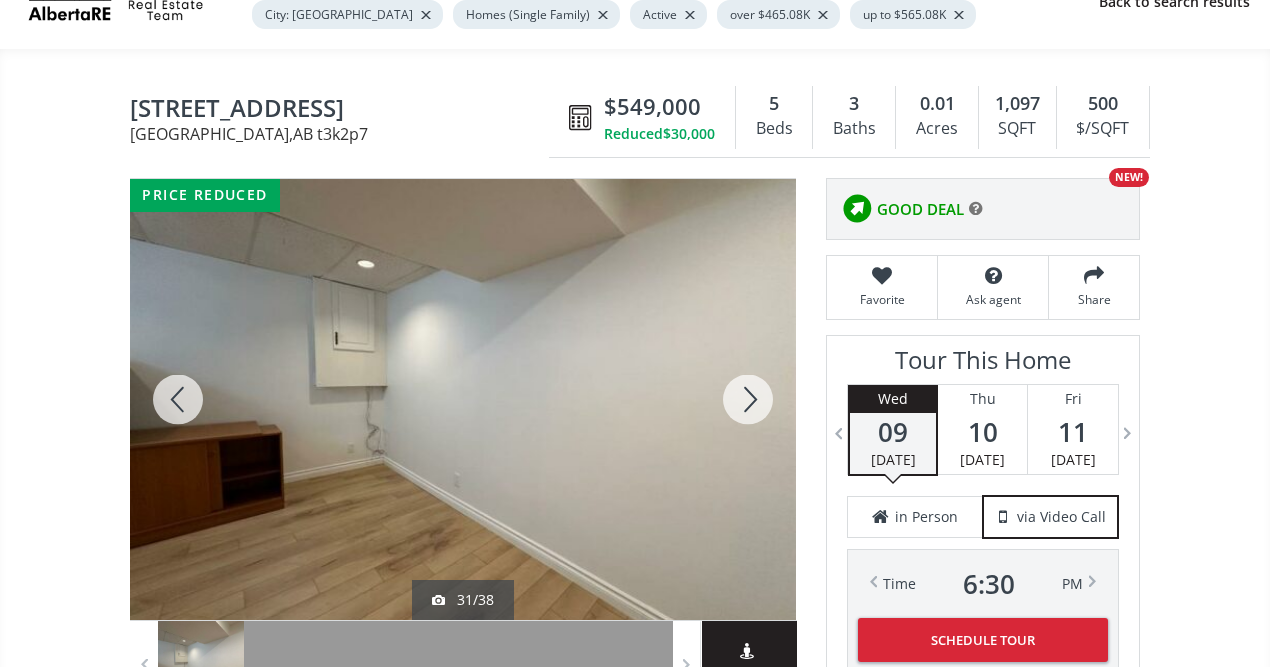 click at bounding box center [748, 399] 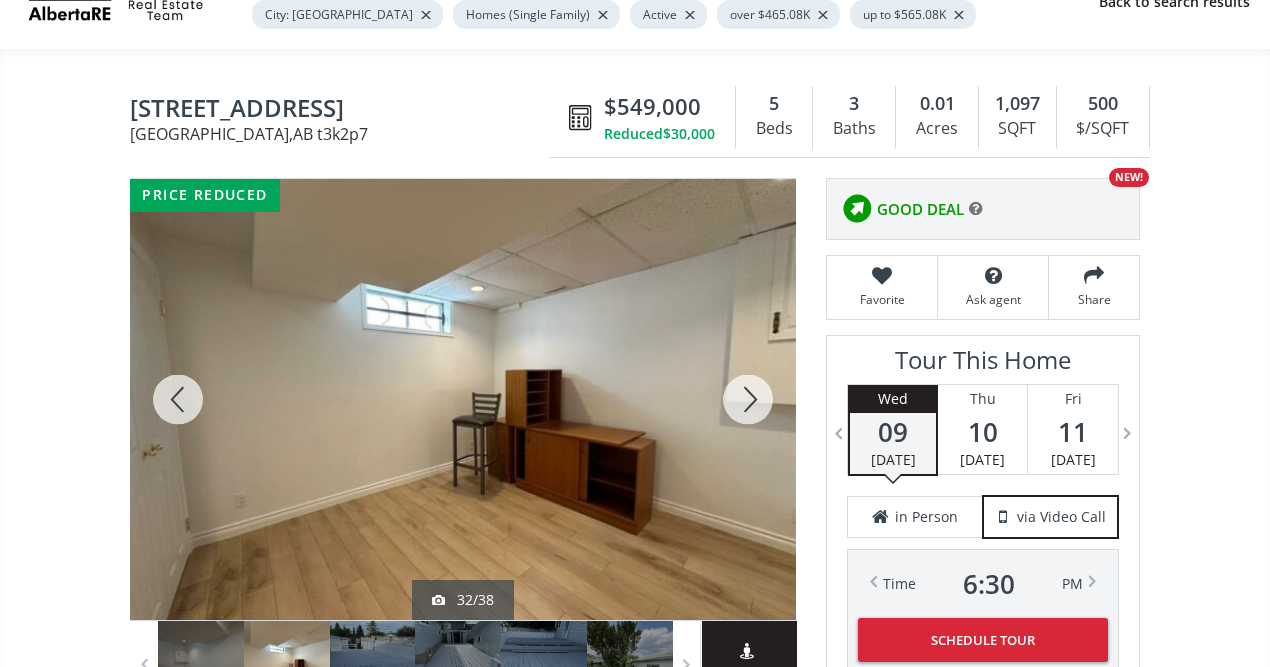 click at bounding box center [178, 399] 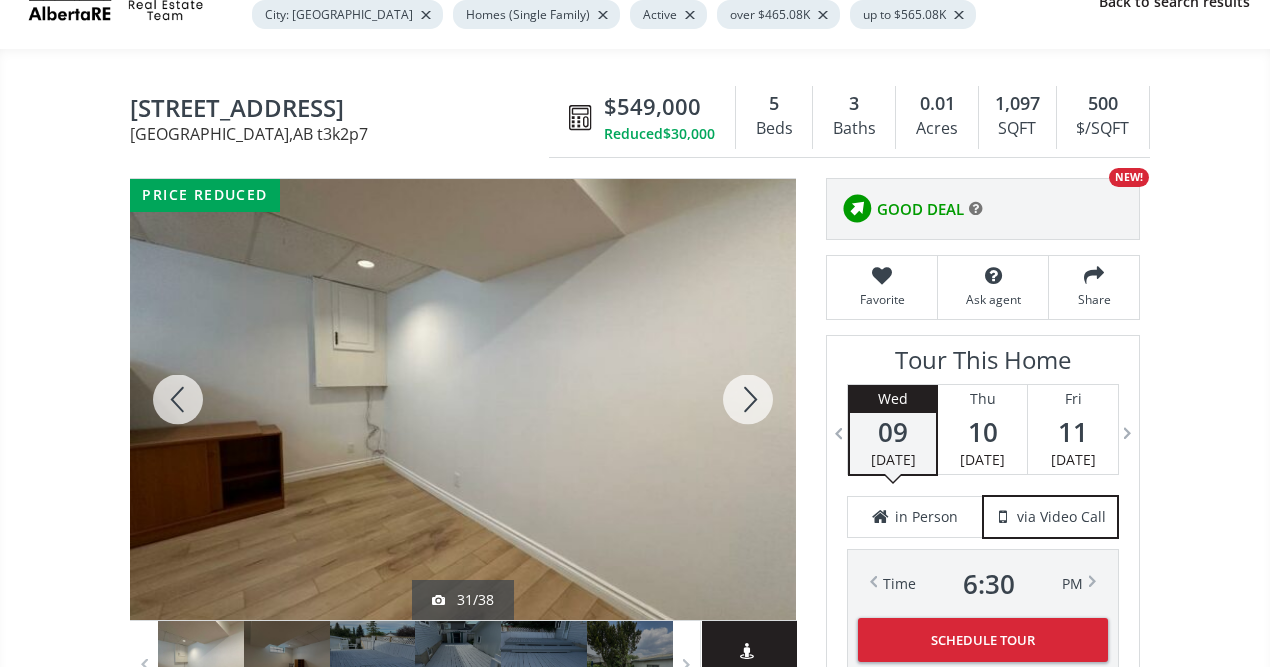 click at bounding box center [178, 399] 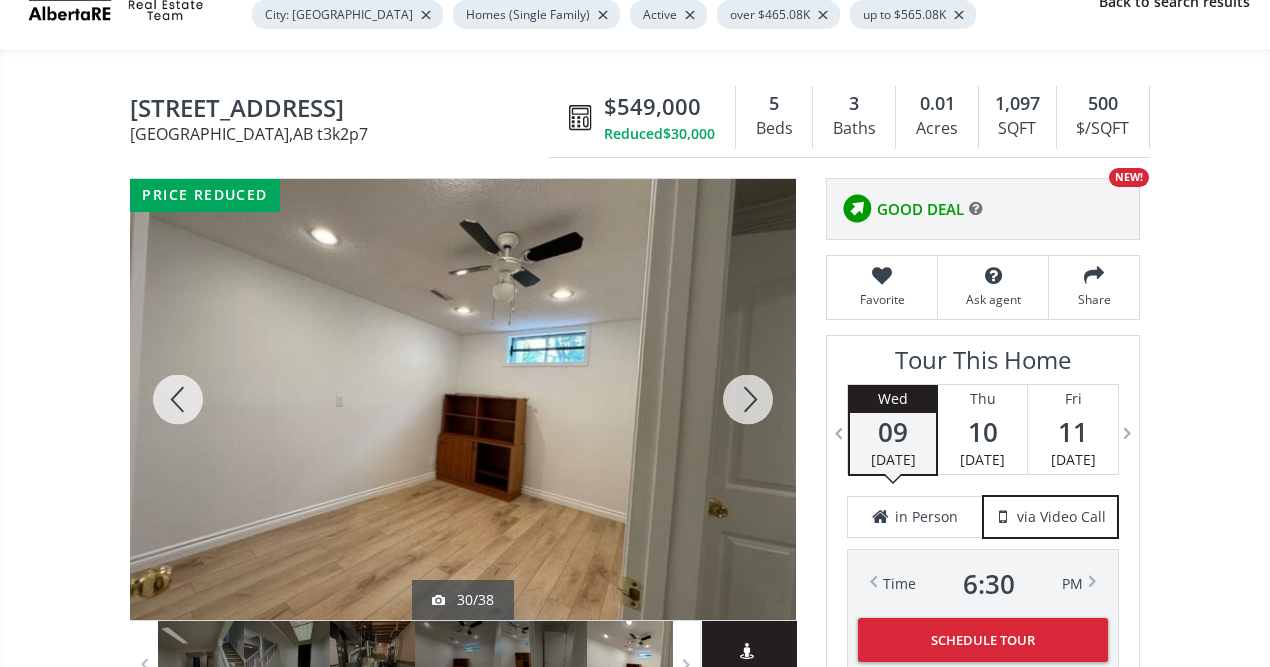 click at bounding box center [178, 399] 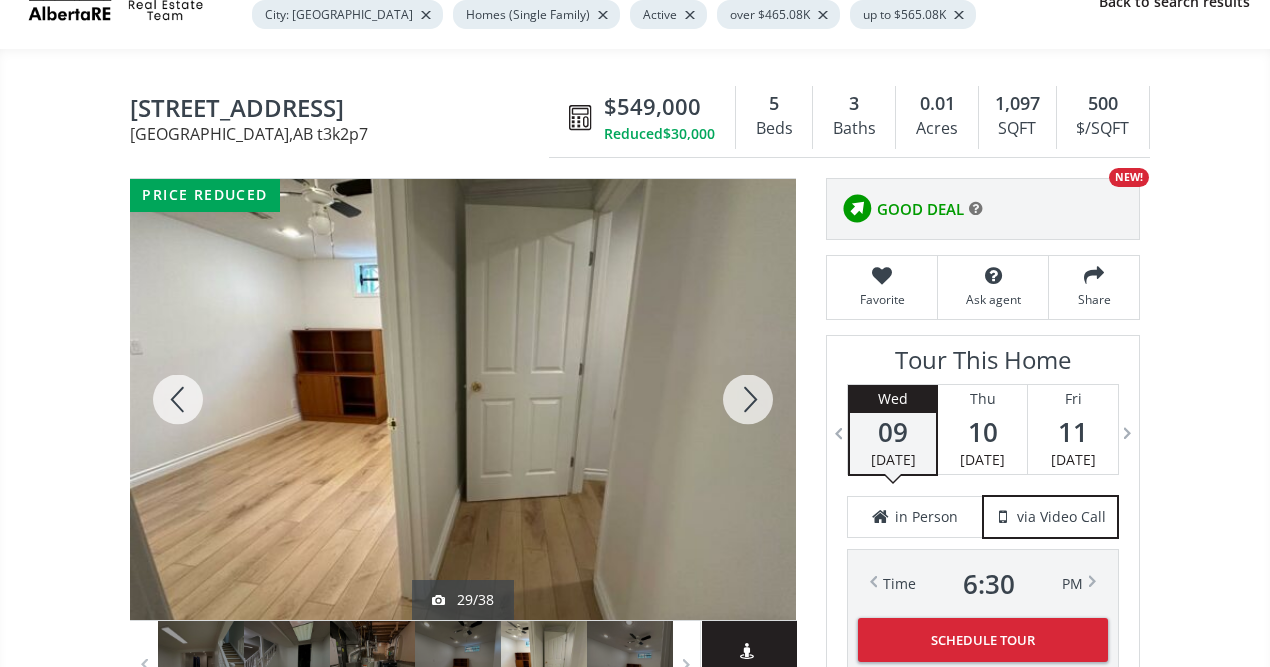 click at bounding box center (178, 399) 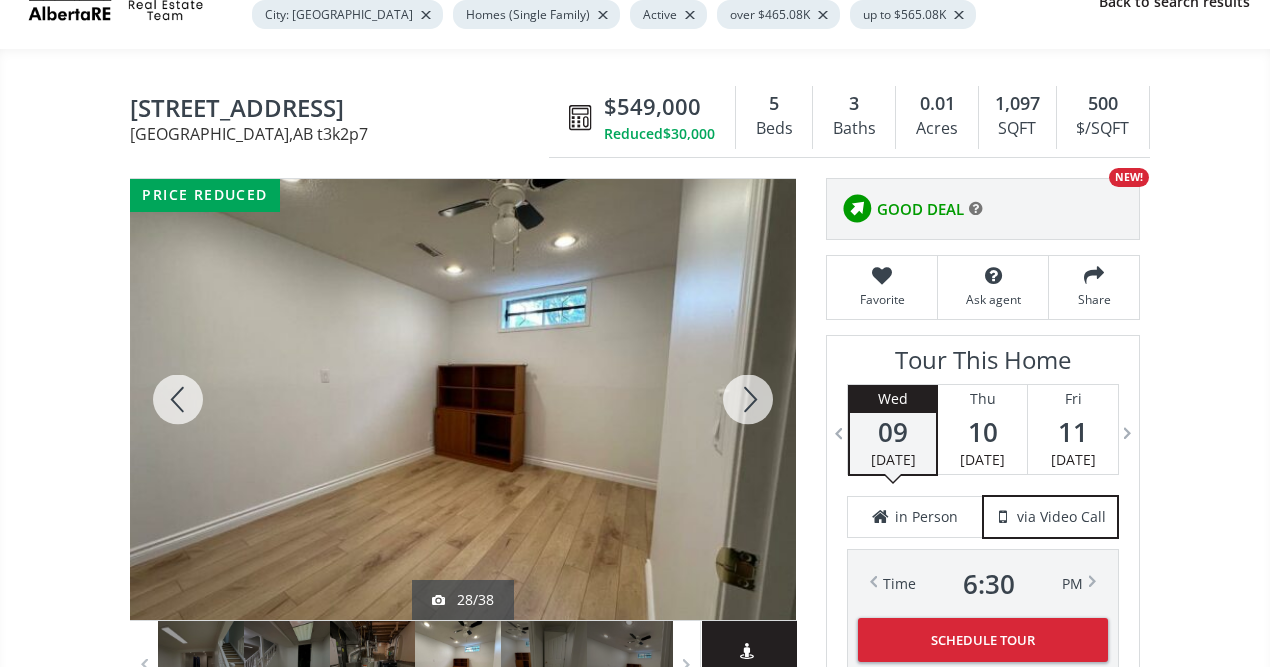 click at bounding box center [748, 399] 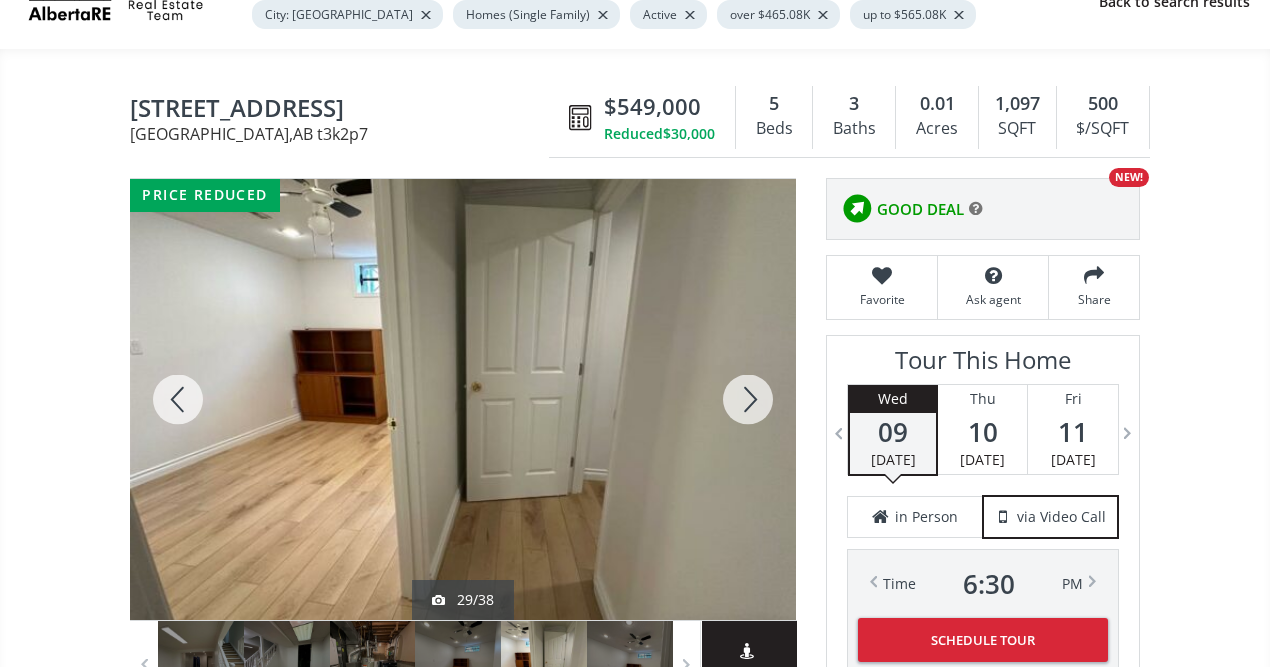 click at bounding box center [748, 399] 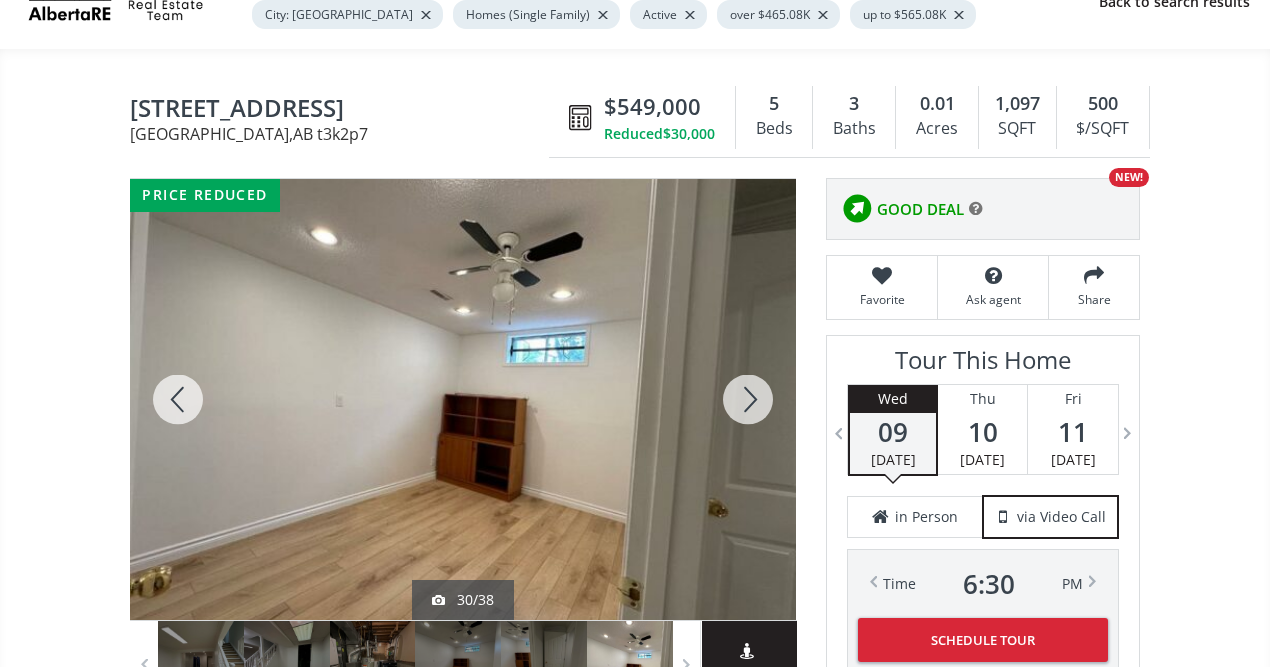 click at bounding box center (748, 399) 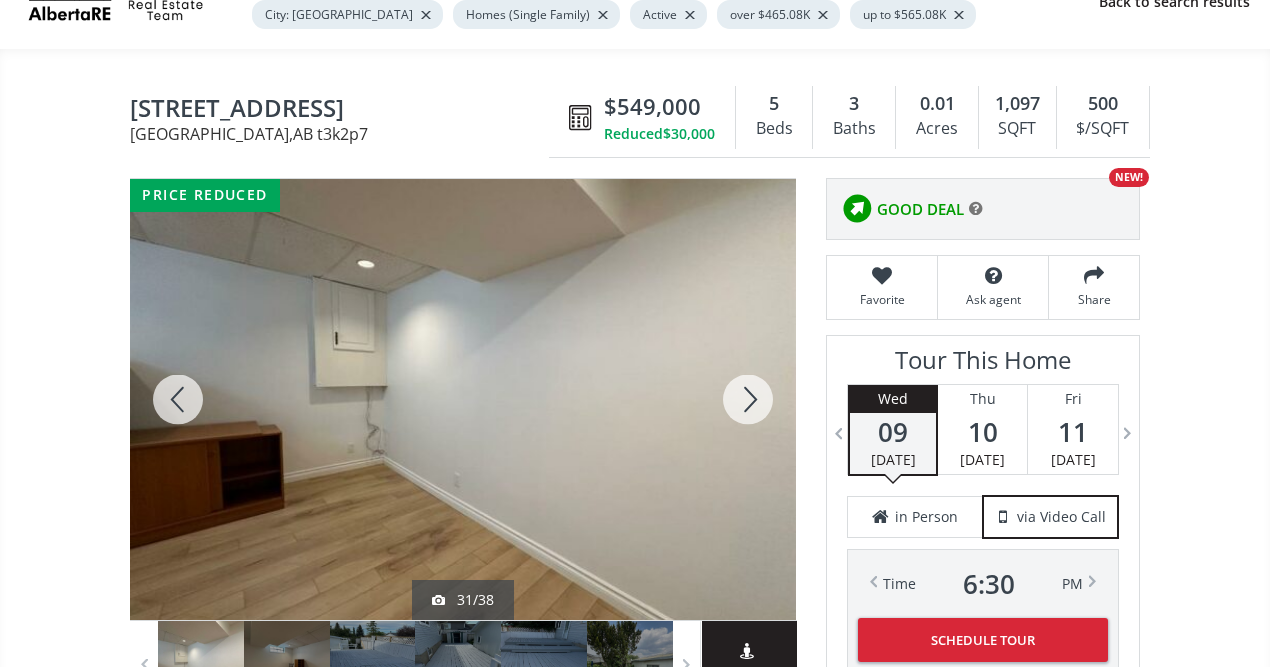 click at bounding box center [748, 399] 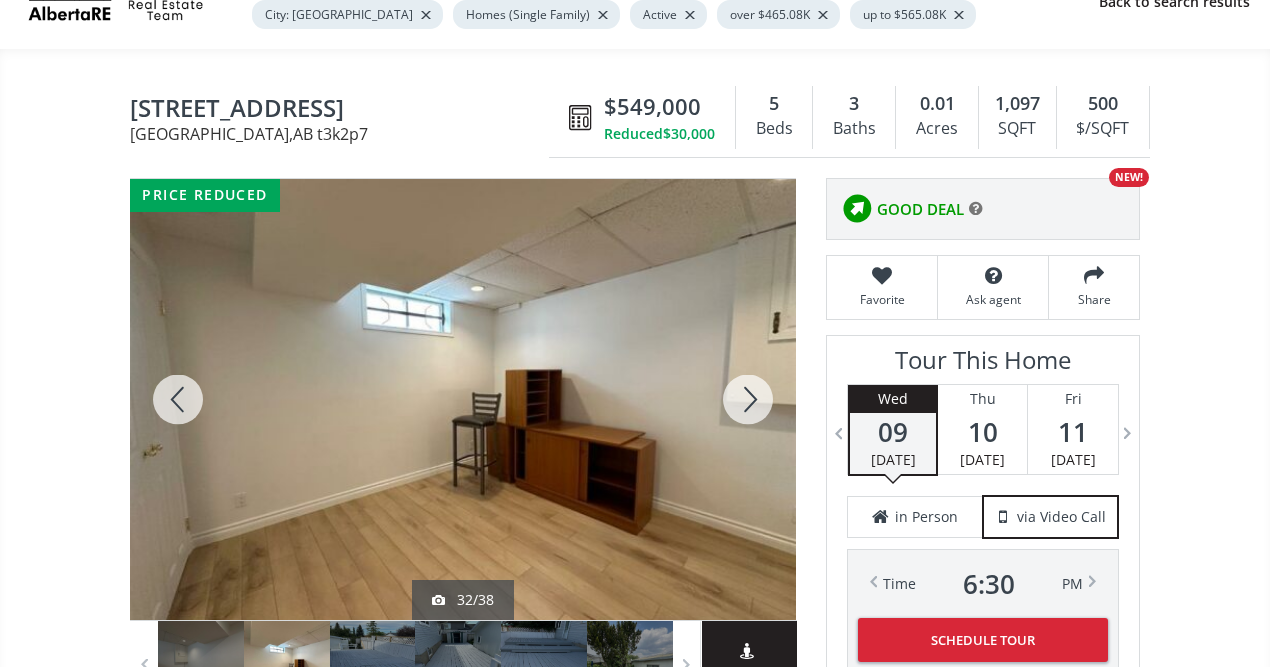 click at bounding box center (748, 399) 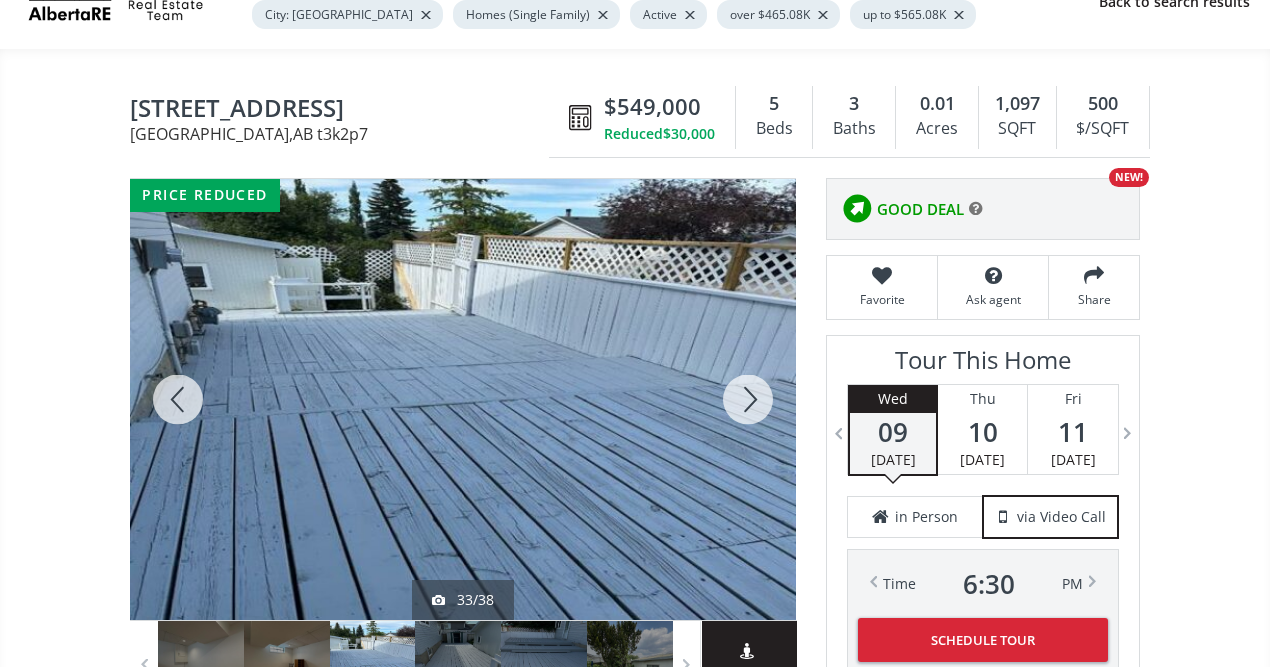 click at bounding box center [748, 399] 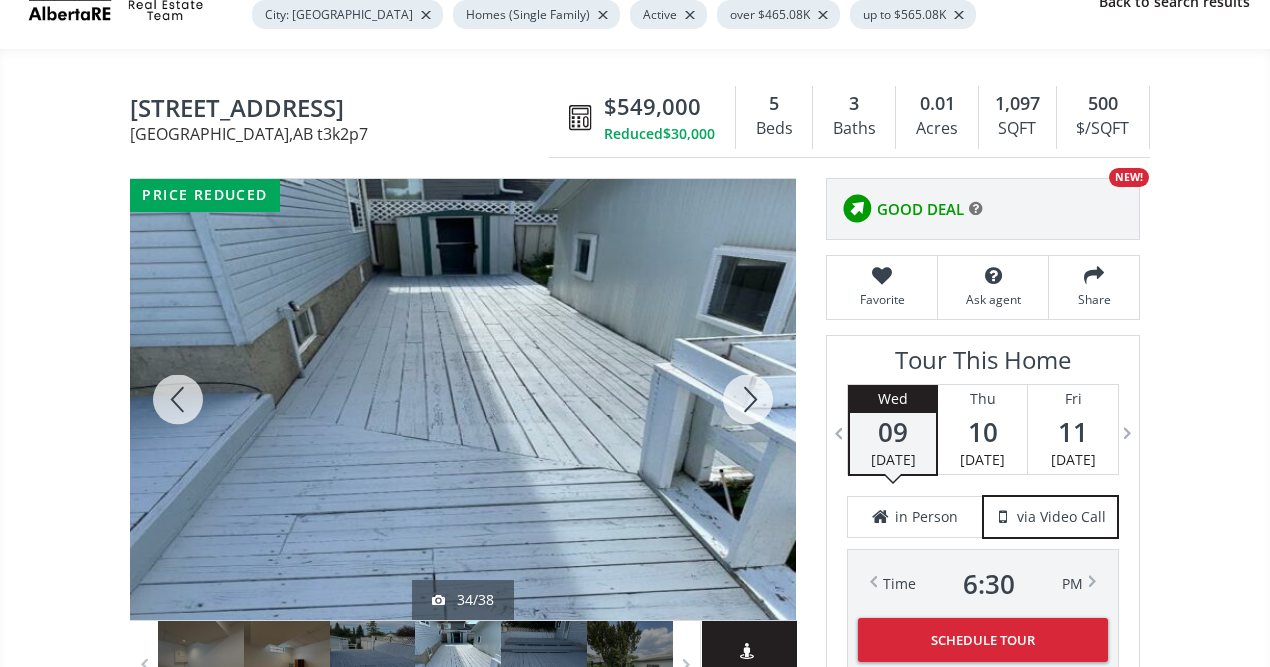 click at bounding box center (748, 399) 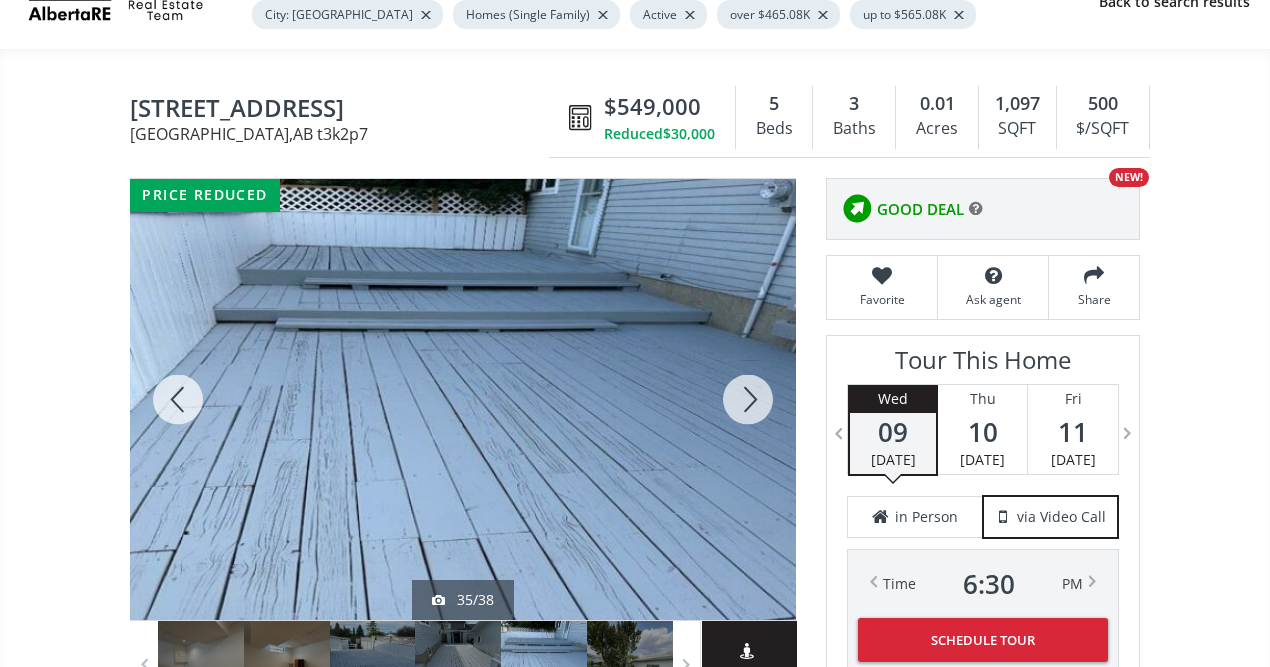 click at bounding box center [748, 399] 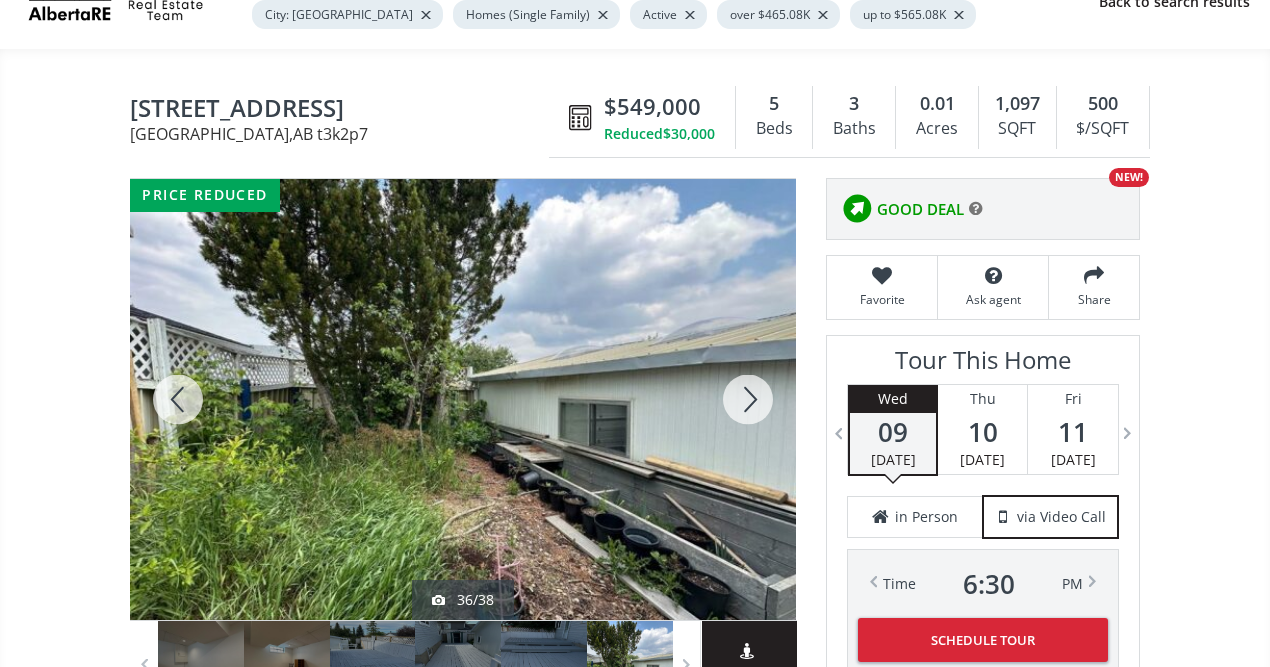 click at bounding box center [748, 399] 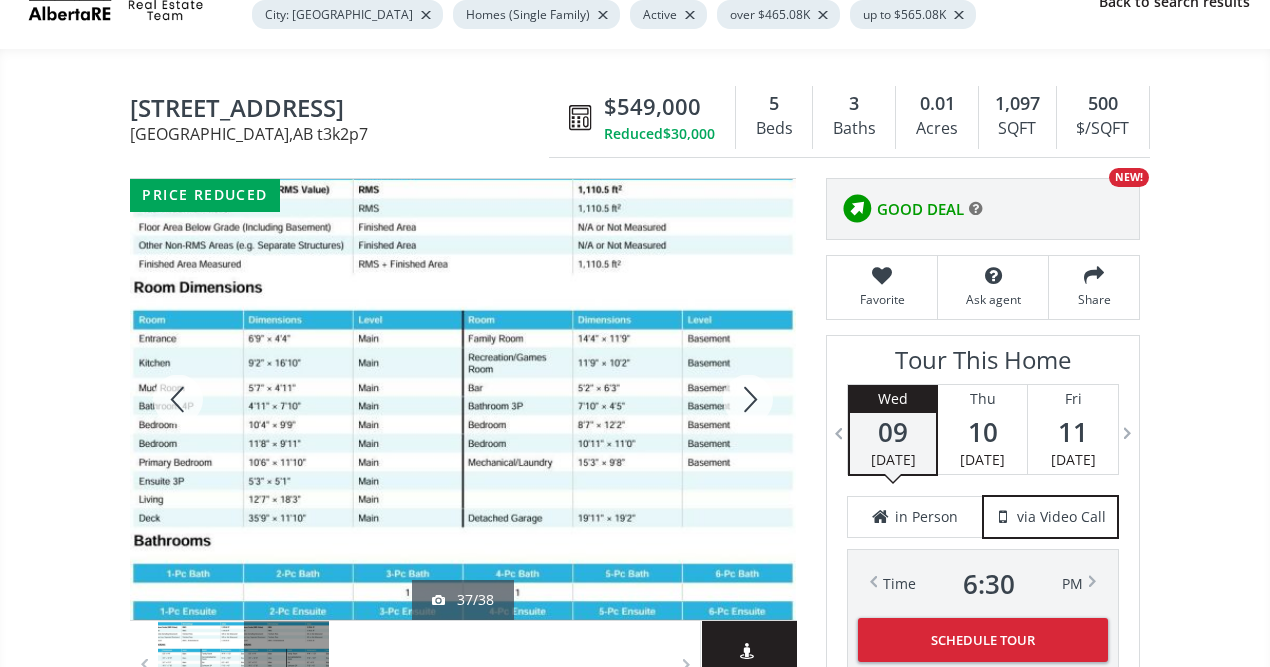 click at bounding box center (748, 399) 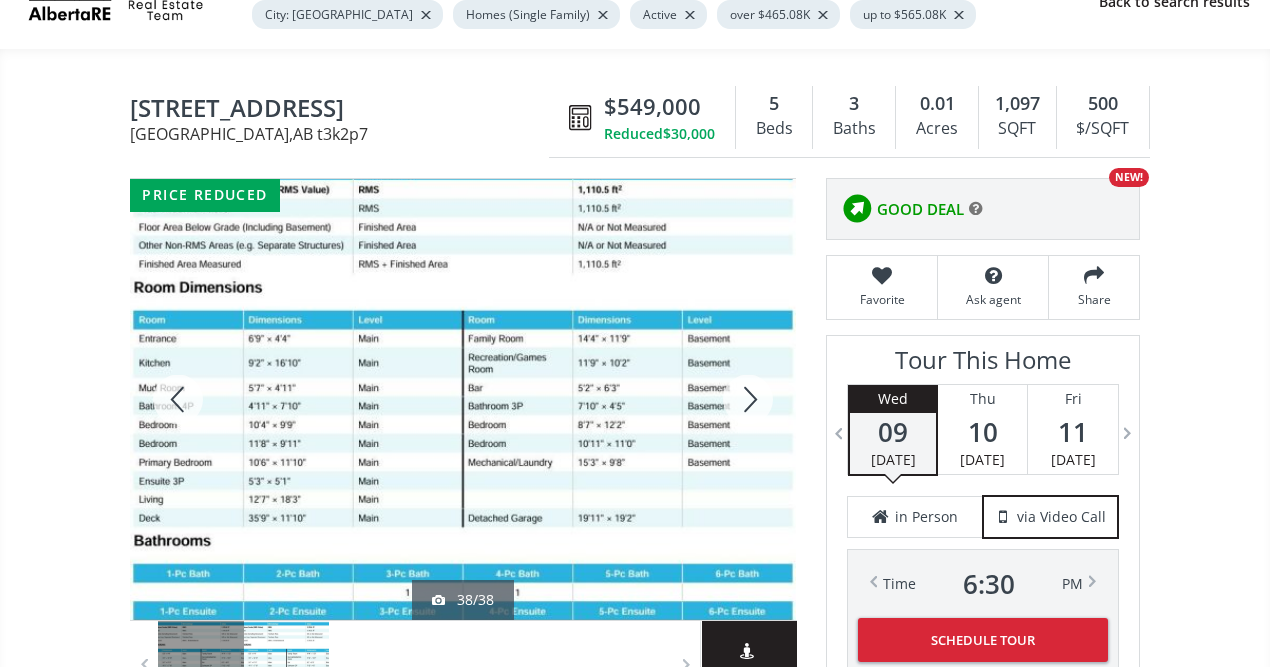 click at bounding box center (748, 399) 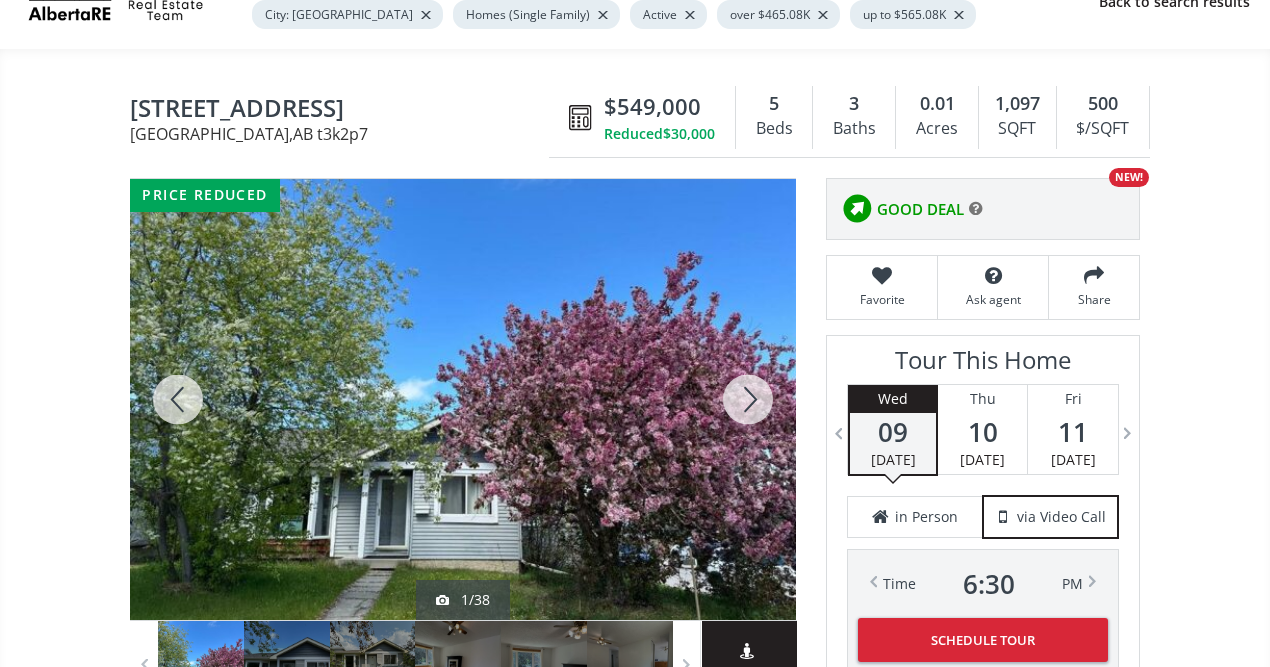 click at bounding box center (748, 399) 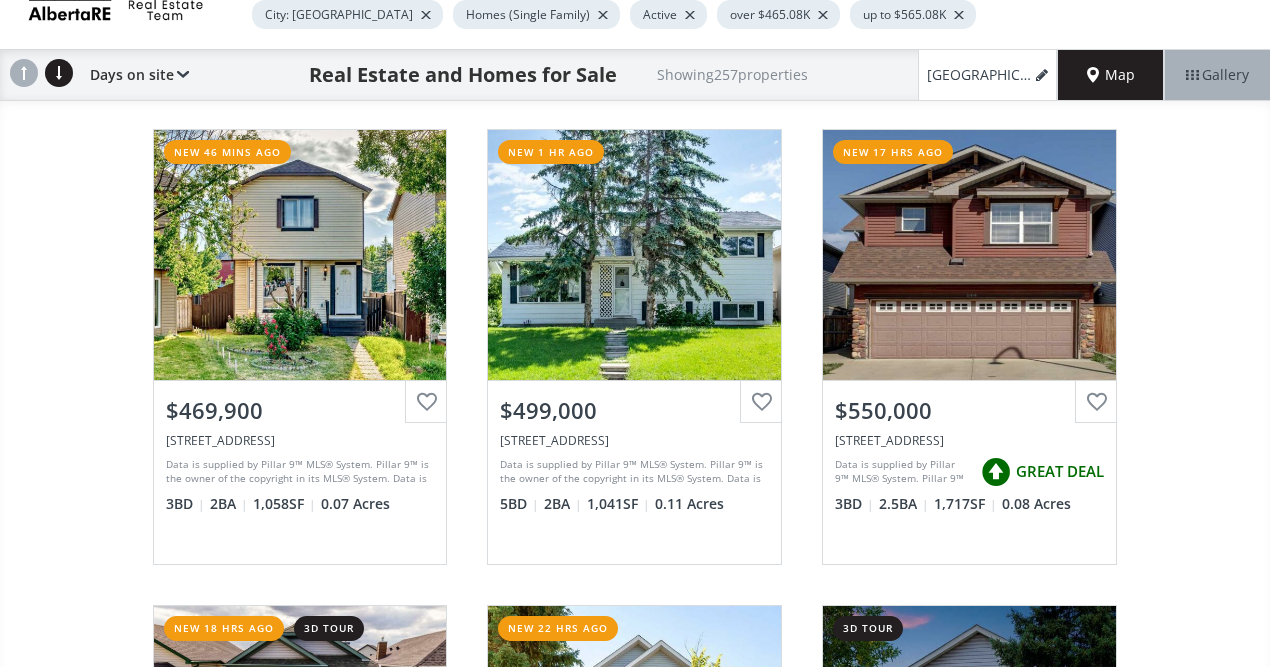 scroll, scrollTop: 7760, scrollLeft: 0, axis: vertical 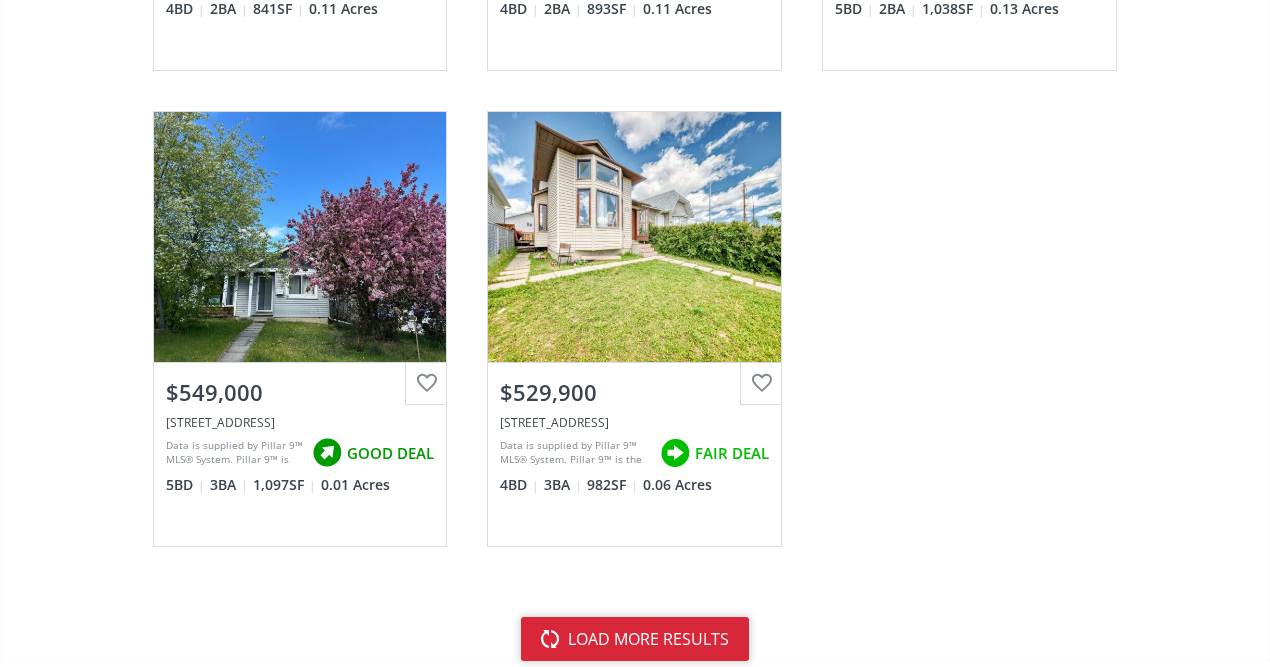 click on "load more results" at bounding box center (635, 639) 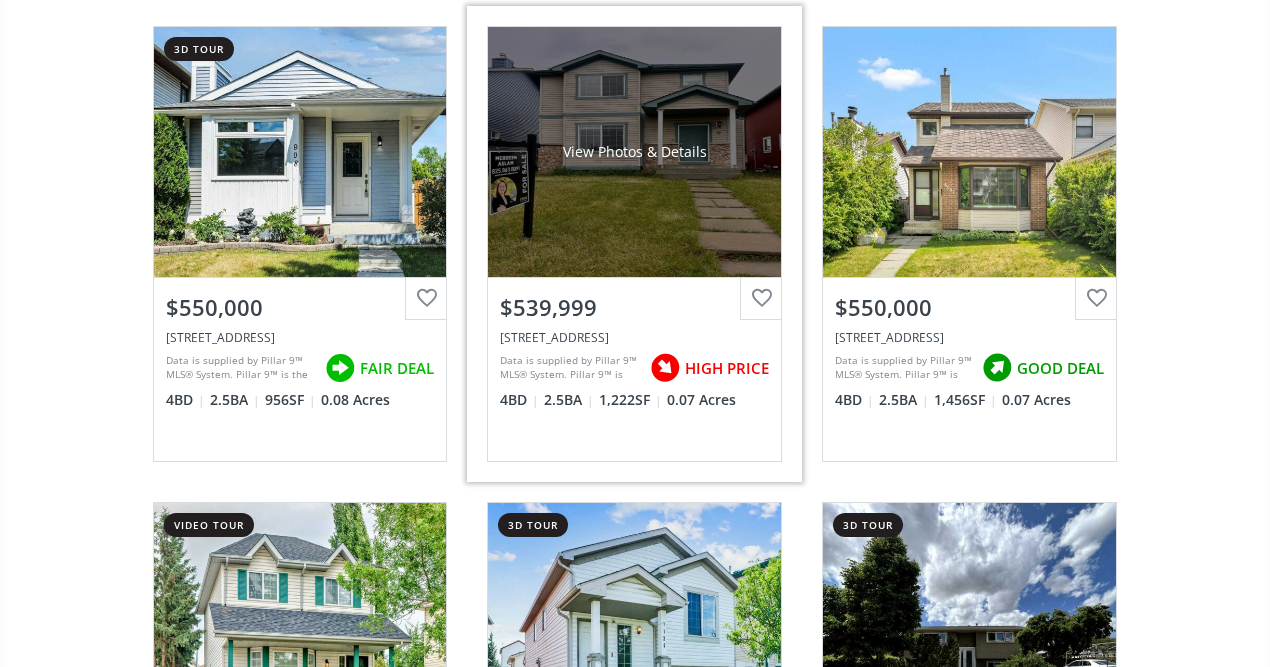 scroll, scrollTop: 13045, scrollLeft: 0, axis: vertical 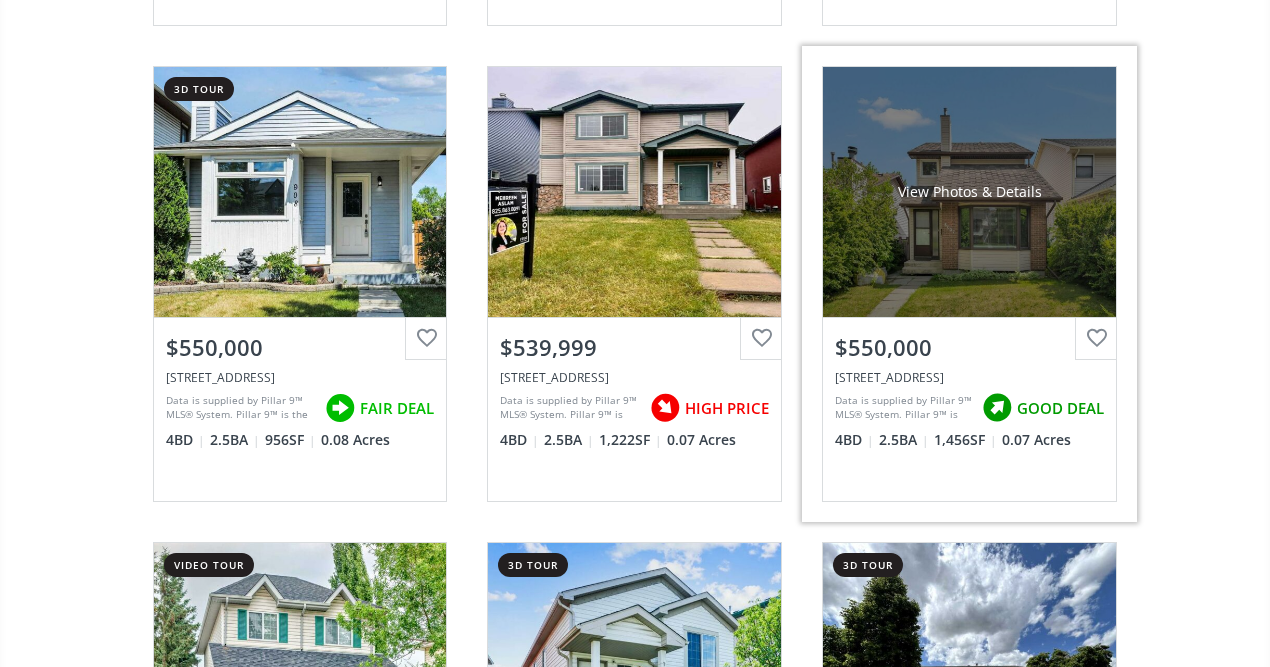 click on "$550,000" at bounding box center (969, 343) 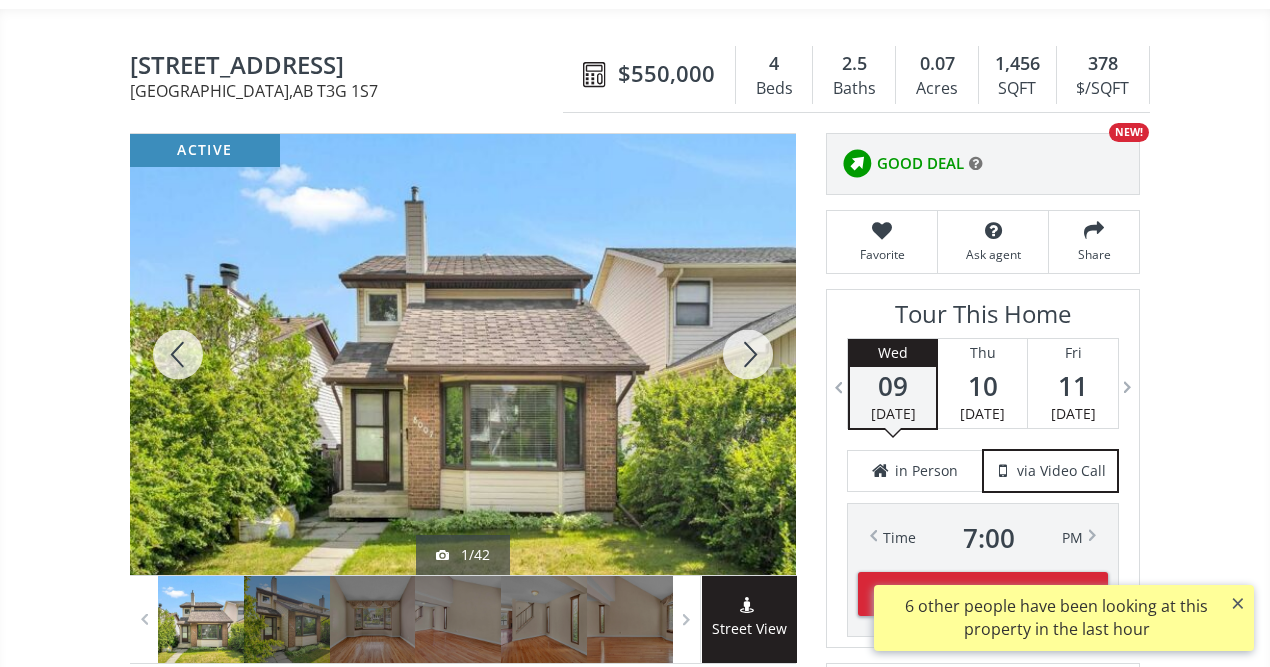 scroll, scrollTop: 240, scrollLeft: 0, axis: vertical 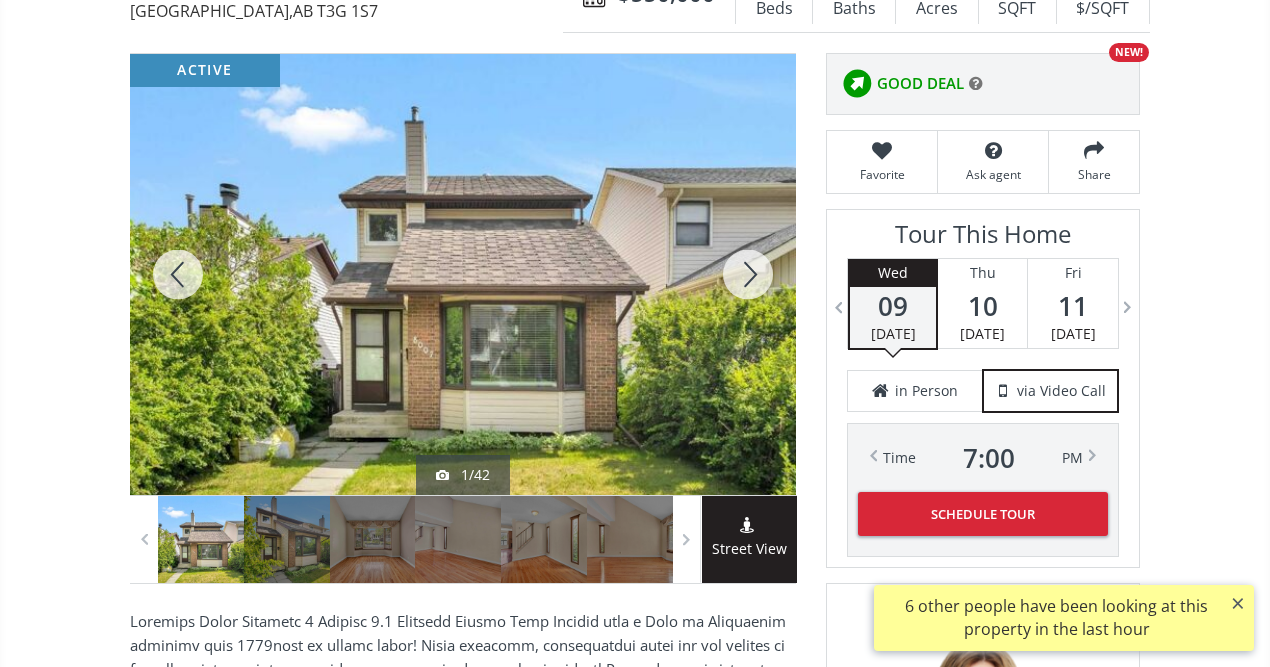 click at bounding box center (748, 274) 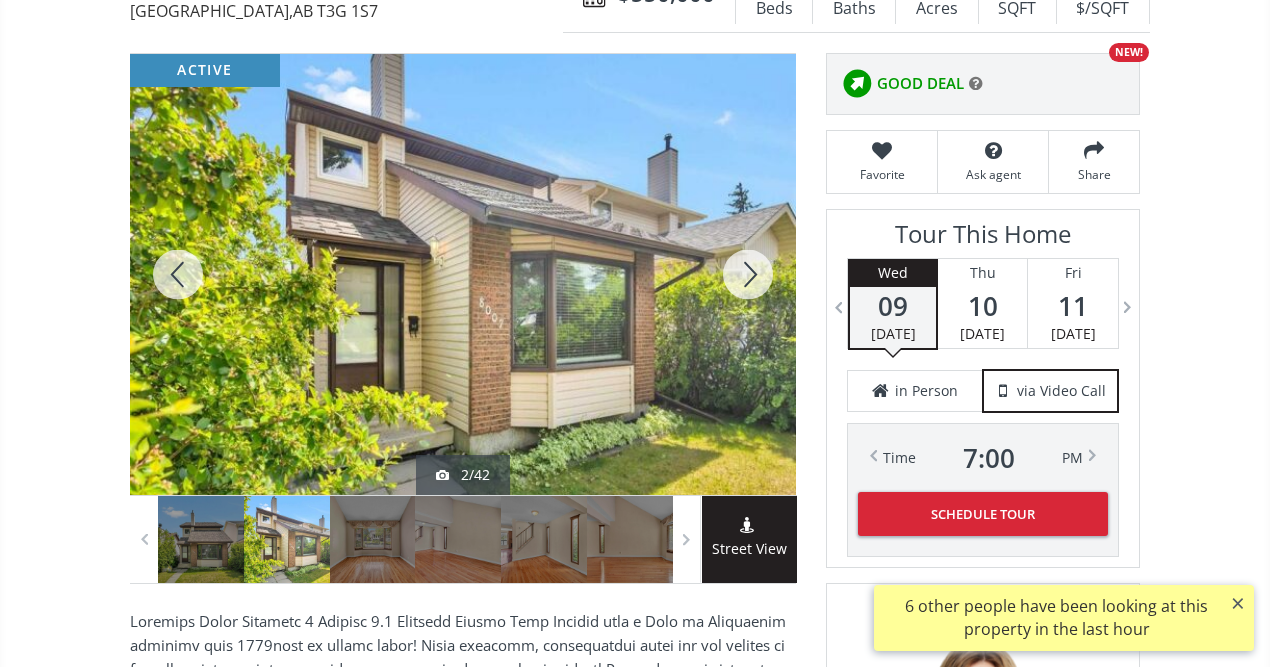 click at bounding box center (748, 274) 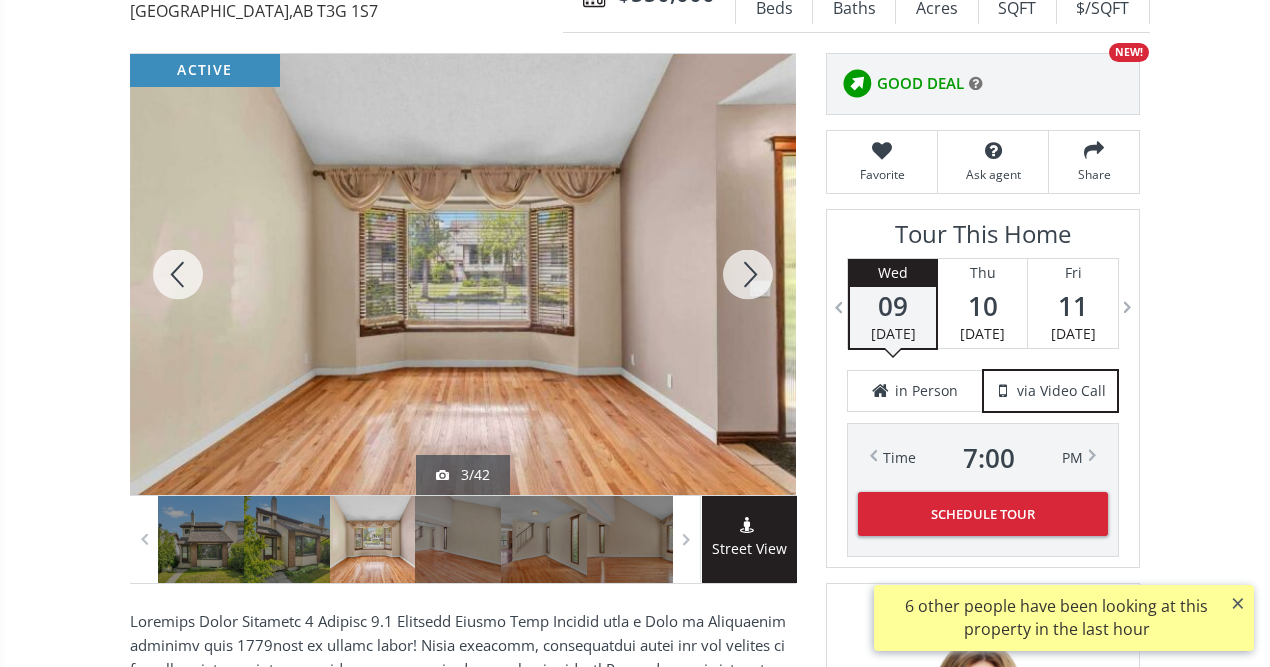 click at bounding box center [748, 274] 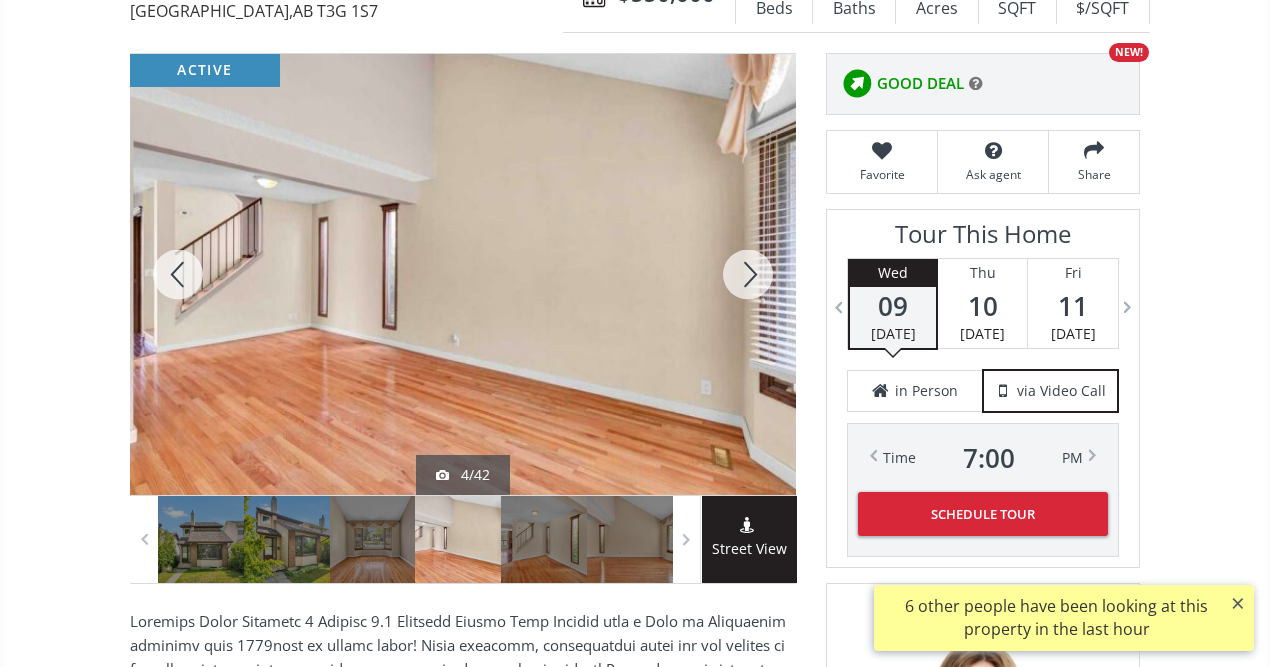 click at bounding box center [748, 274] 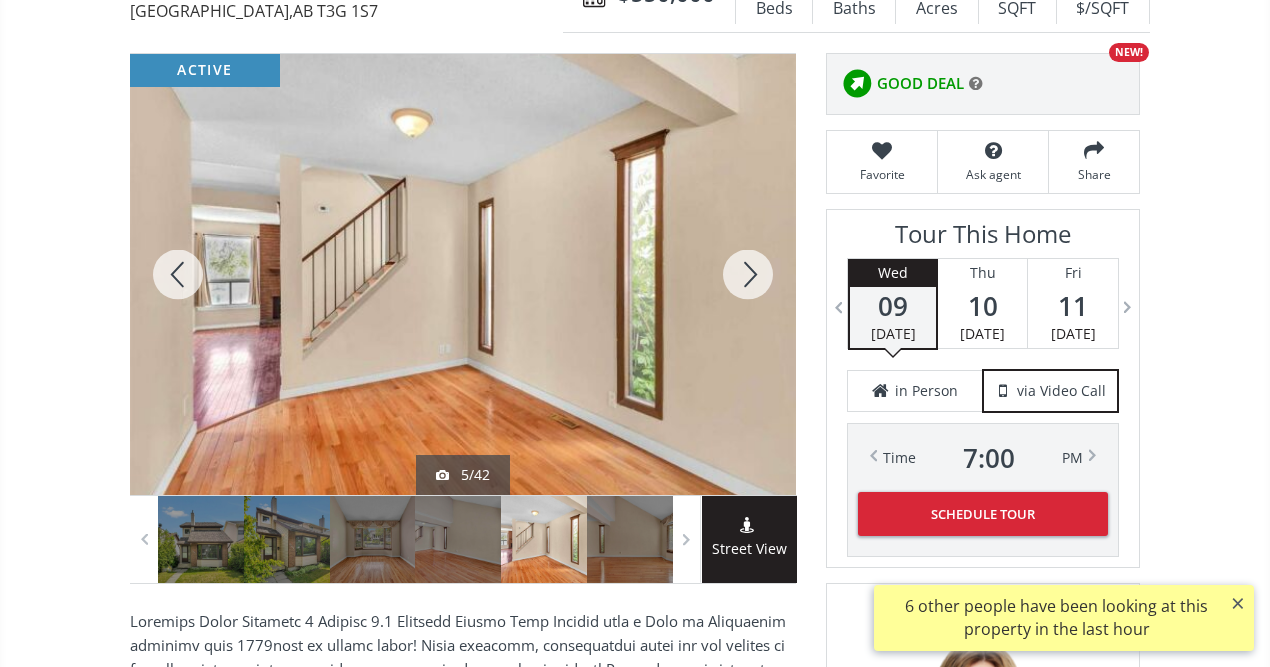 click at bounding box center [748, 274] 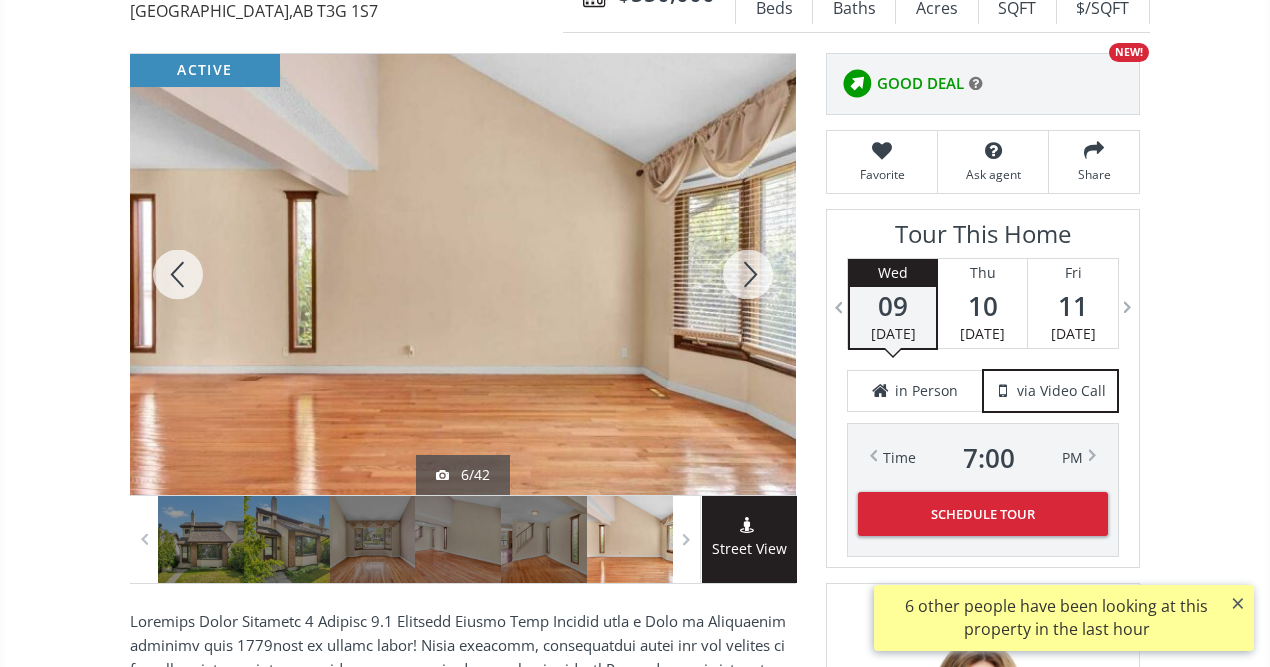click at bounding box center [748, 274] 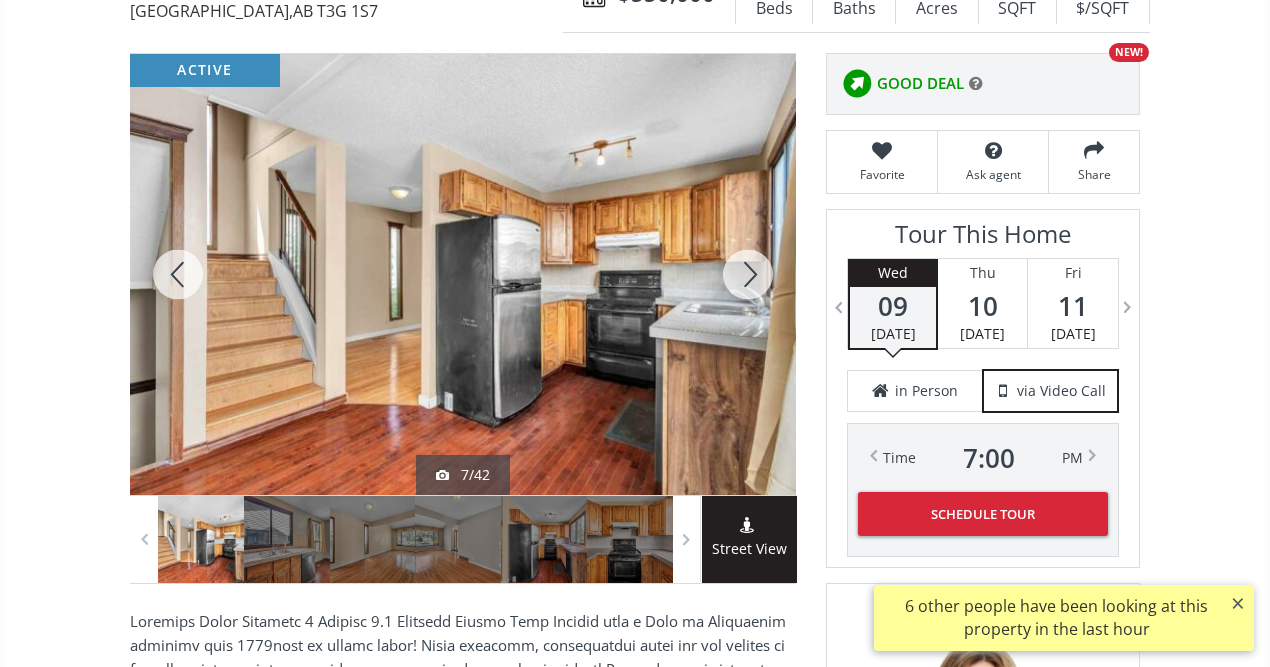 click at bounding box center [748, 274] 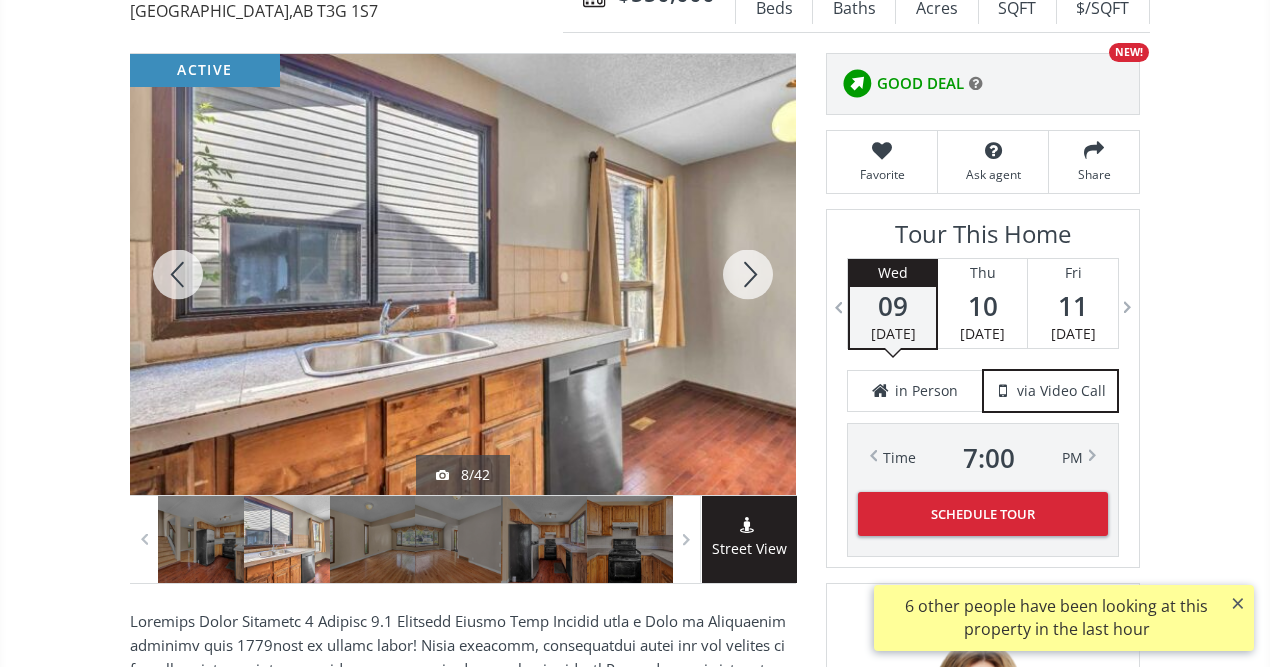 click at bounding box center (748, 274) 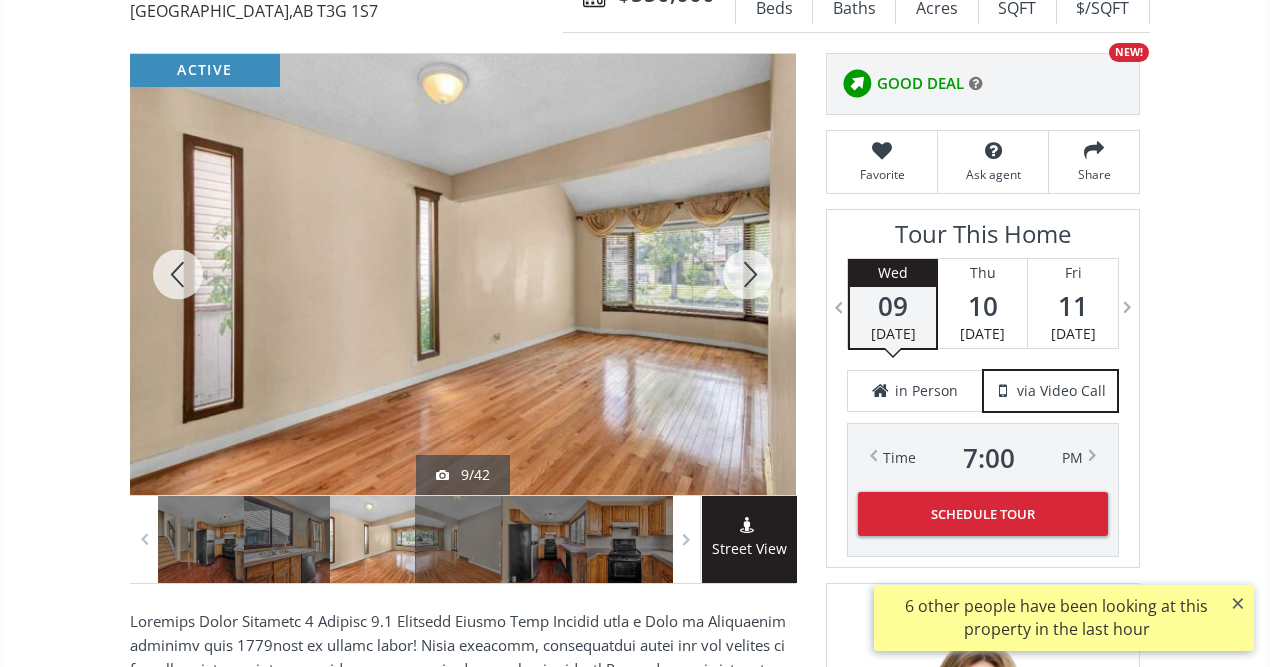 click at bounding box center [748, 274] 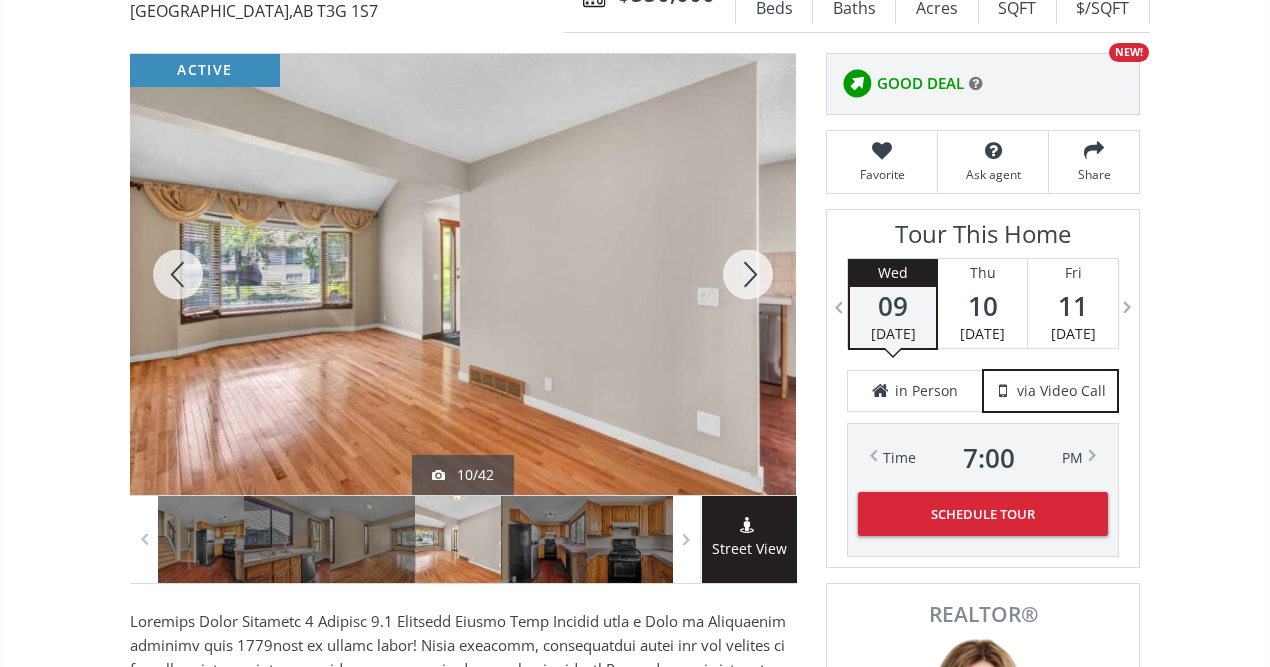 click at bounding box center [748, 274] 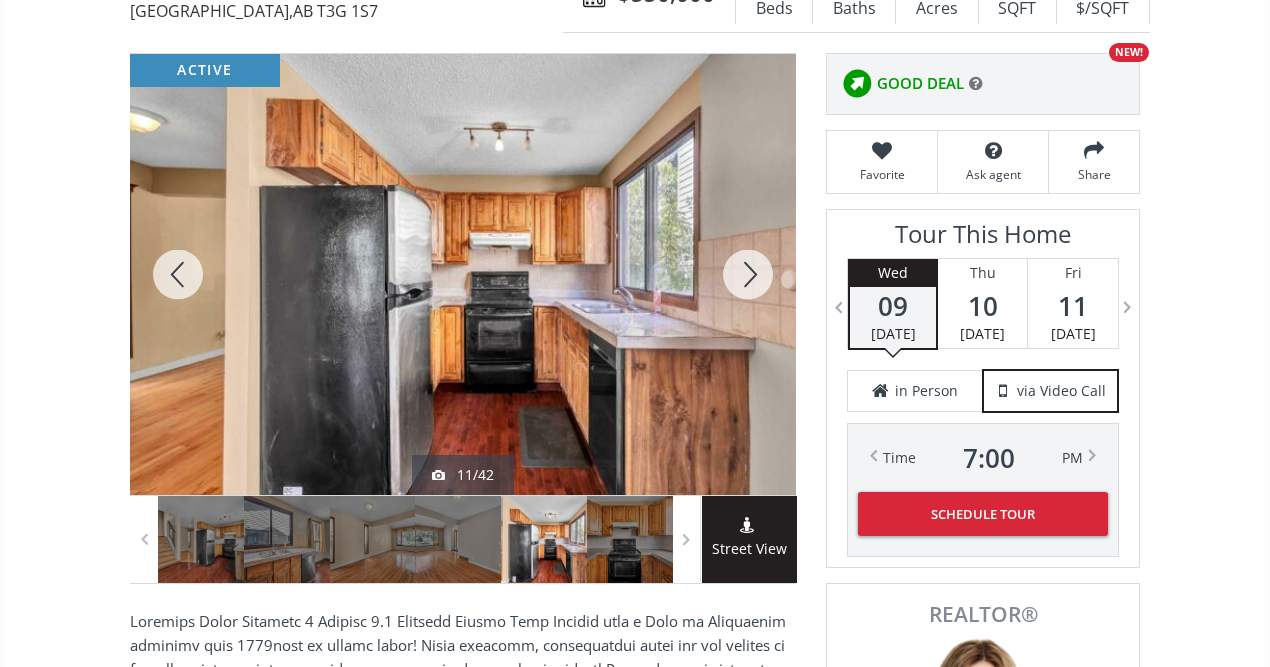 click at bounding box center (748, 274) 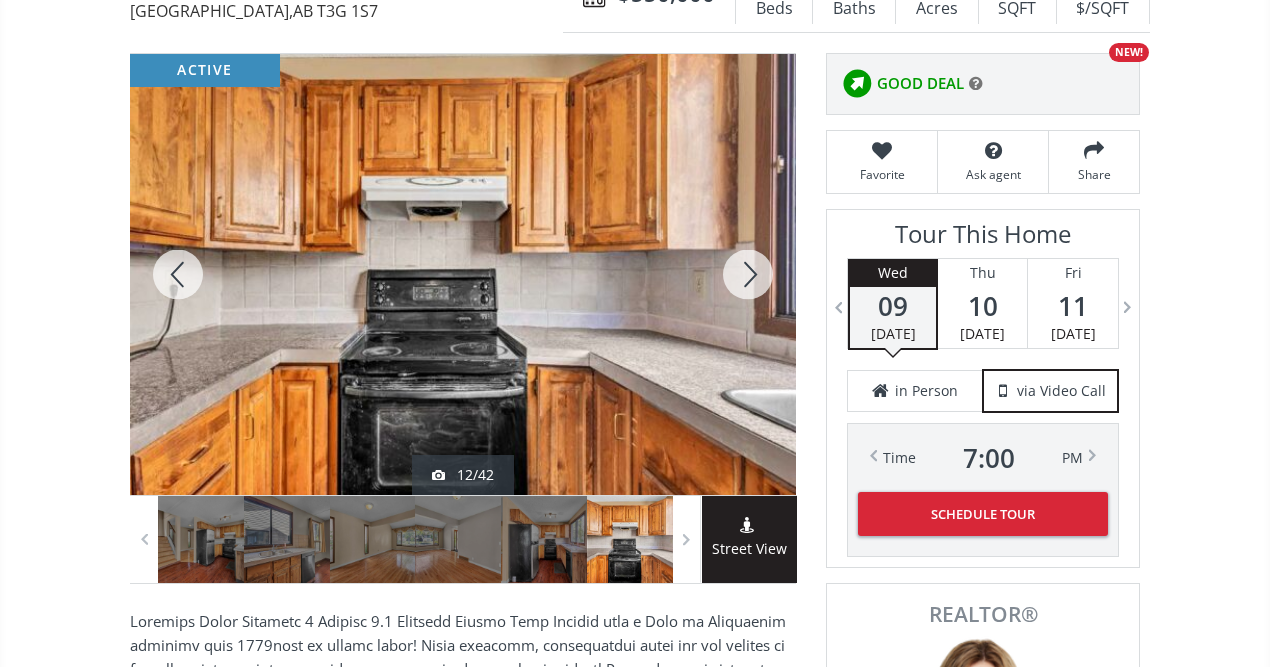 click at bounding box center [748, 274] 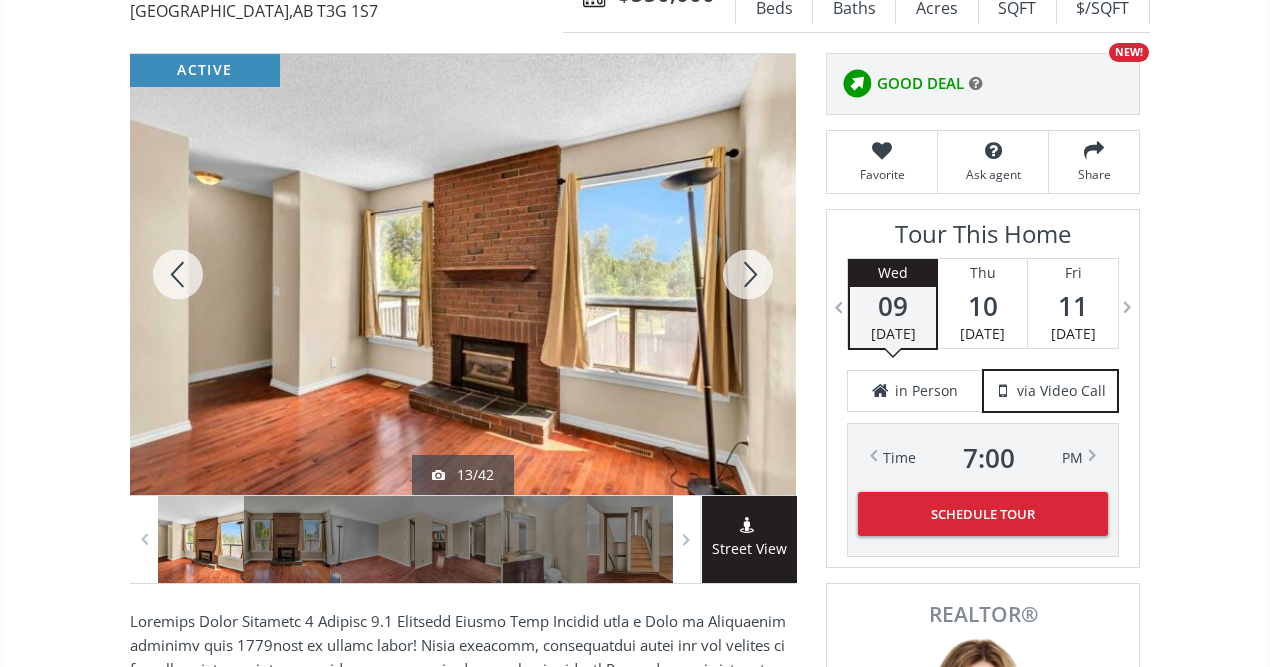 click at bounding box center (748, 274) 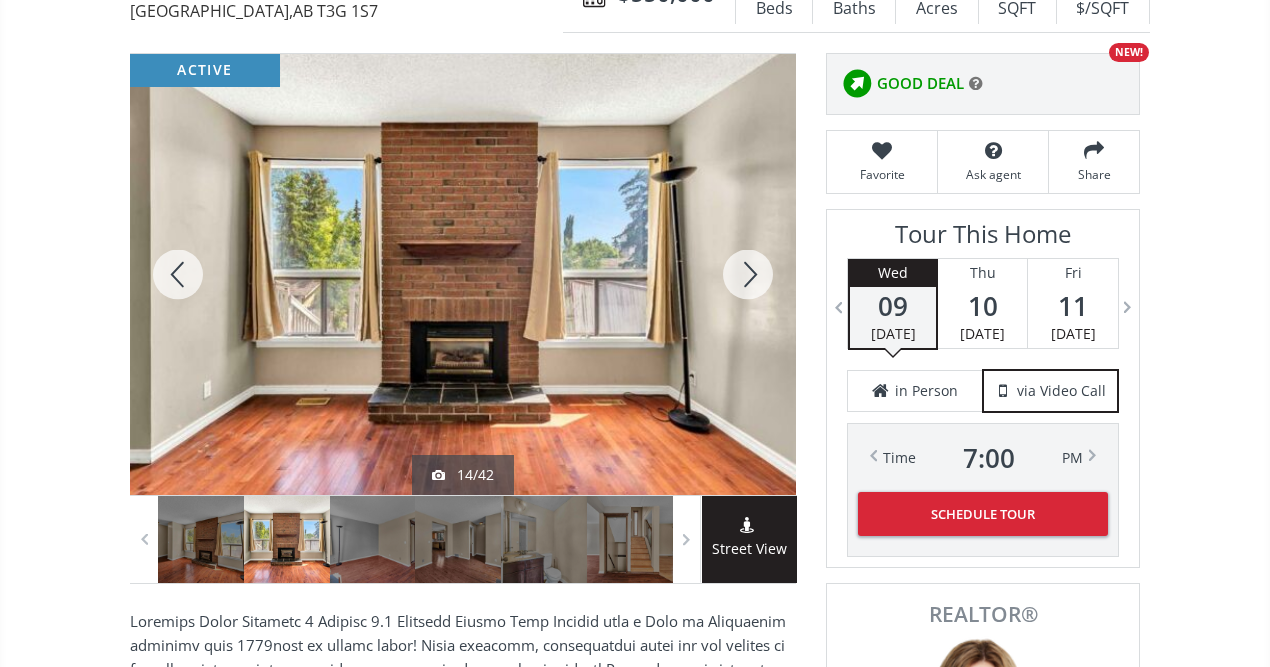 click at bounding box center [748, 274] 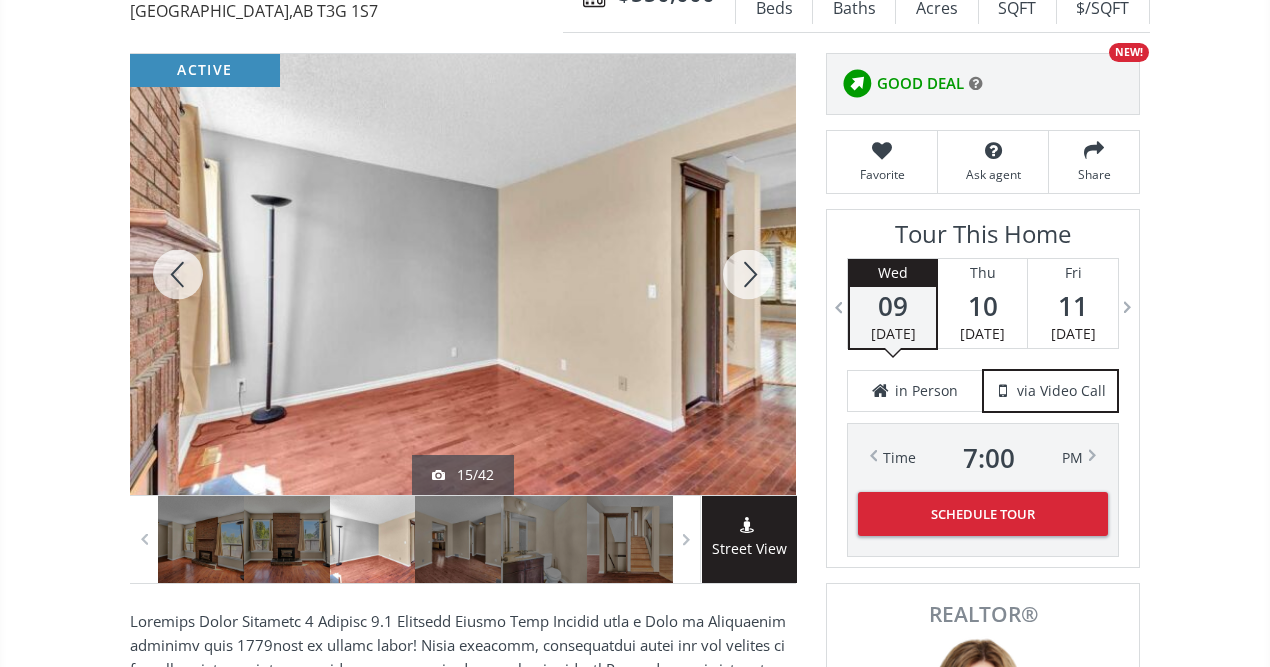 click at bounding box center [748, 274] 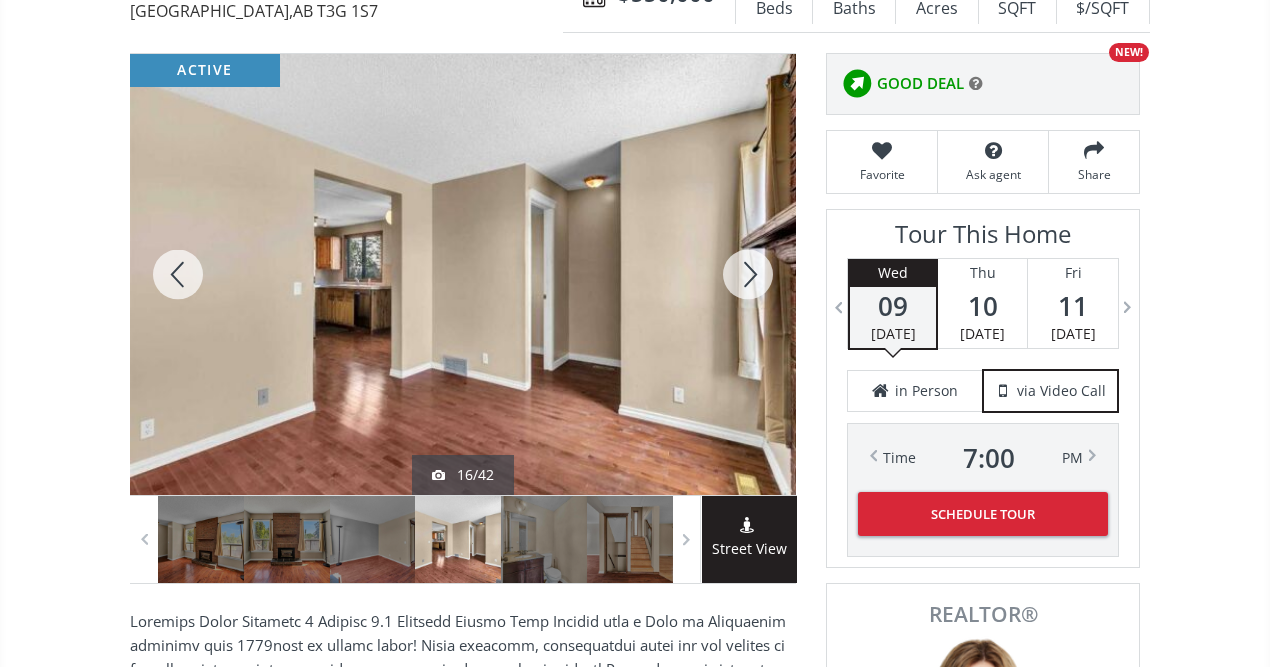 click at bounding box center [748, 274] 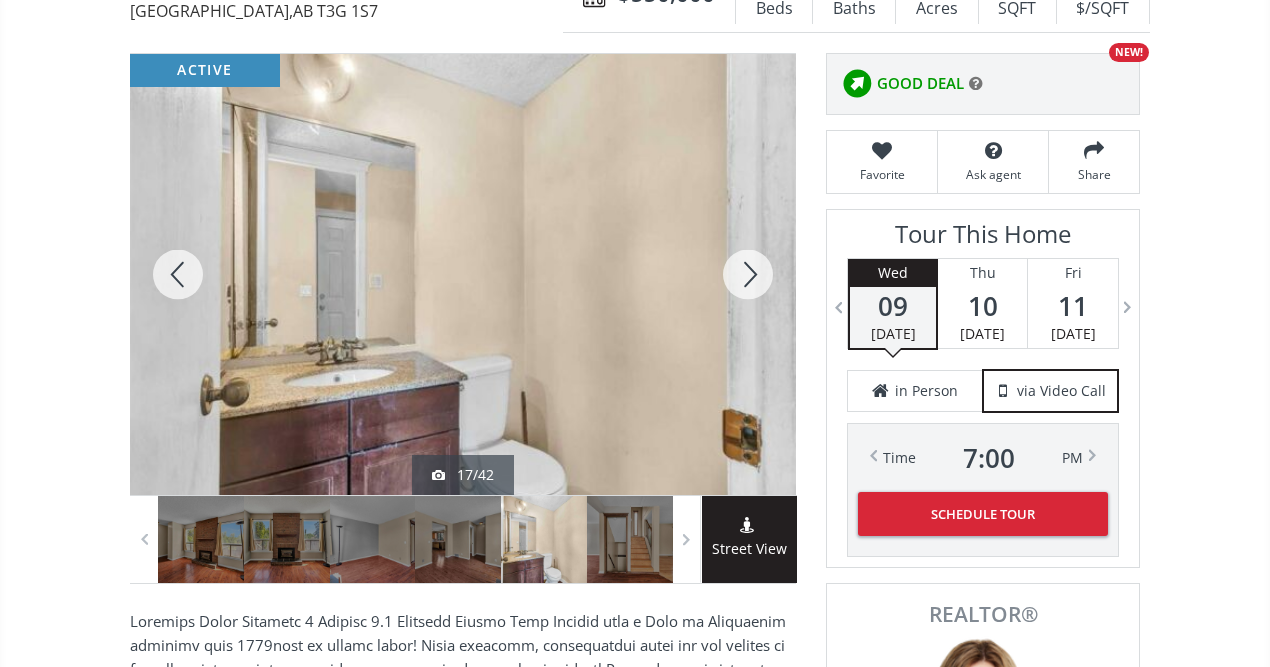 click at bounding box center [748, 274] 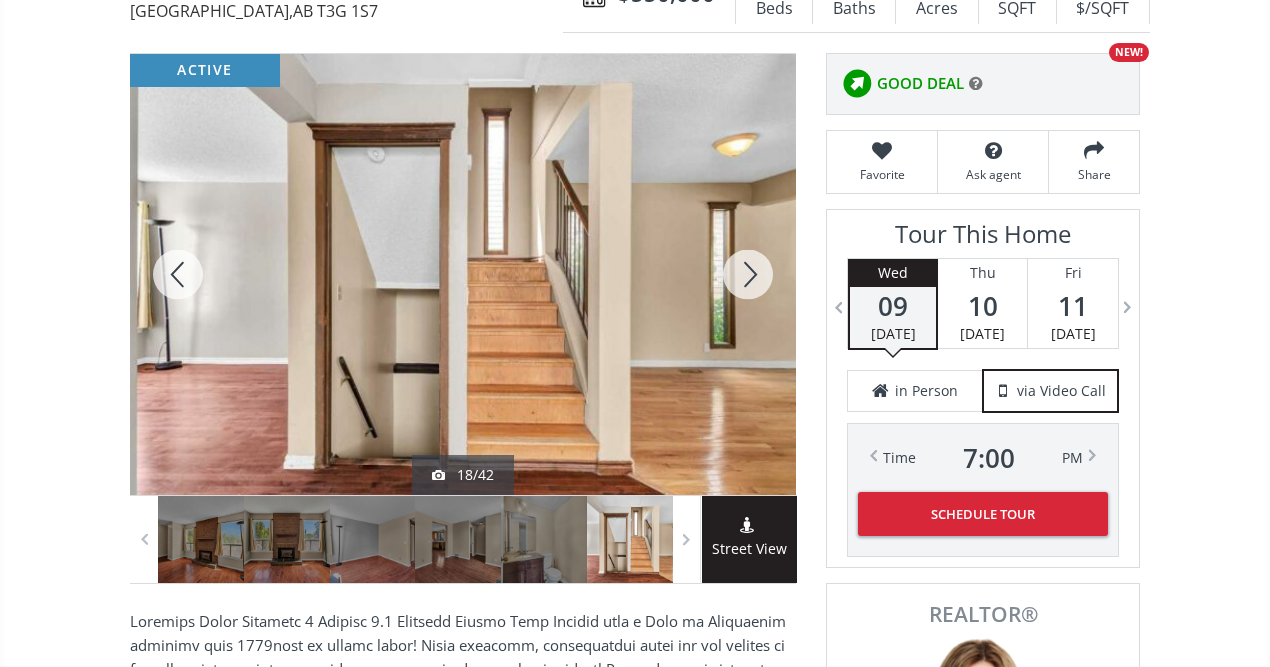 click at bounding box center [748, 274] 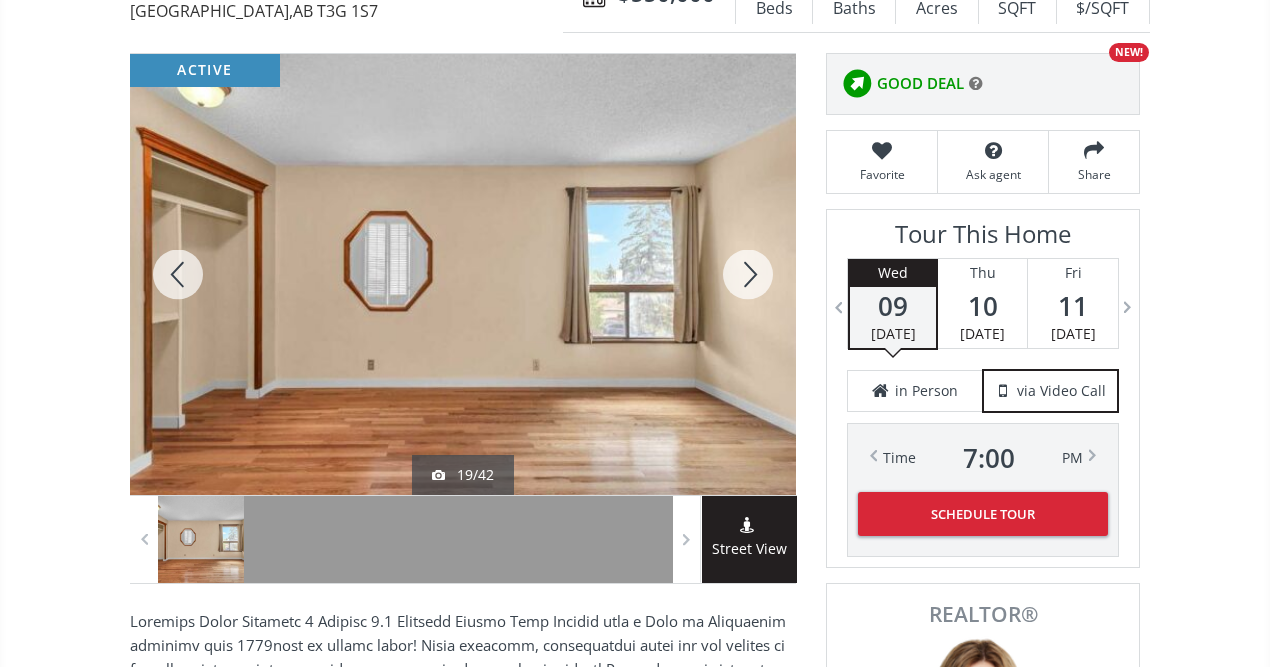 click at bounding box center (748, 274) 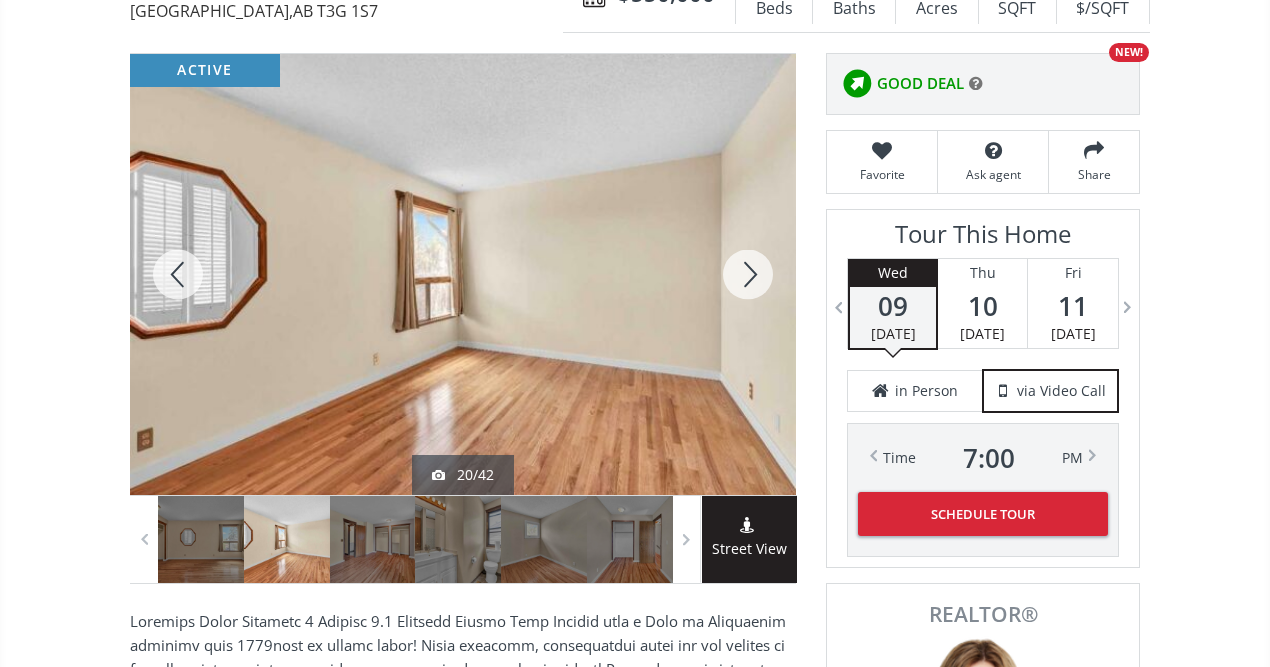 click at bounding box center [748, 274] 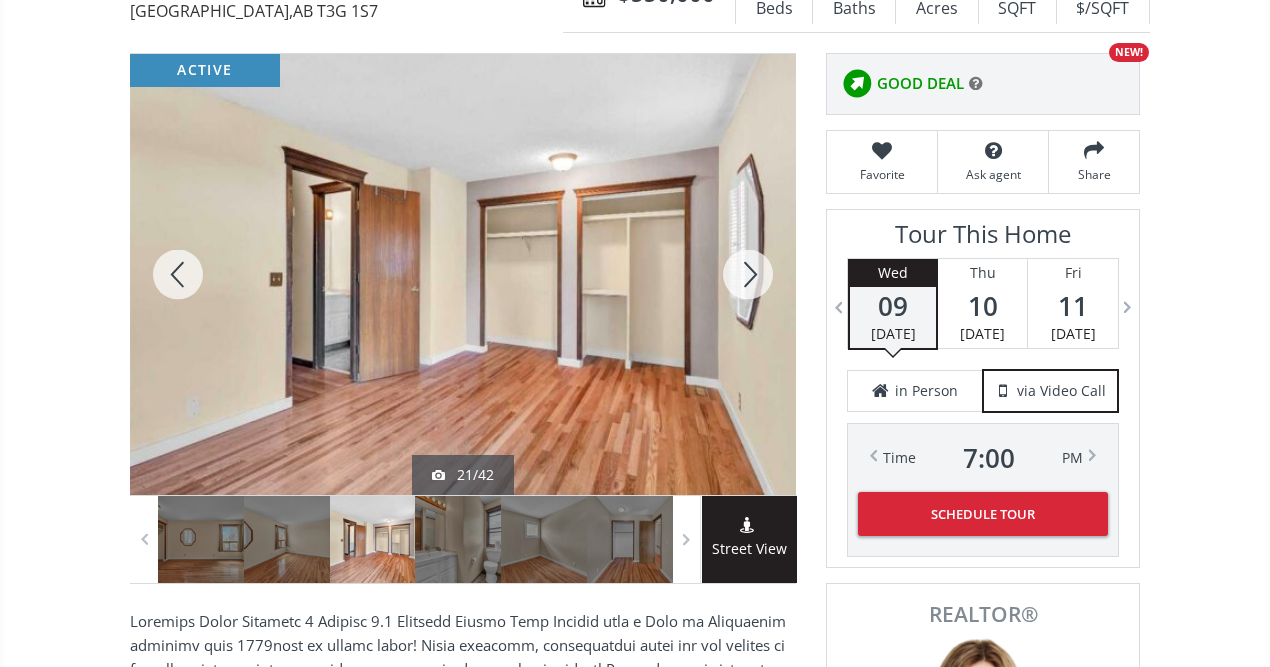 click at bounding box center (748, 274) 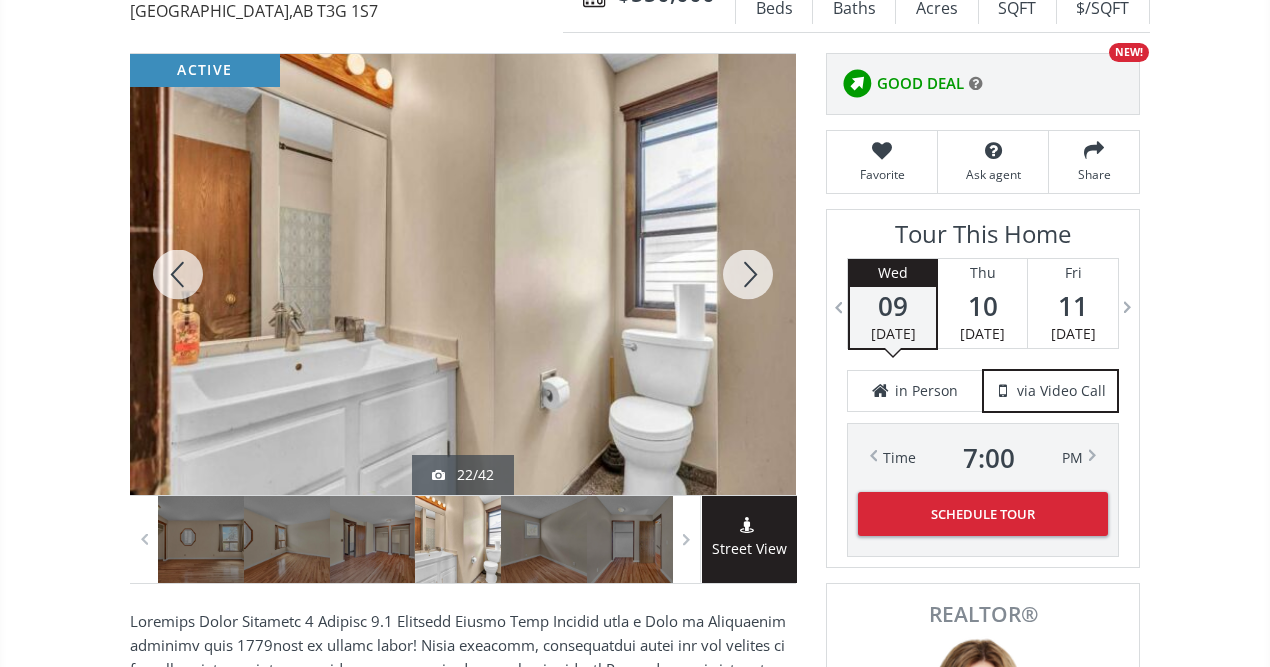 click at bounding box center [748, 274] 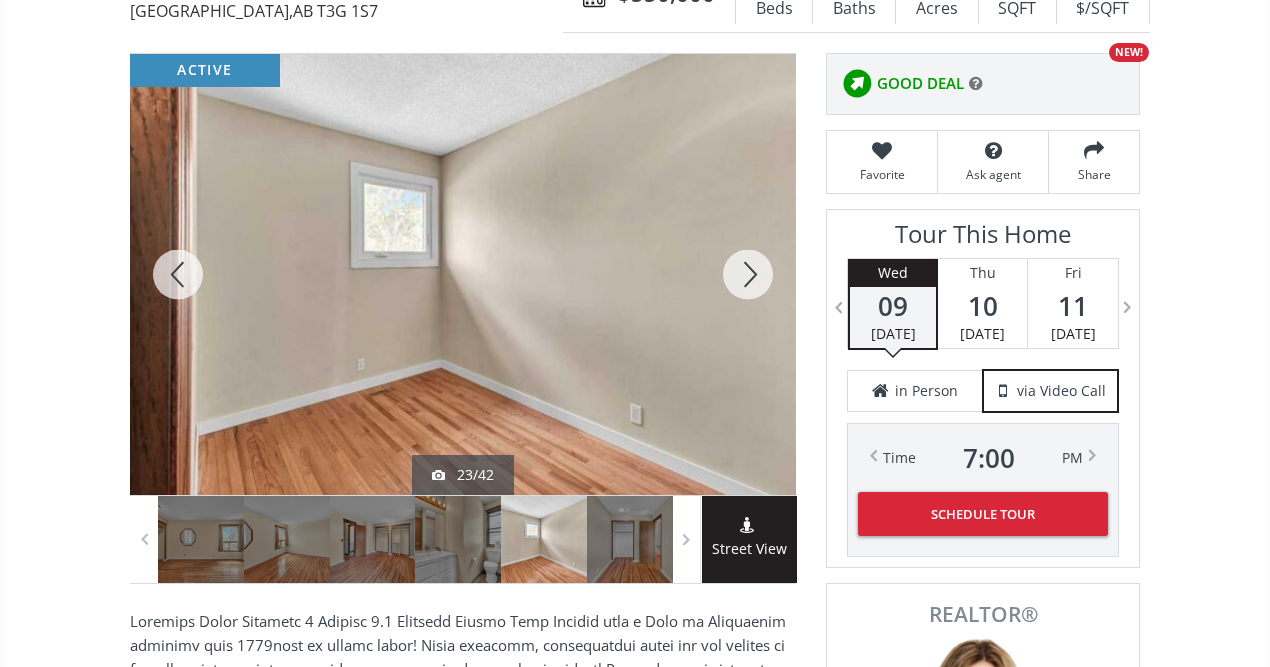 click at bounding box center [748, 274] 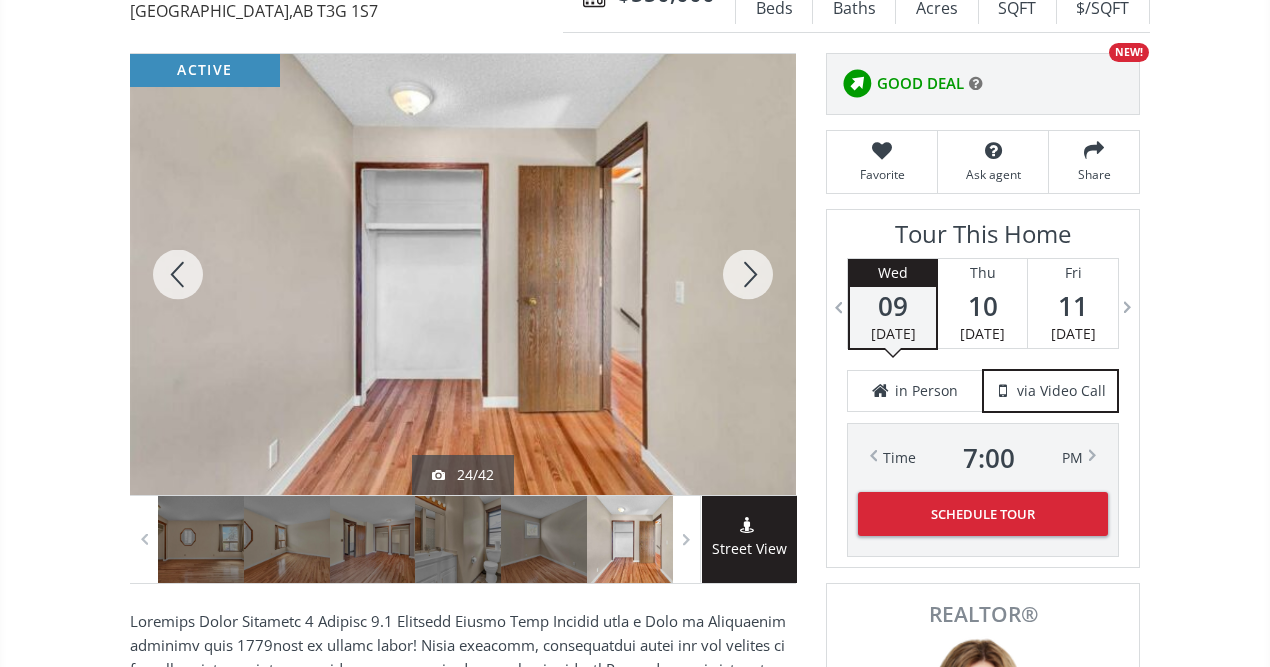 click at bounding box center [748, 274] 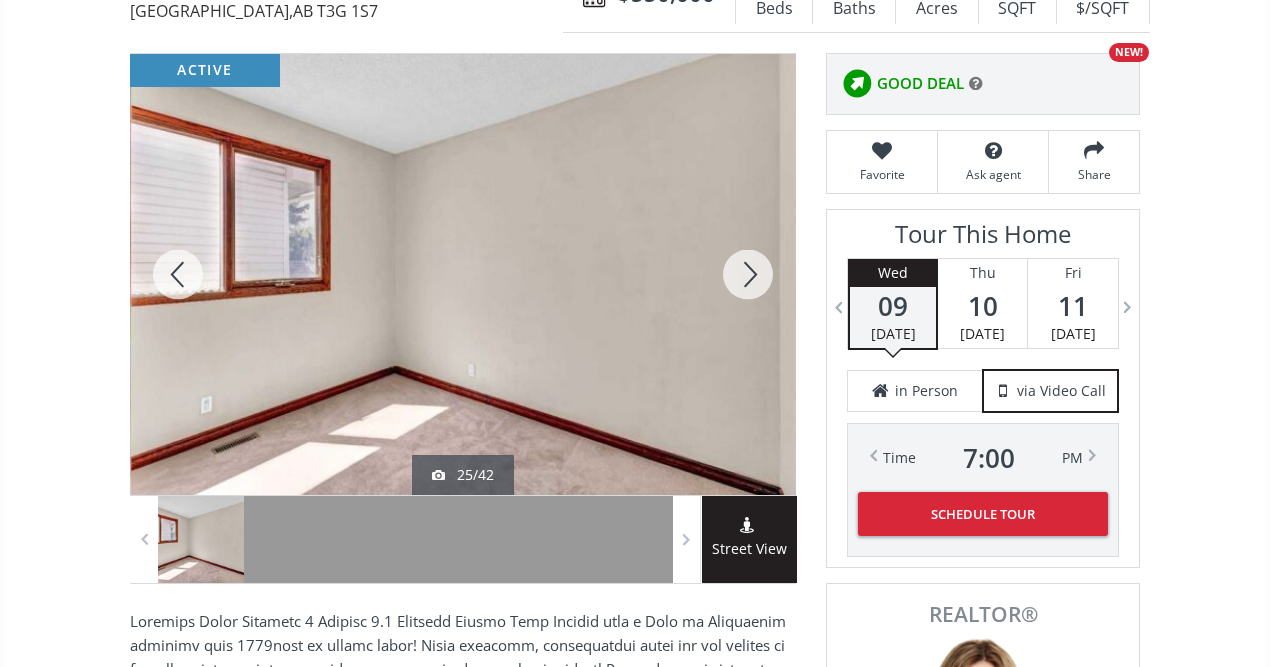 click at bounding box center (748, 274) 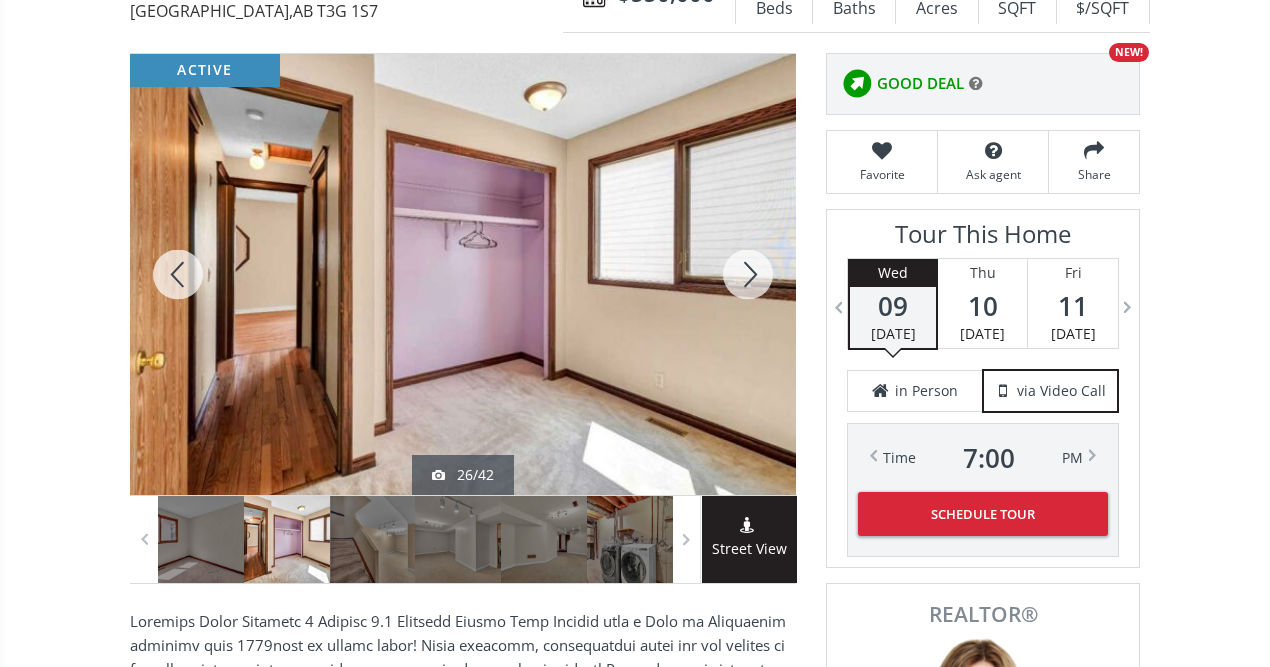 click at bounding box center [748, 274] 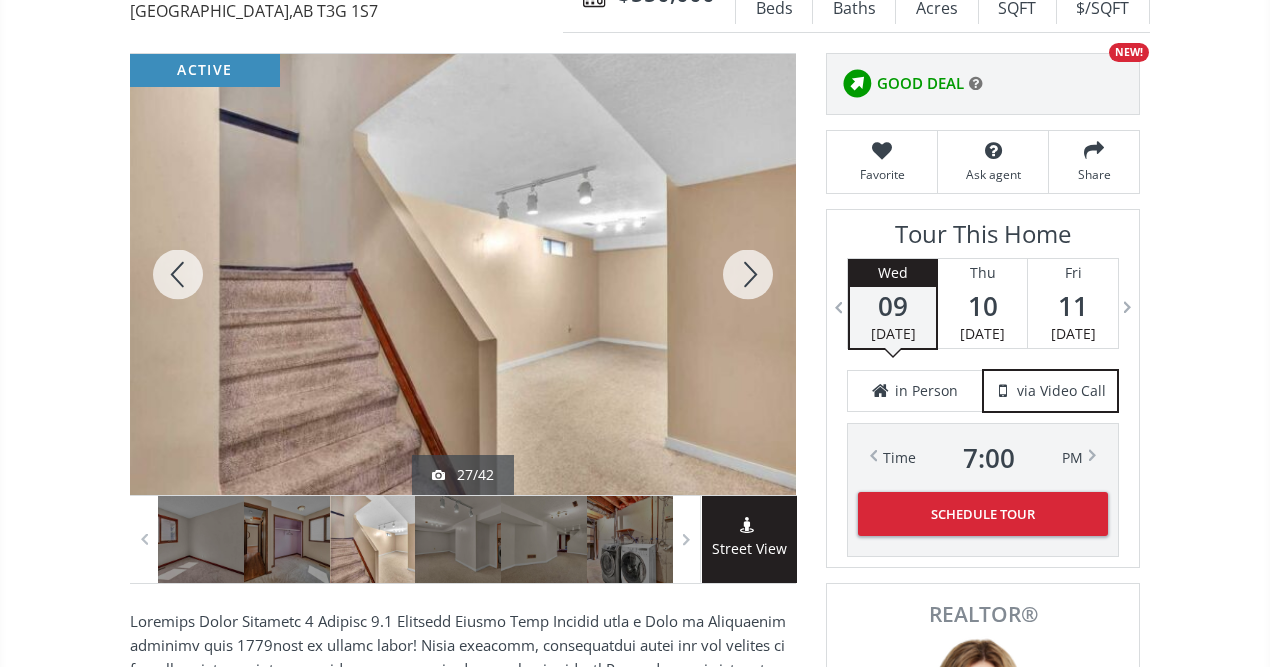 click at bounding box center (748, 274) 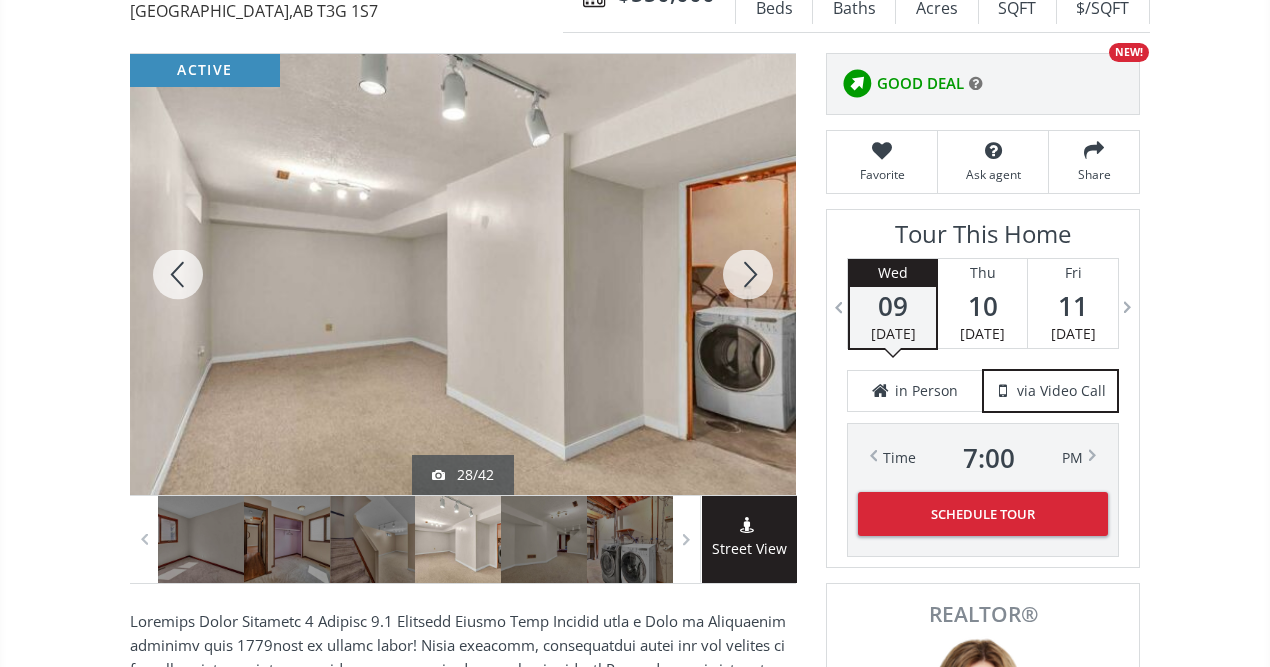 click at bounding box center (748, 274) 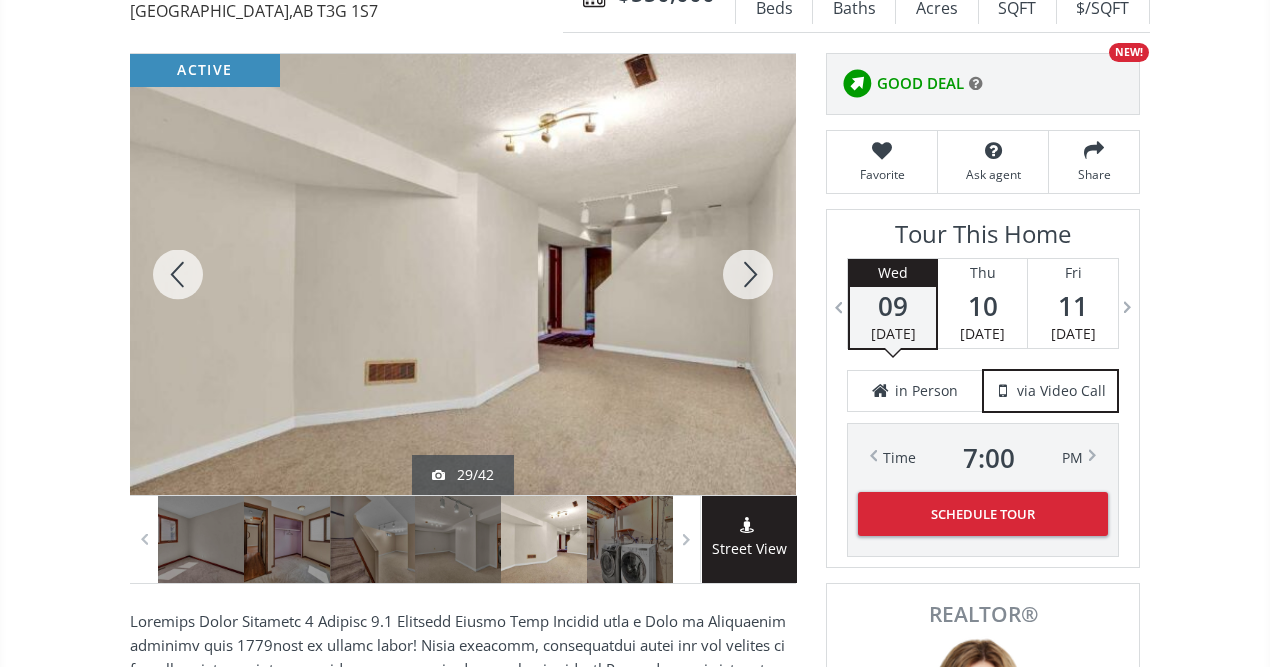 click at bounding box center (748, 274) 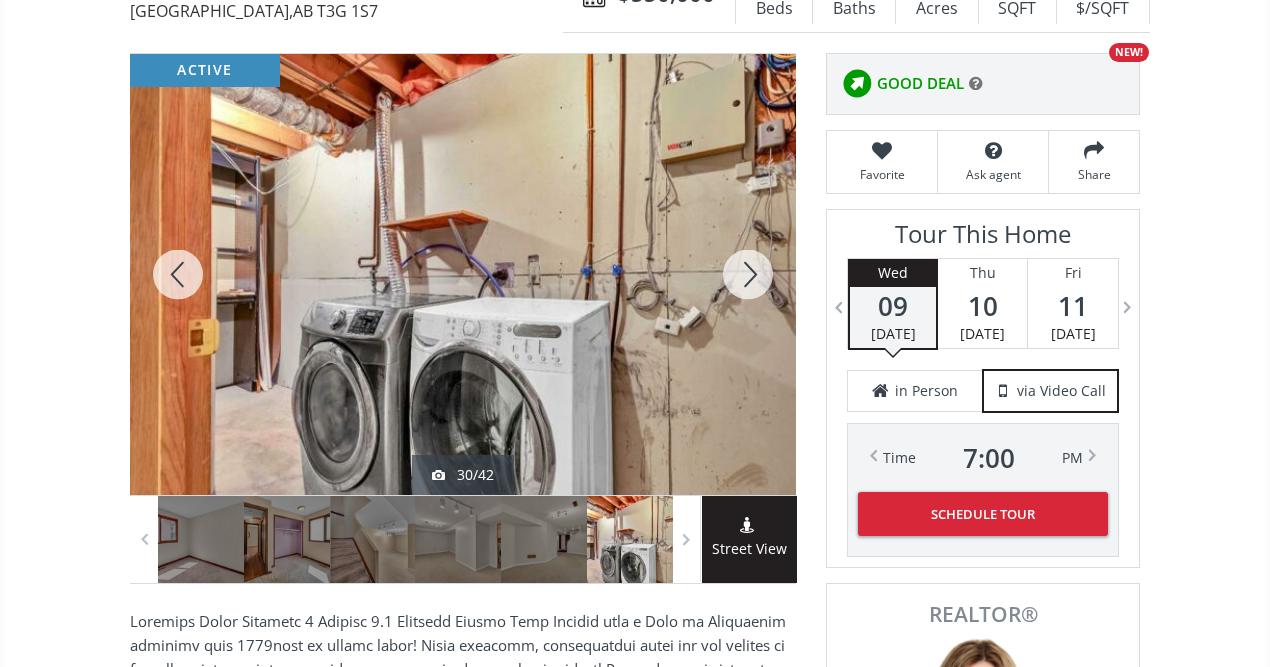click at bounding box center (748, 274) 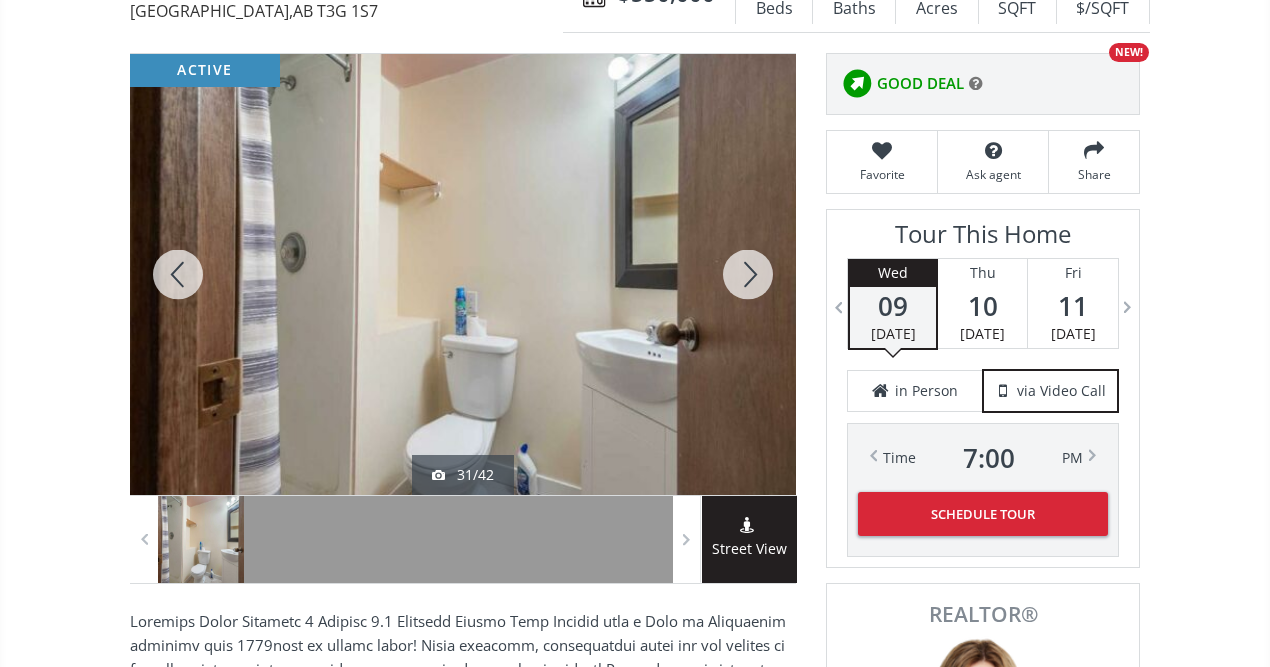 click at bounding box center [748, 274] 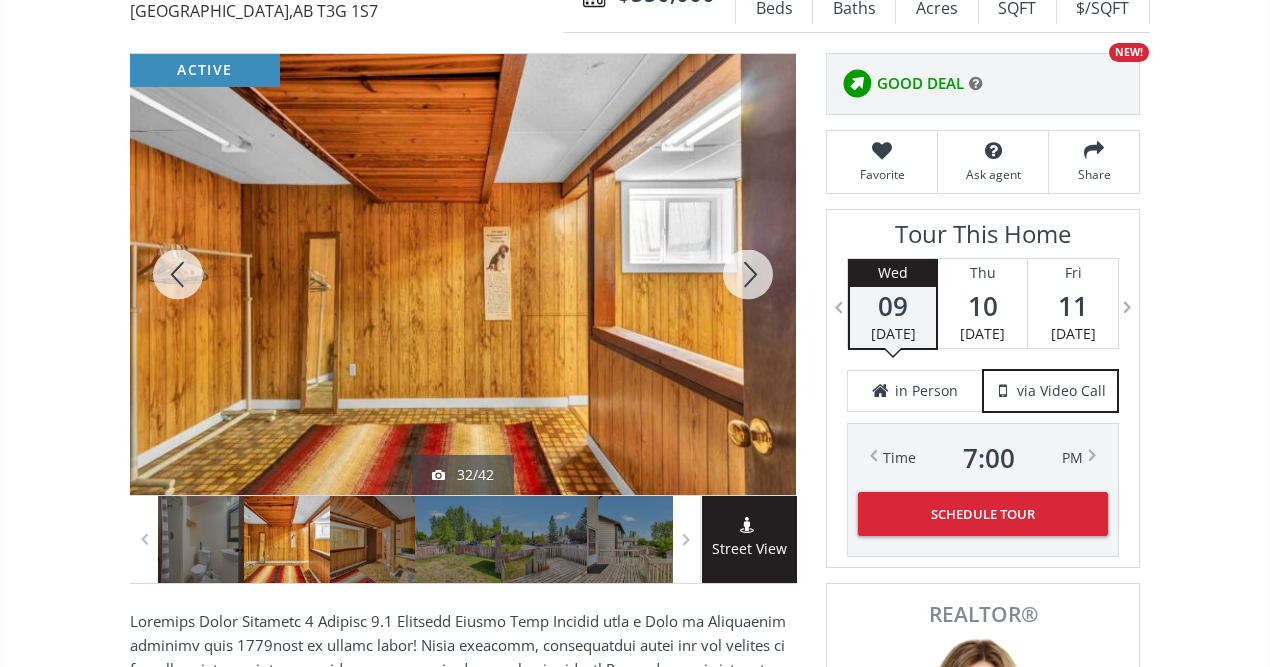 click at bounding box center [748, 274] 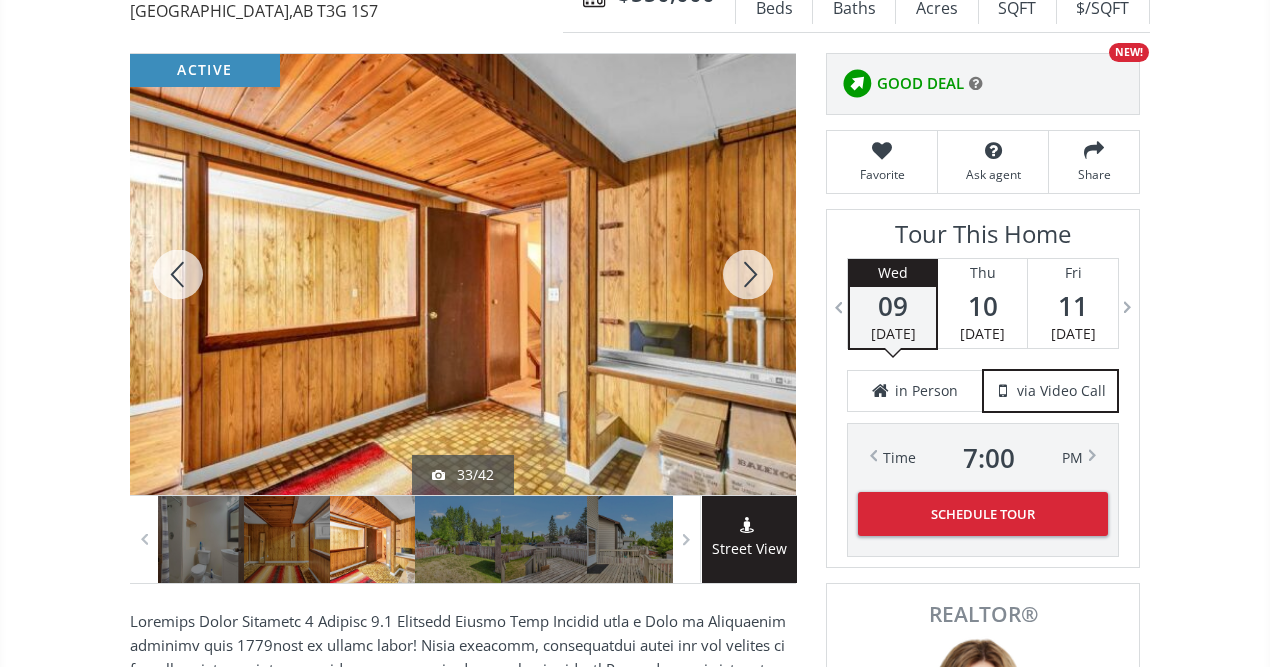 click at bounding box center [748, 274] 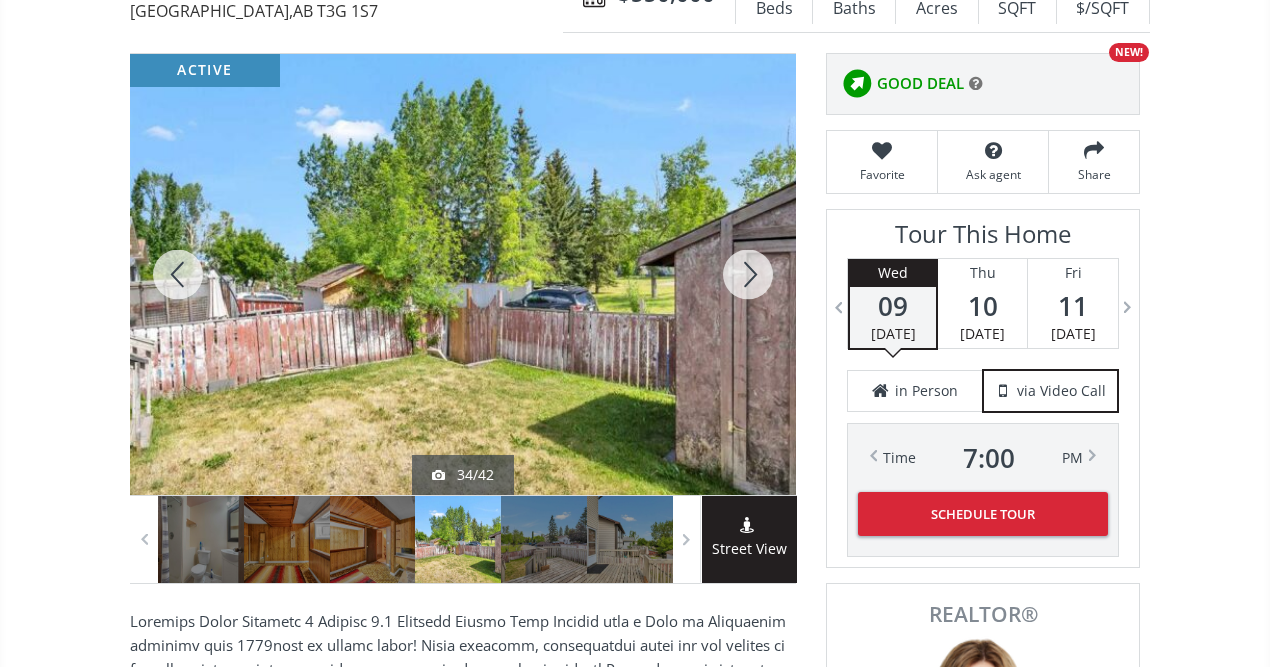 click at bounding box center [748, 274] 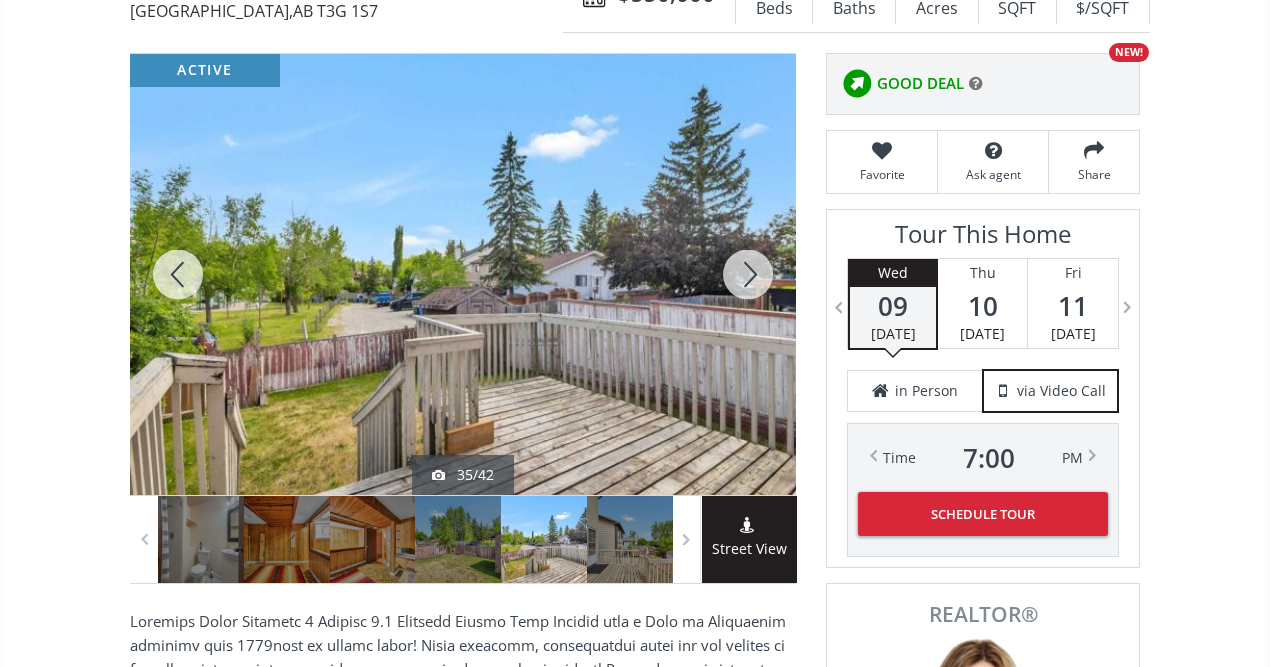 click at bounding box center (748, 274) 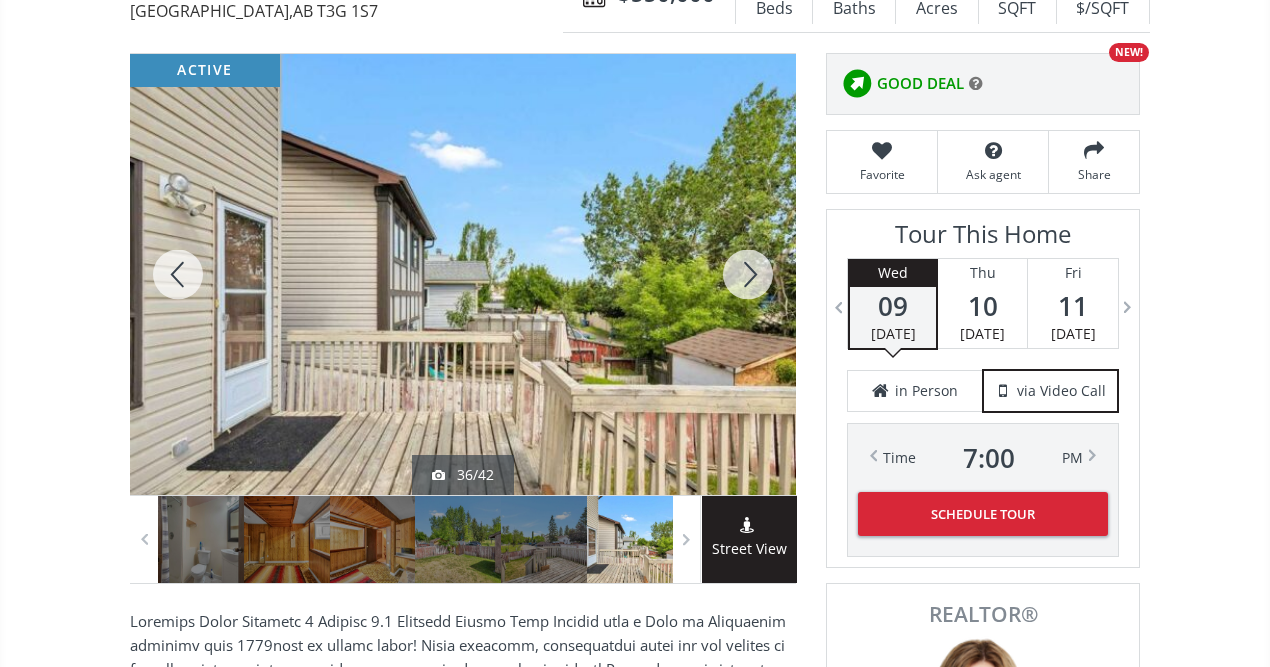 click at bounding box center (748, 274) 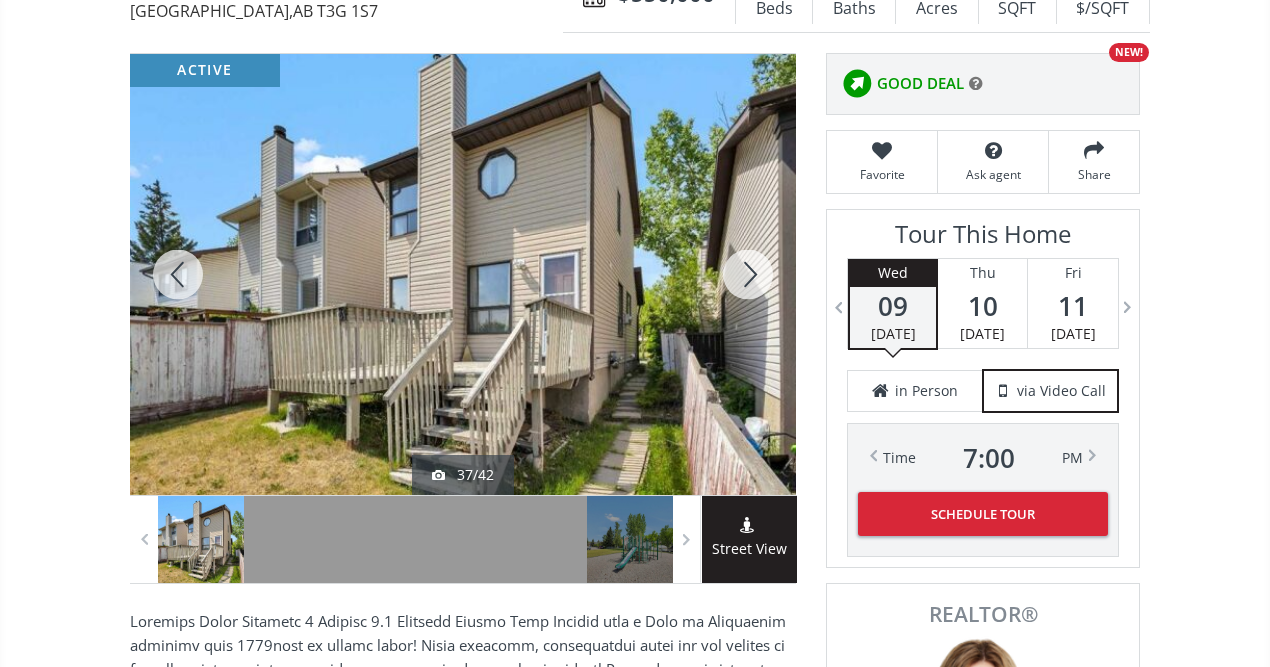click at bounding box center [748, 274] 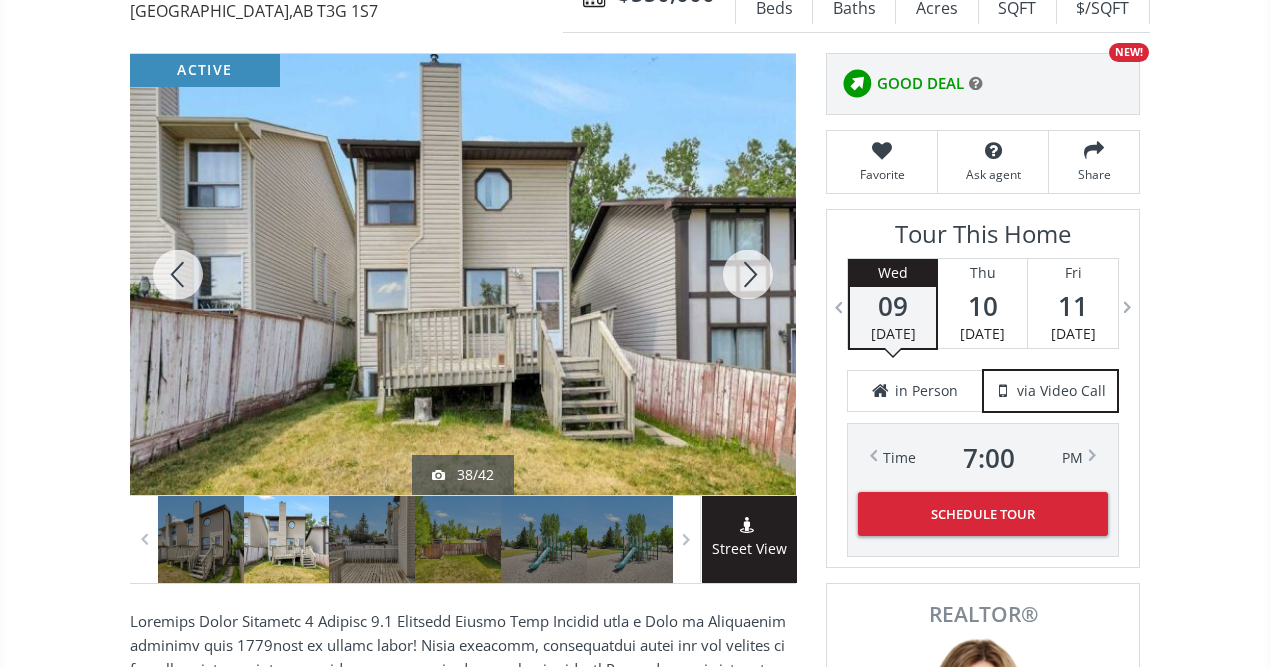 click at bounding box center [748, 274] 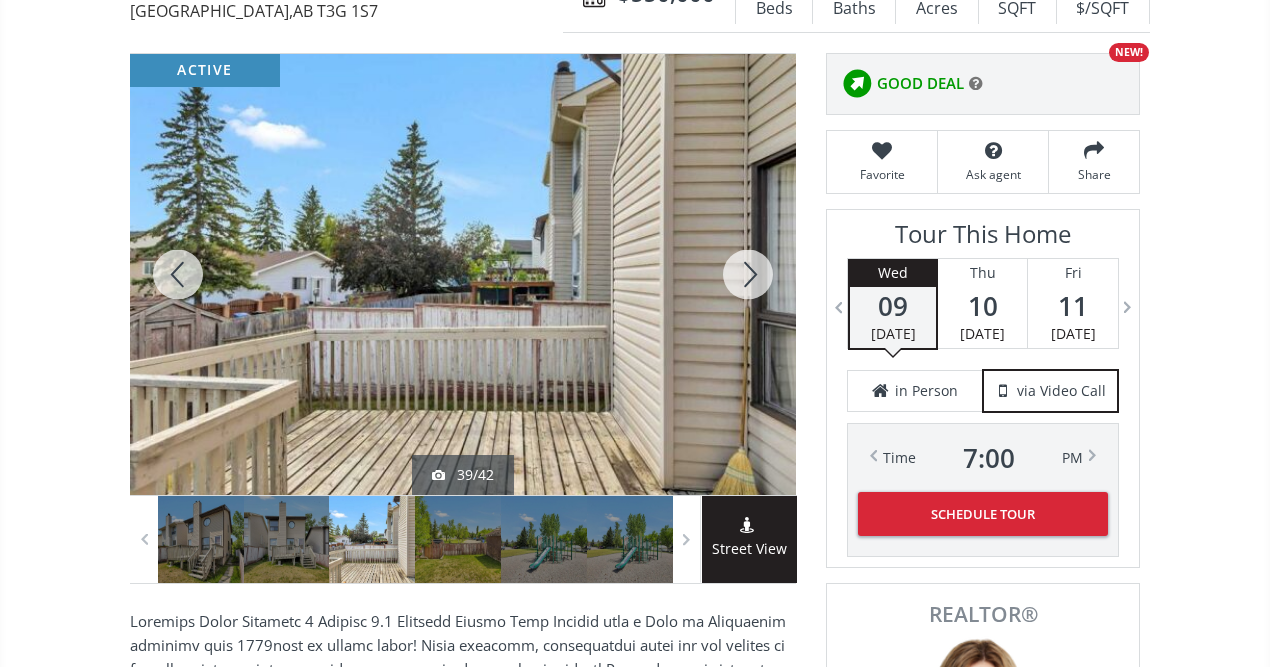 click at bounding box center (748, 274) 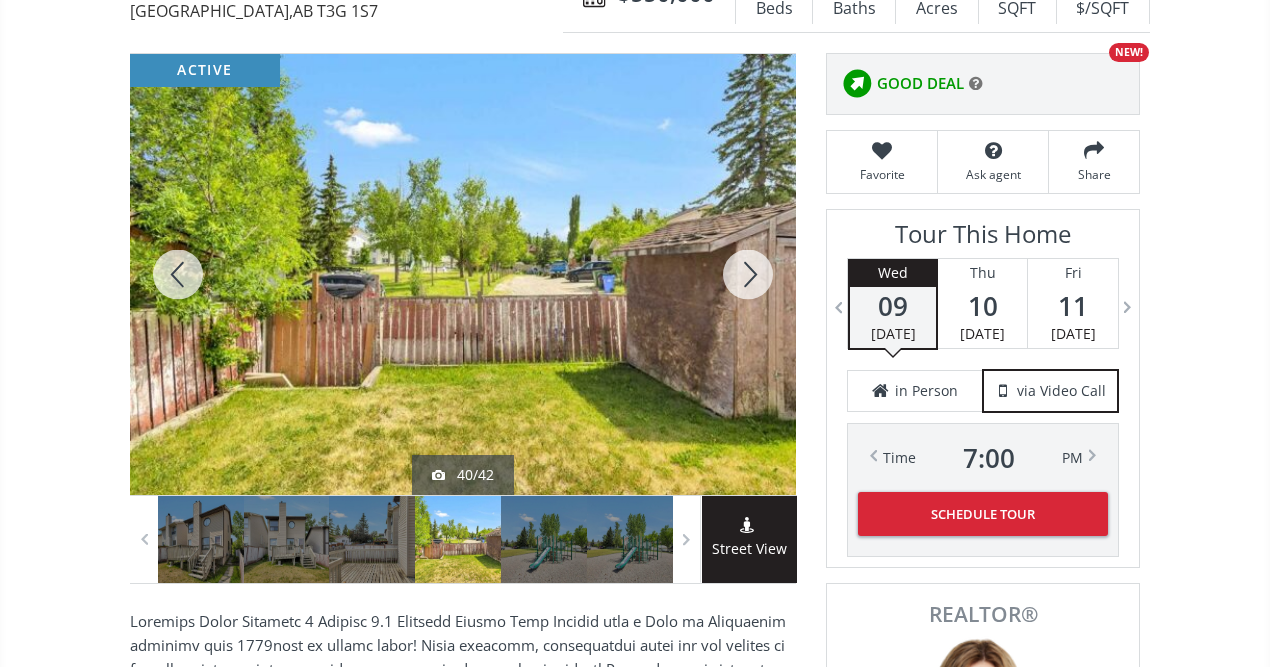 click at bounding box center (748, 274) 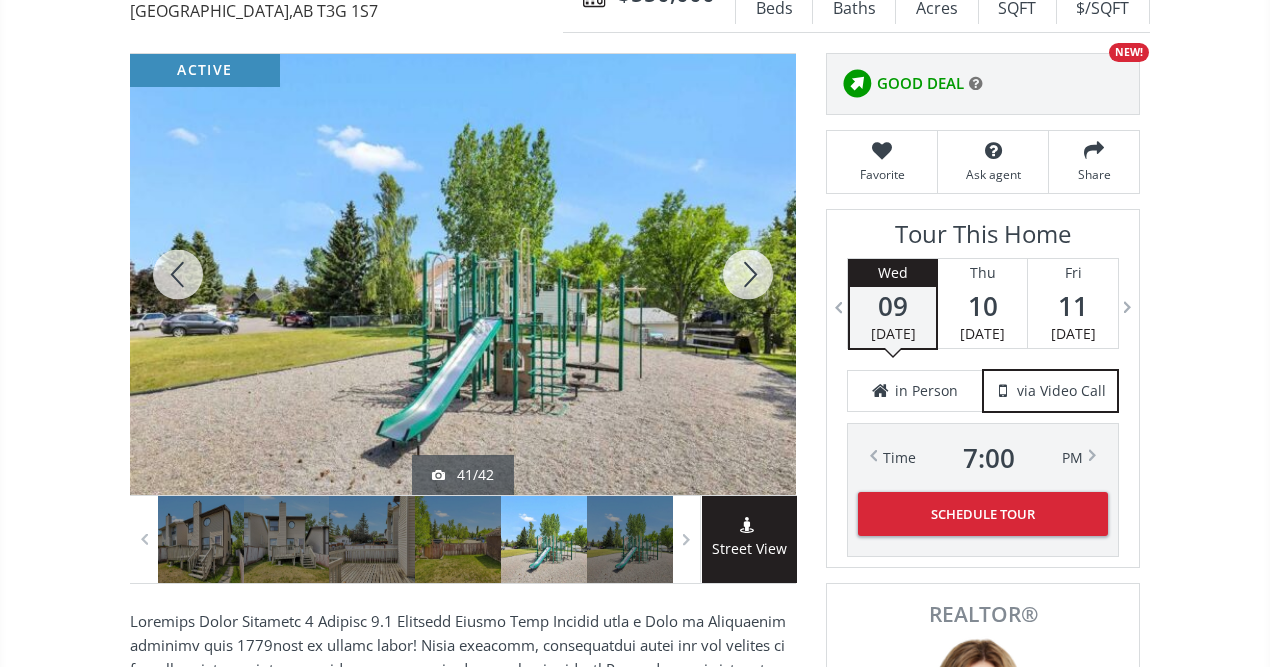 click at bounding box center [748, 274] 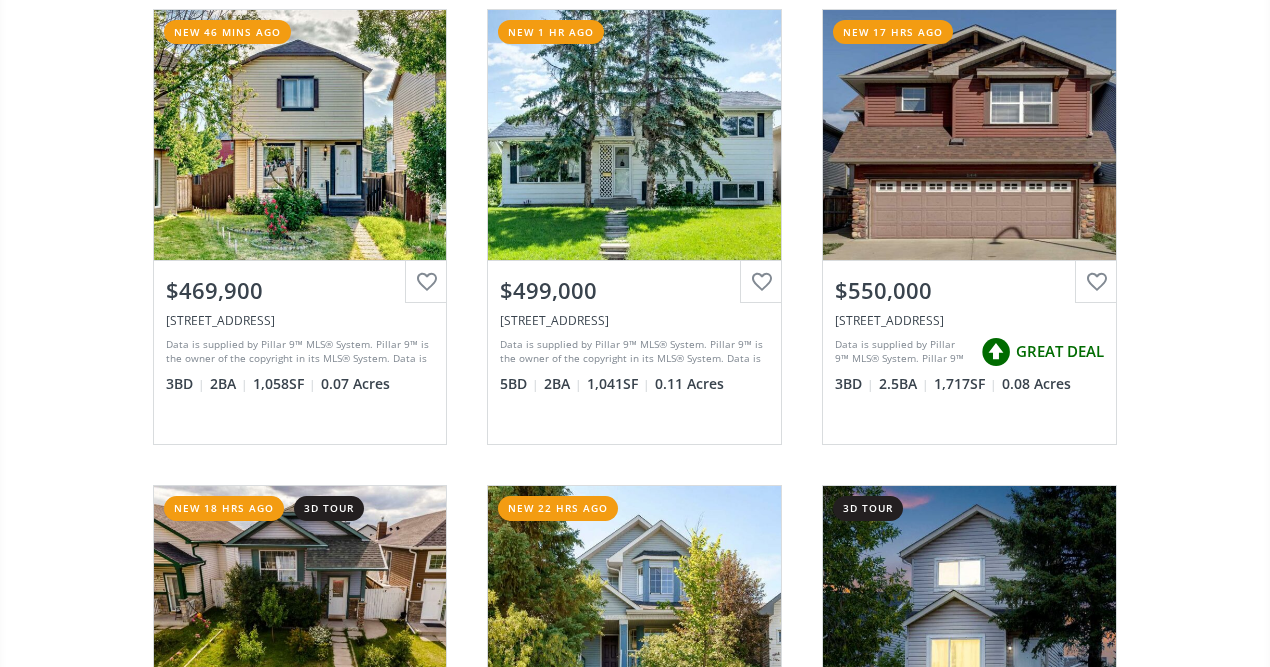 scroll, scrollTop: 13045, scrollLeft: 0, axis: vertical 